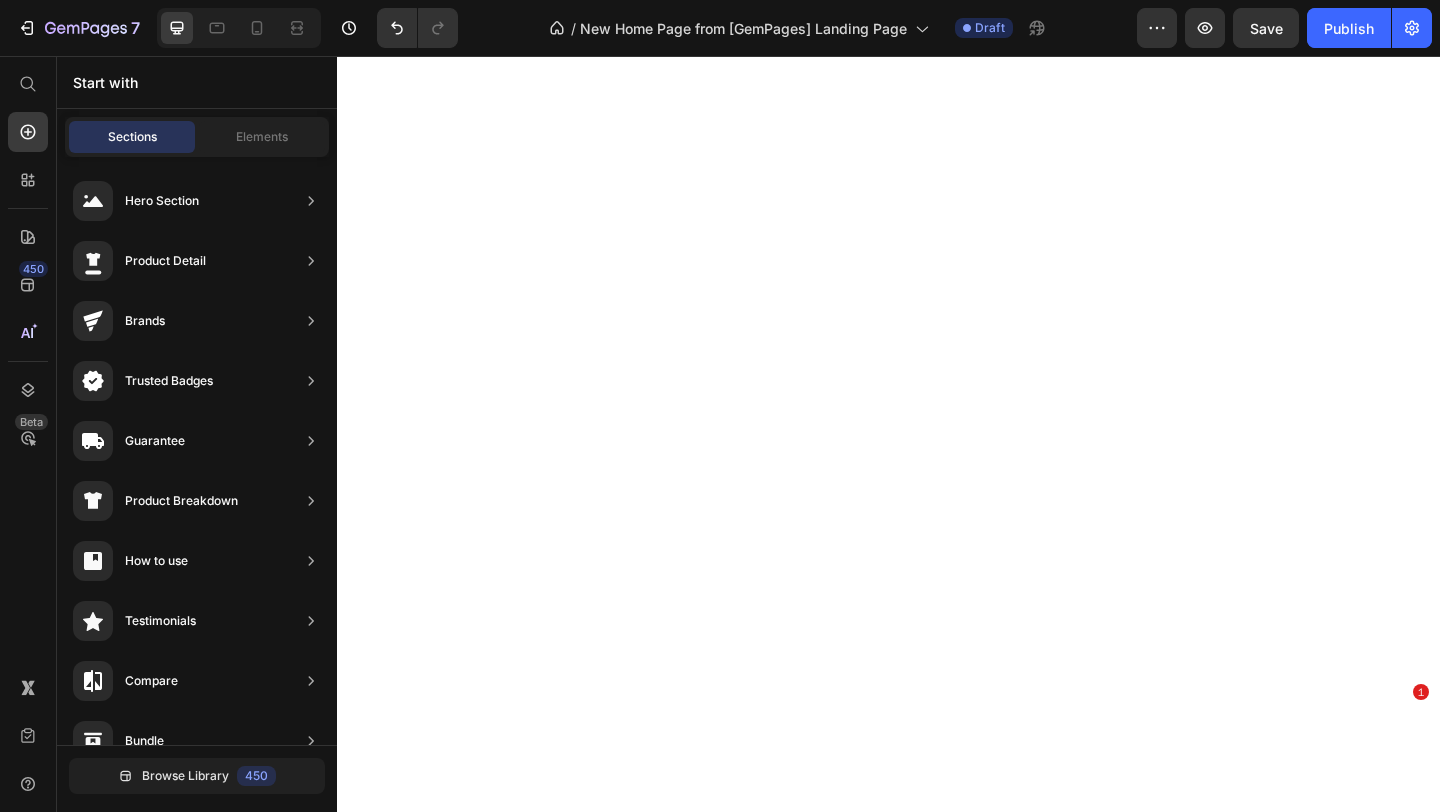 scroll, scrollTop: 0, scrollLeft: 0, axis: both 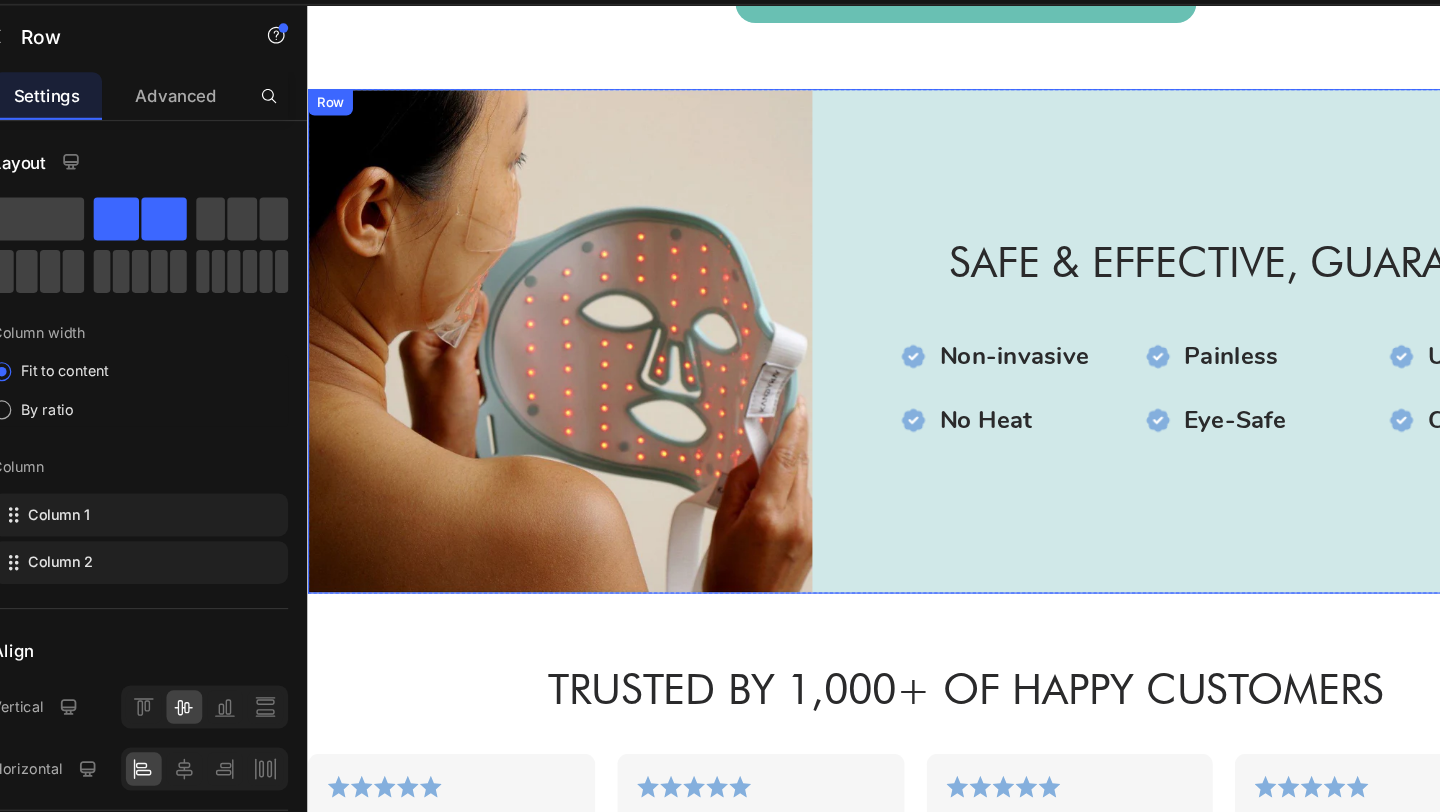 click on "Safe & Effective, Guaranteed Heading Image Non-invasive Text Block Row Row Image UV-Free Text Block Row Row Image Eye-Safe Text Block Row Row Image Painless Text Block Row Row Image No Heat Text Block Row Row Image Chemical-Free Text Block Row Row Row Row Image Non-invasive Text Block Row Image Painless Text Block Row Image UV-Free Text Block Row Row Image No Heat Text Block Row Image Eye-Safe Text Block Row Image Chemical-Free Text Block Row Row Row Row" at bounding box center (1177, 311) 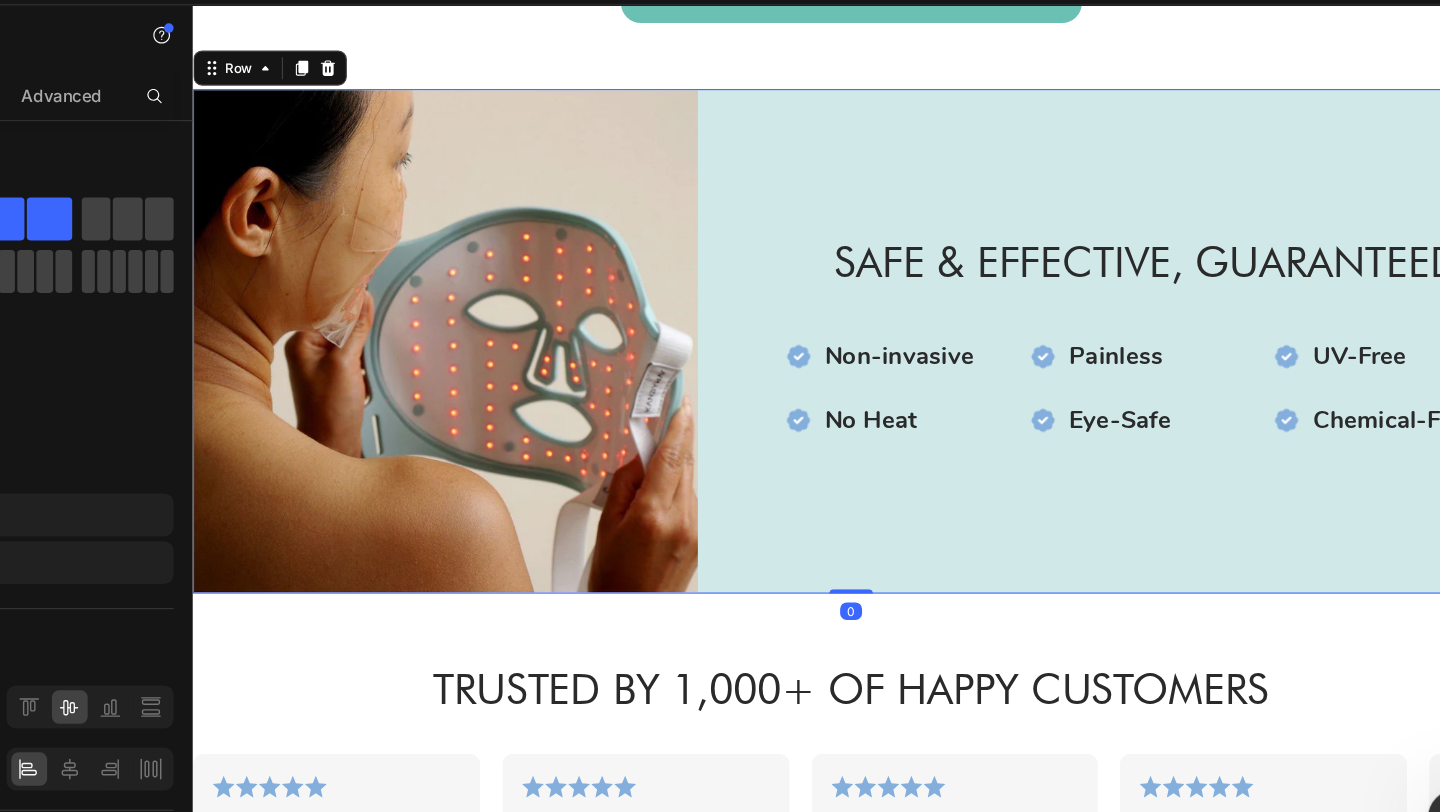 scroll, scrollTop: 0, scrollLeft: 0, axis: both 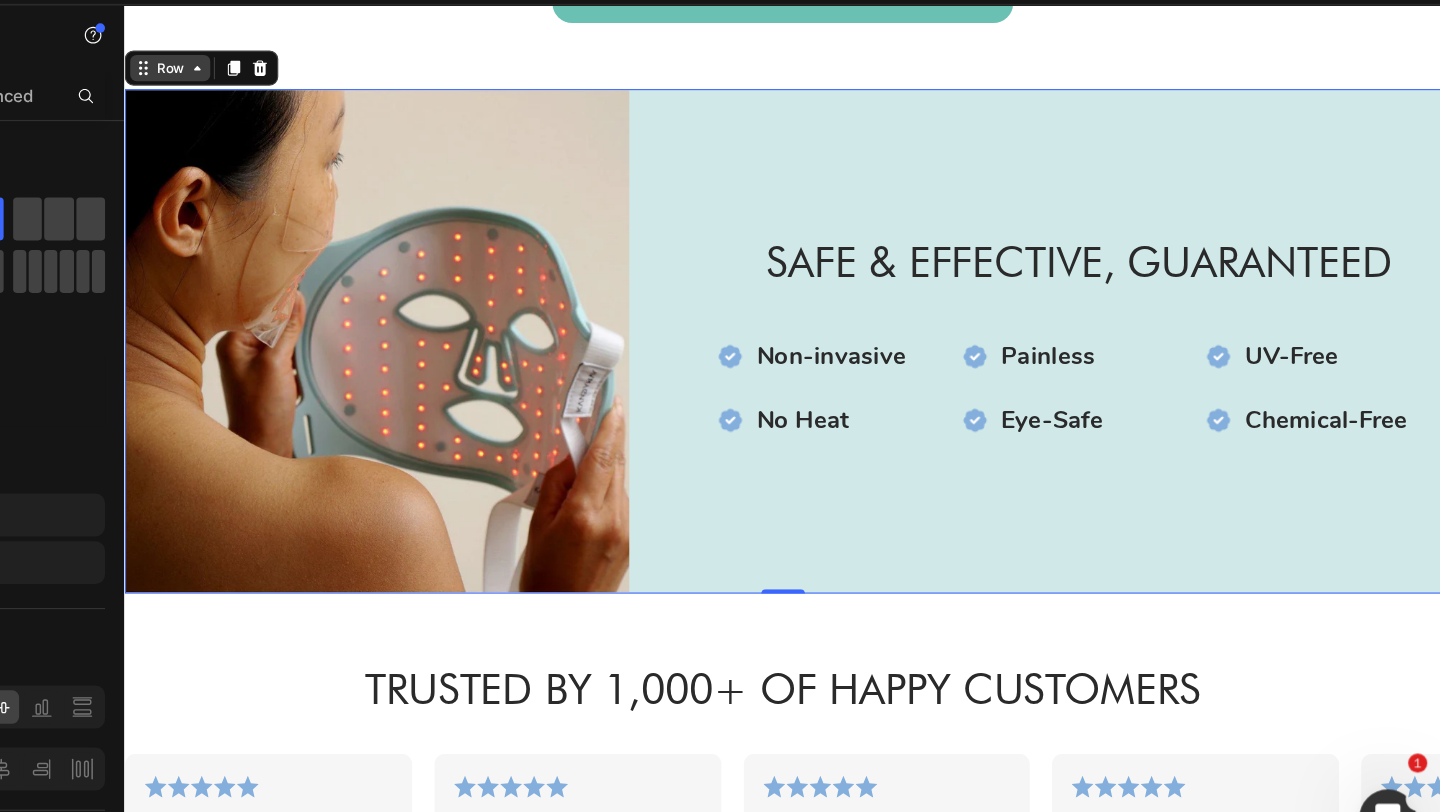 click on "Row" at bounding box center [165, 62] 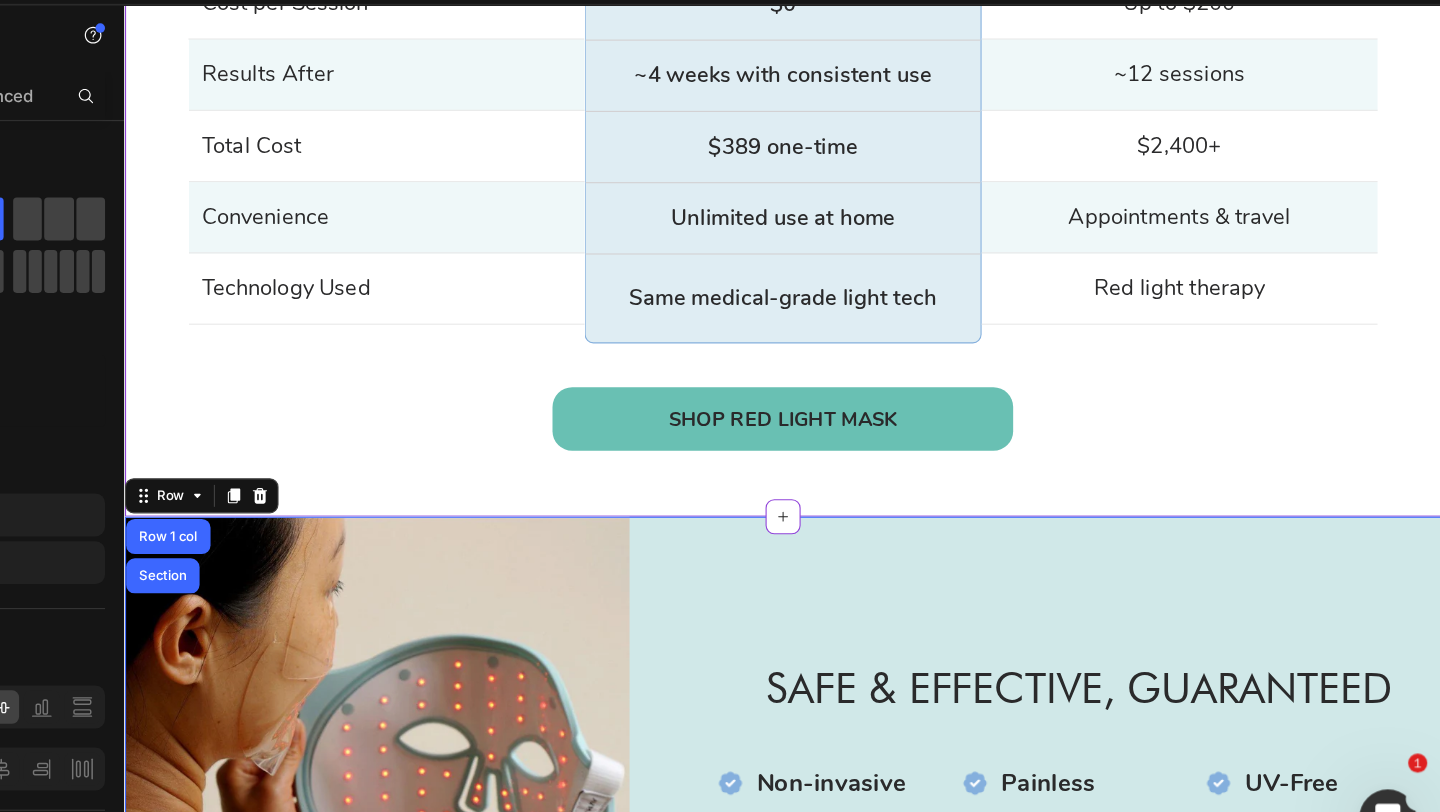 scroll, scrollTop: 5189, scrollLeft: 0, axis: vertical 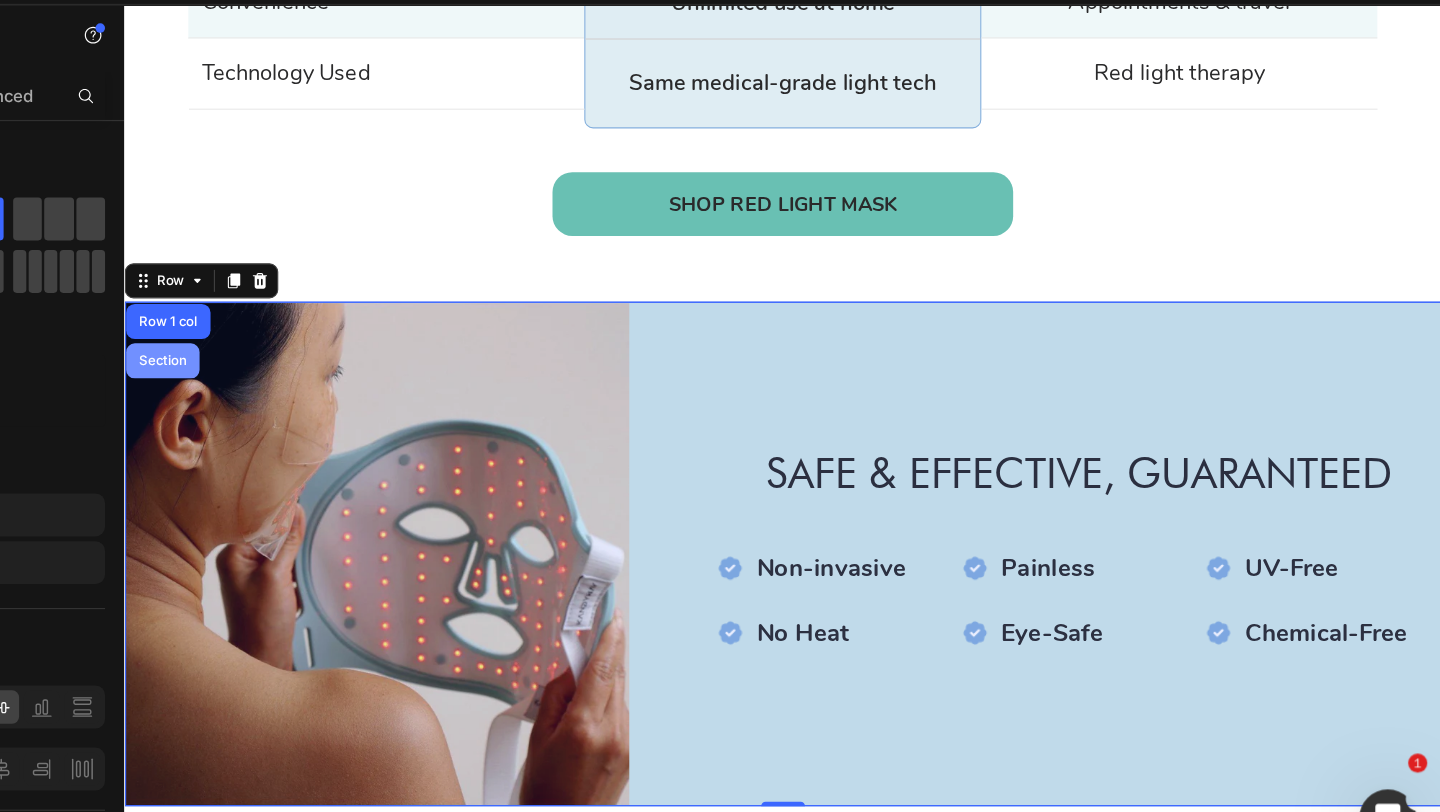click on "Section" at bounding box center [158, 329] 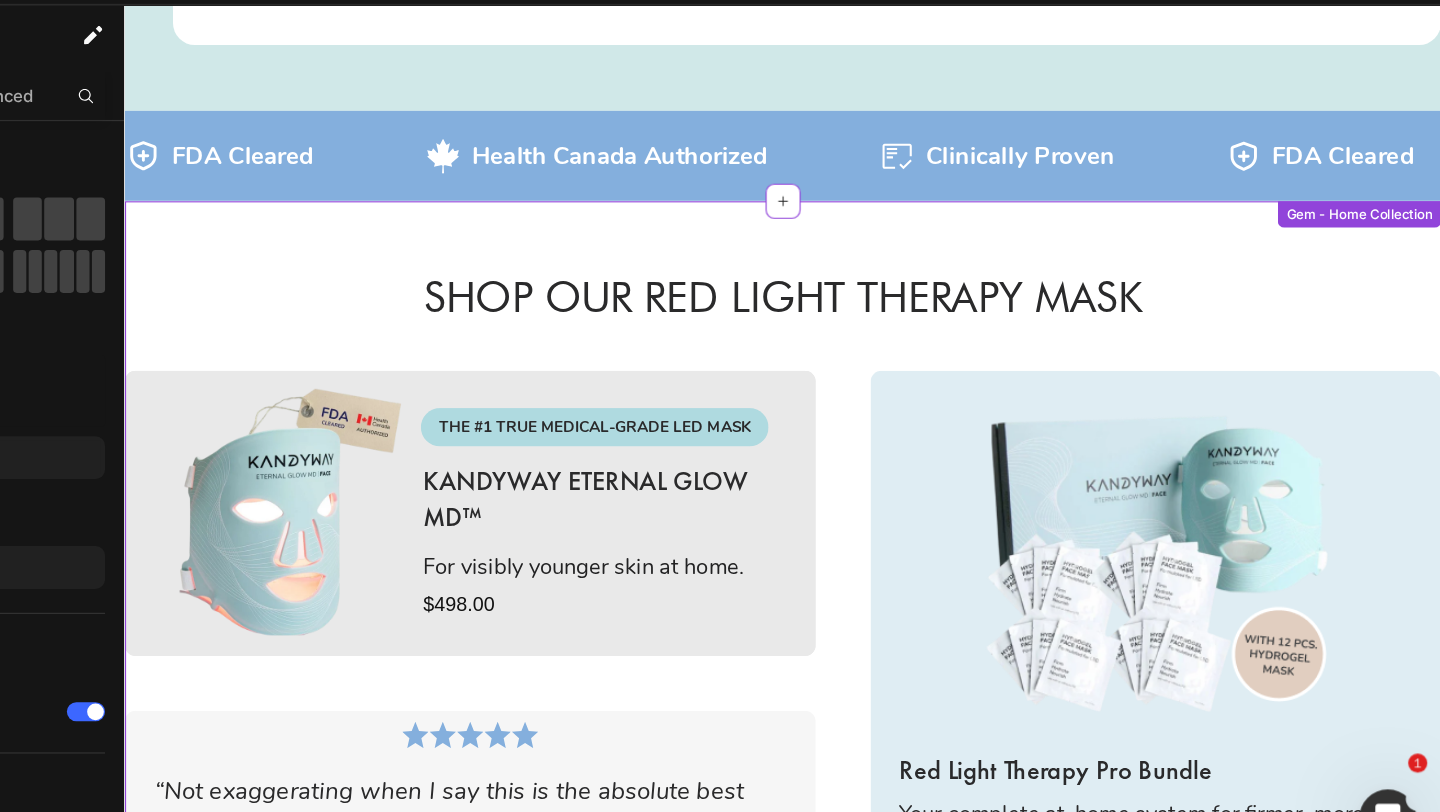 scroll, scrollTop: 3660, scrollLeft: 0, axis: vertical 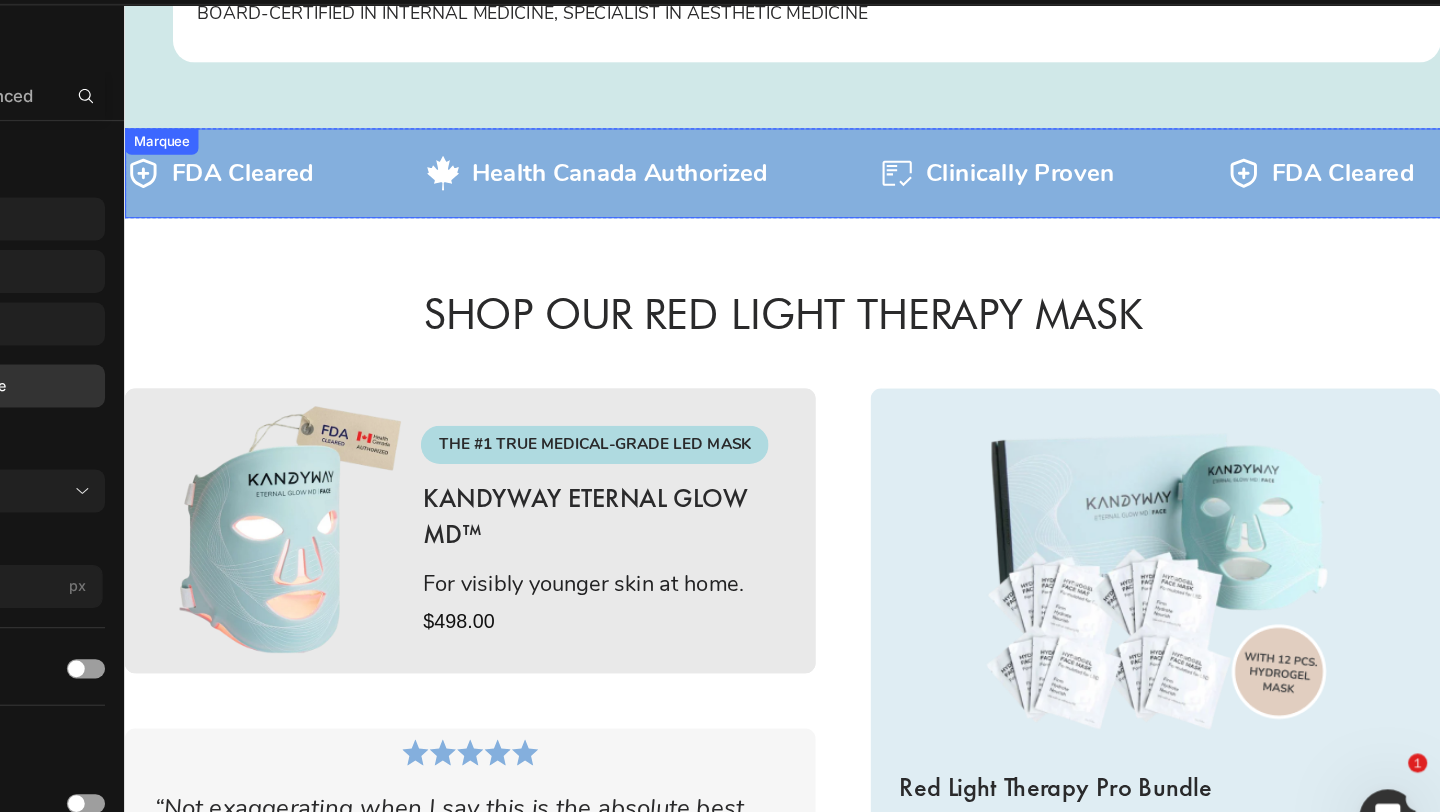click on "Icon FDA Cleared Text Block Row
Icon Health Canada Authorized Text Block Row
Icon Clinically Proven Text Block Row
Icon FDA Cleared Text Block Row
Icon Health Canada Authorized Text Block Row
Icon Clinically Proven Text Block Row
Icon FDA Cleared Text Block Row
Icon Health Canada Authorized Text Block Row
Icon Clinically Proven Text Block Row
Icon FDA Cleared Text Block Row
Icon Health Canada Authorized Text Block Row
Icon Clinically Proven Text Block Row
Icon FDA Cleared Text Block Row
Icon Health Canada Authorized Text Block Row
Icon Clinically Proven Text Block Row
Icon FDA Cleared Text Block Row
Icon Health Canada Authorized Text Block Row
Icon Clinically Proven Text Block Row Marquee" at bounding box center [724, 158] 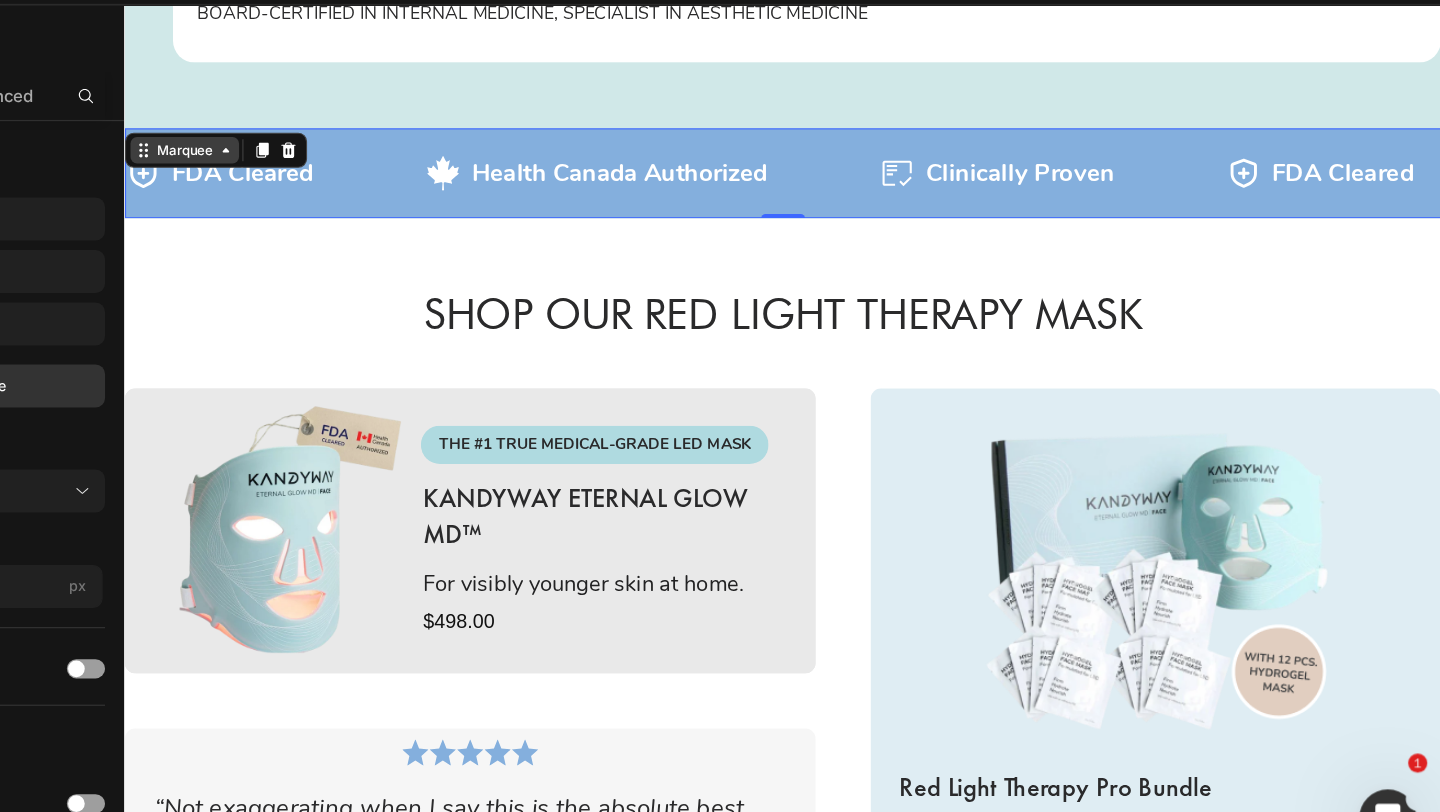 click 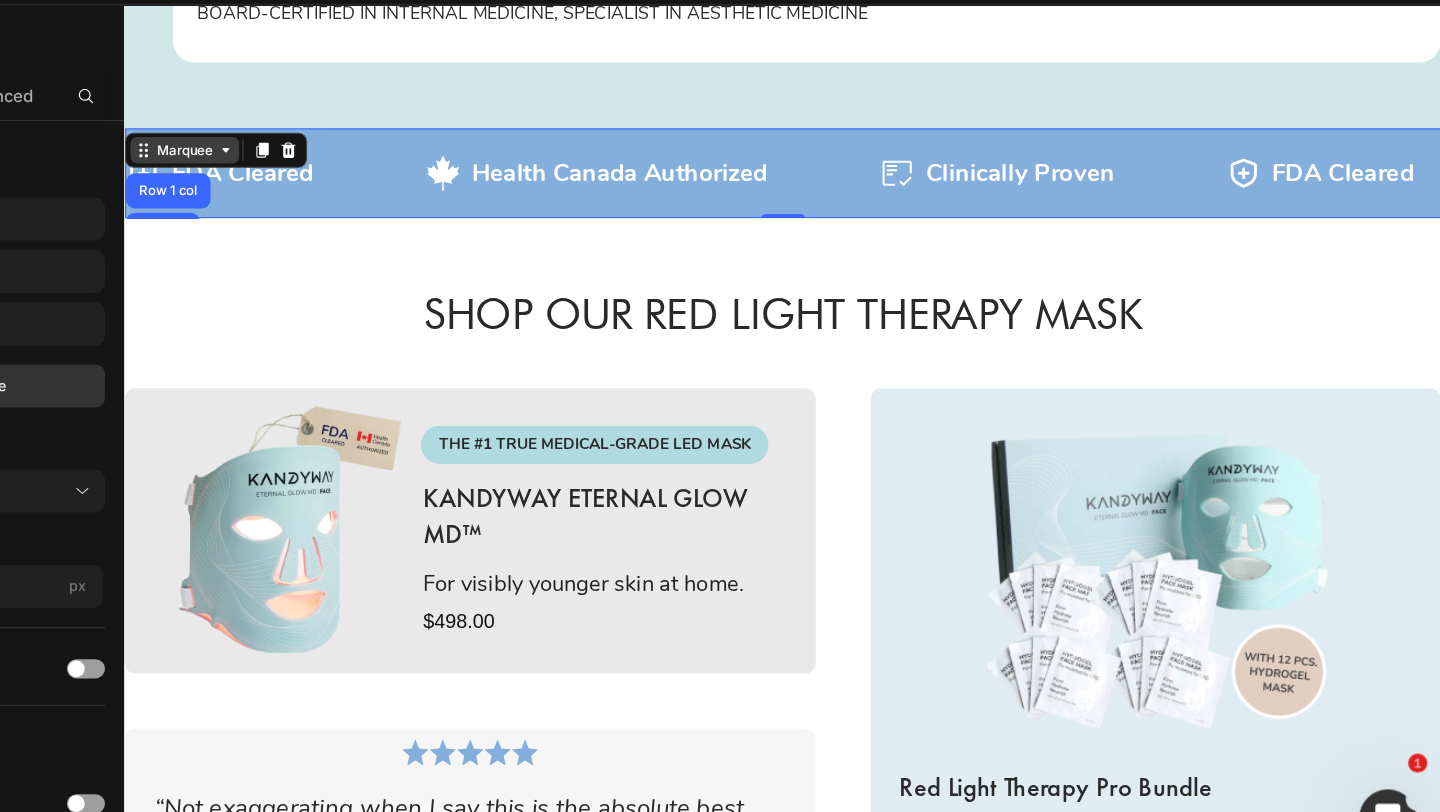 click 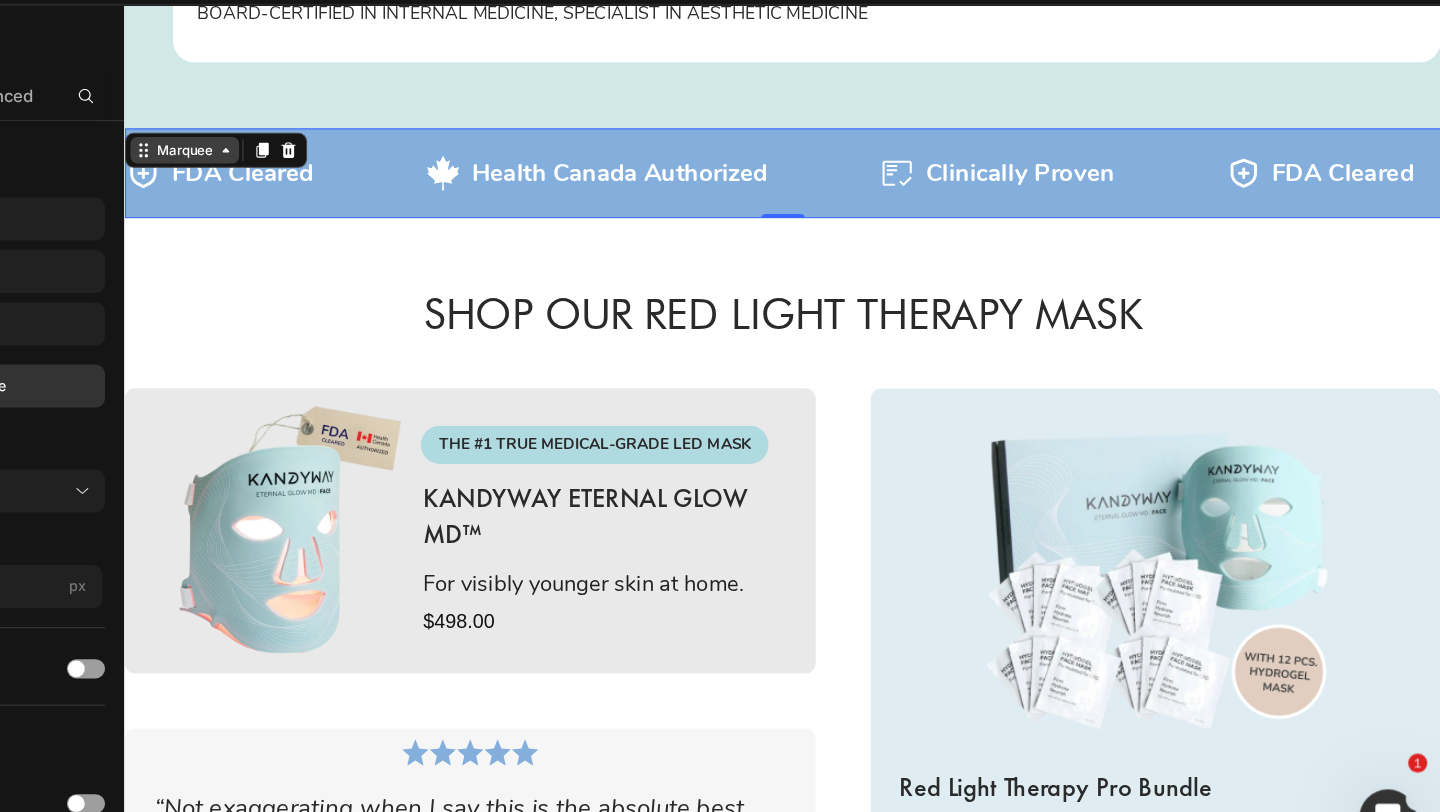 click on "Marquee" at bounding box center [178, 137] 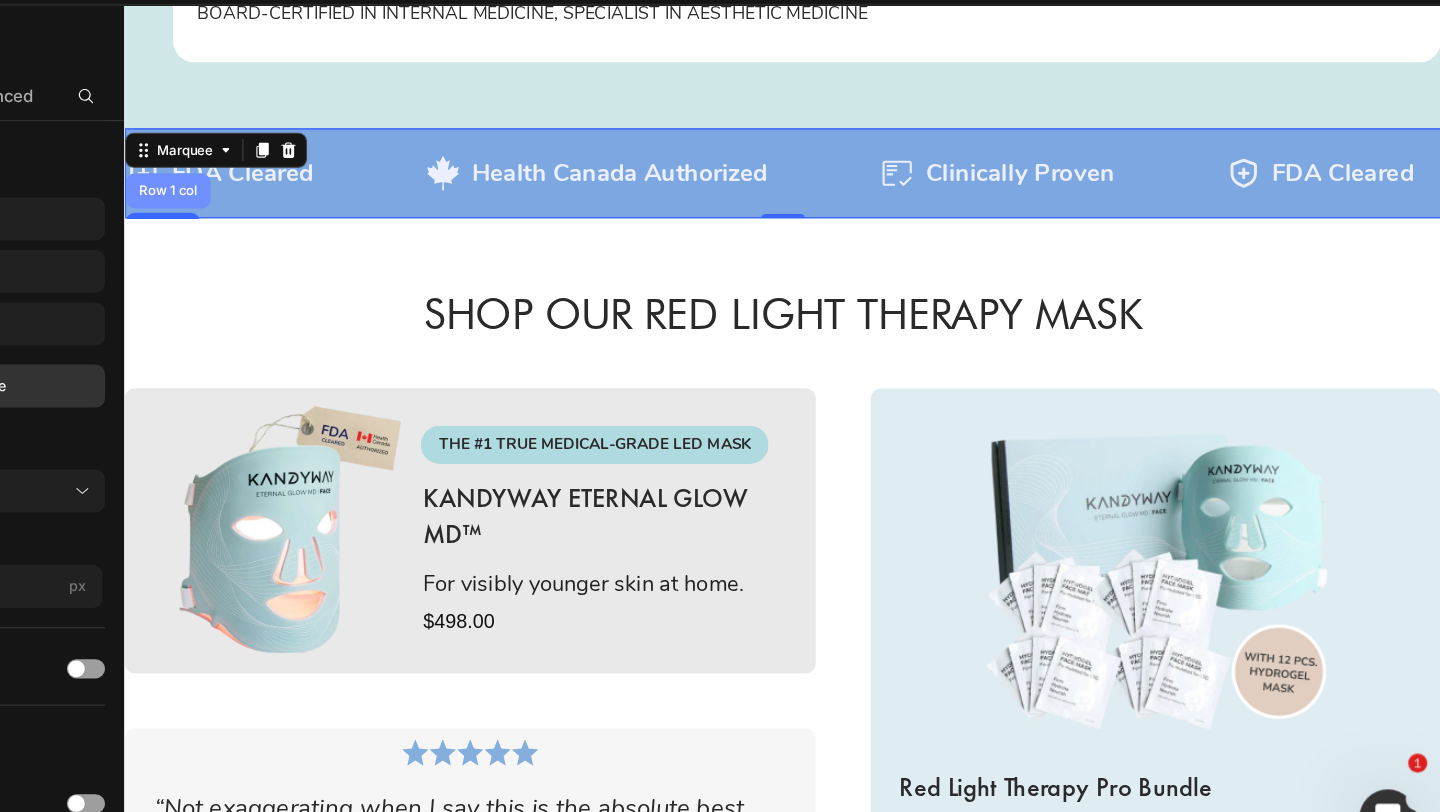click on "Row 1 col" at bounding box center (163, 174) 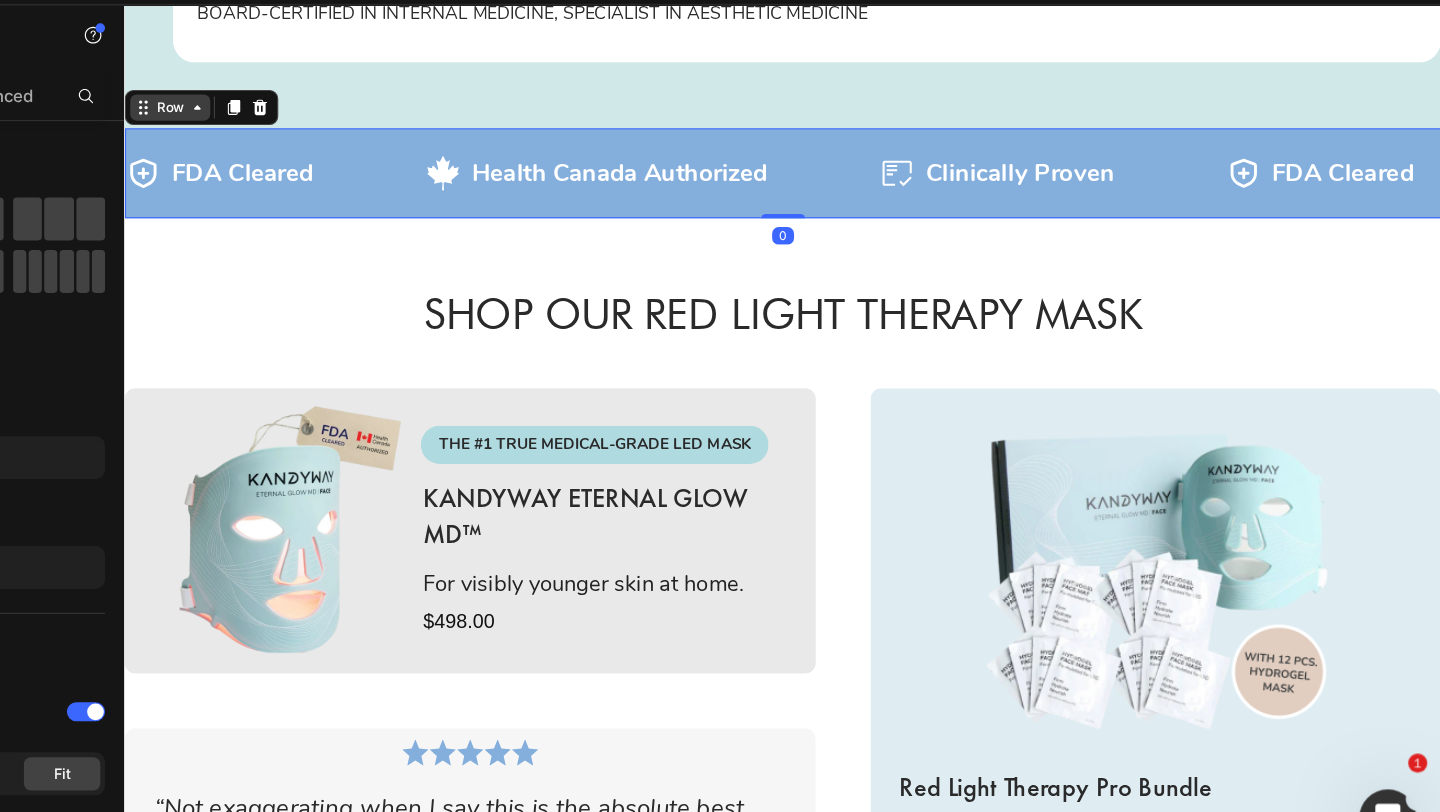 click 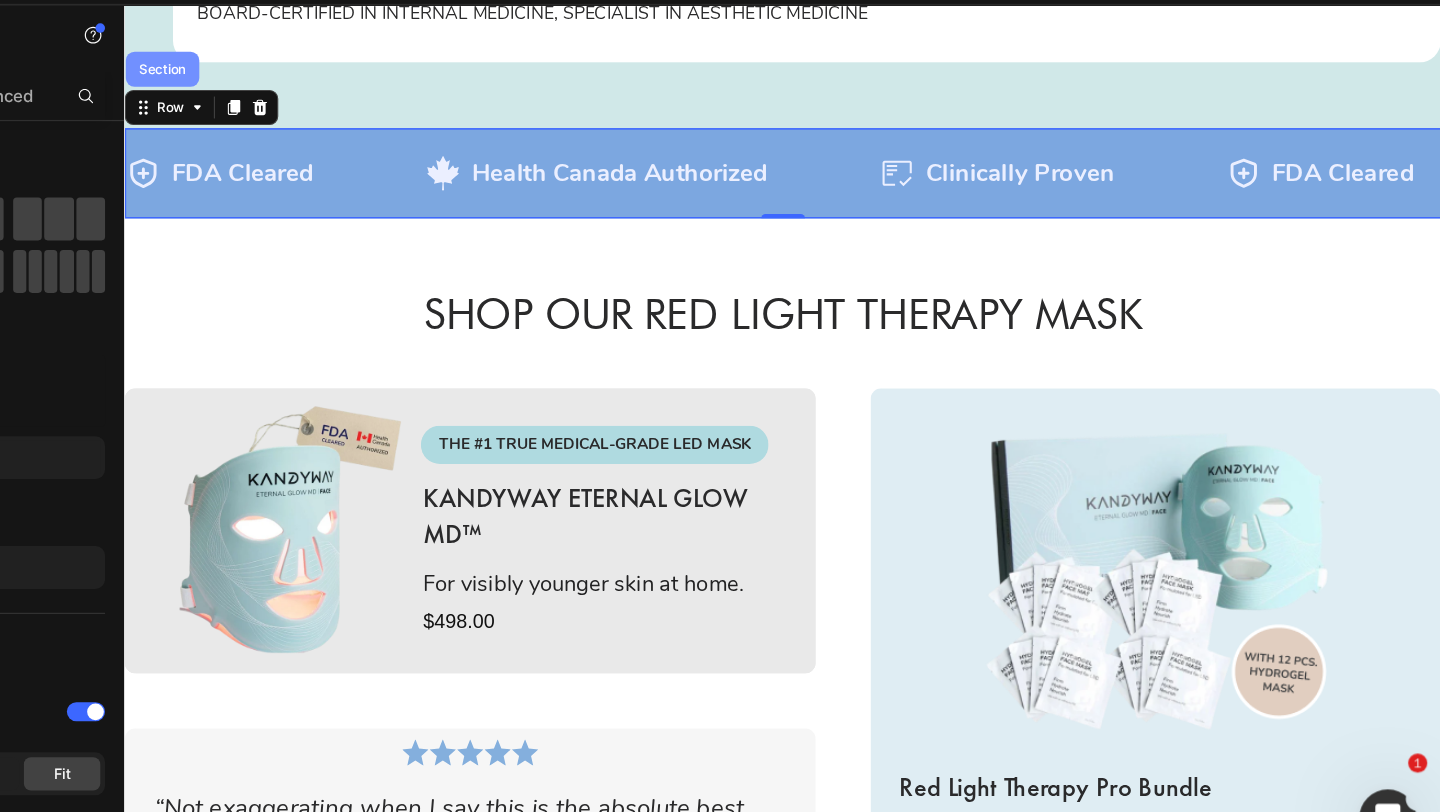 click on "Section" at bounding box center [158, 63] 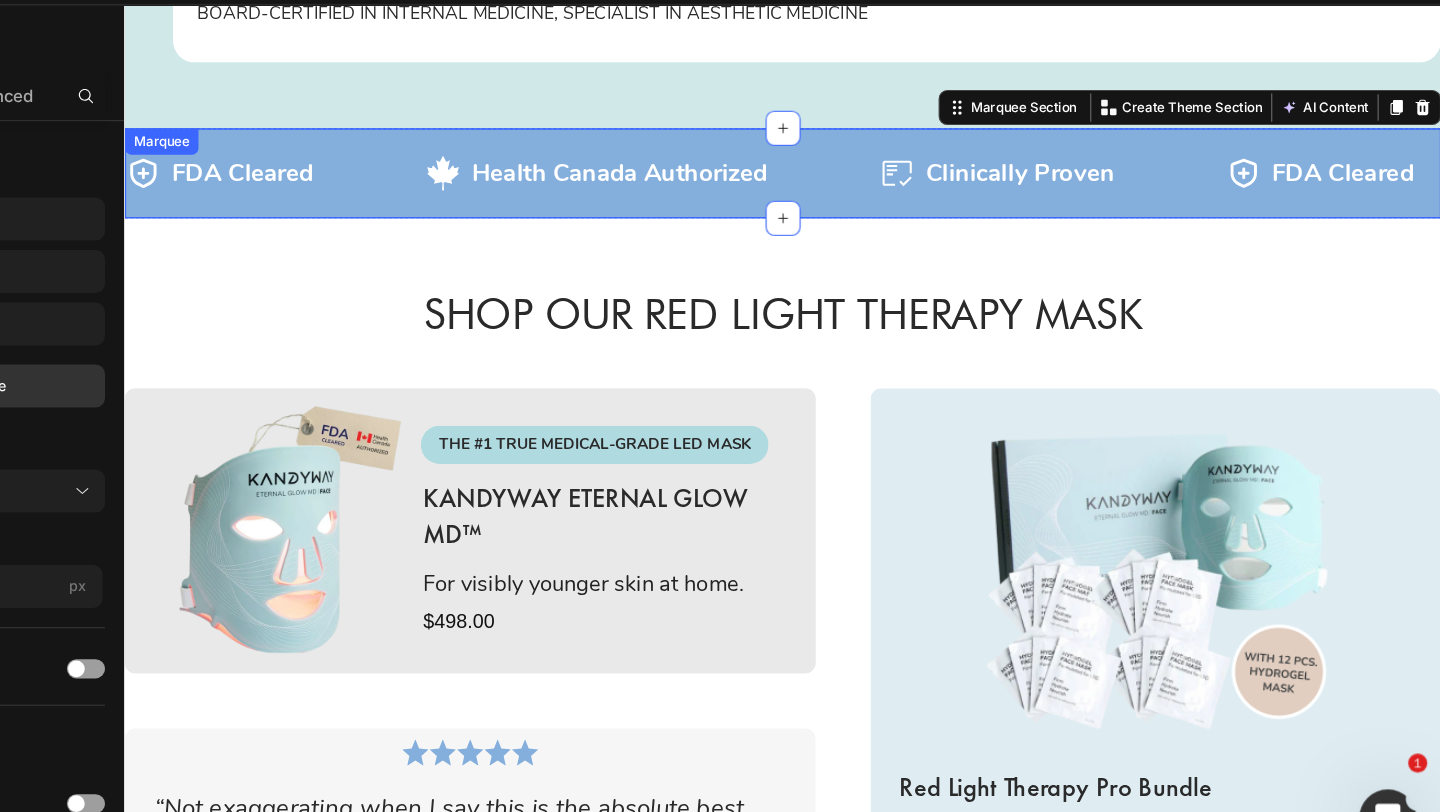 click on "Icon FDA Cleared Text Block Row
Icon Health Canada Authorized Text Block Row
Icon Clinically Proven Text Block Row
Icon FDA Cleared Text Block Row
Icon Health Canada Authorized Text Block Row
Icon Clinically Proven Text Block Row
Icon FDA Cleared Text Block Row
Icon Health Canada Authorized Text Block Row
Icon Clinically Proven Text Block Row
Icon FDA Cleared Text Block Row
Icon Health Canada Authorized Text Block Row
Icon Clinically Proven Text Block Row
Icon FDA Cleared Text Block Row
Icon Health Canada Authorized Text Block Row
Icon Clinically Proven Text Block Row
Icon FDA Cleared Text Block Row
Icon Health Canada Authorized Text Block Row
Icon Clinically Proven Text Block Row Marquee" at bounding box center (724, 158) 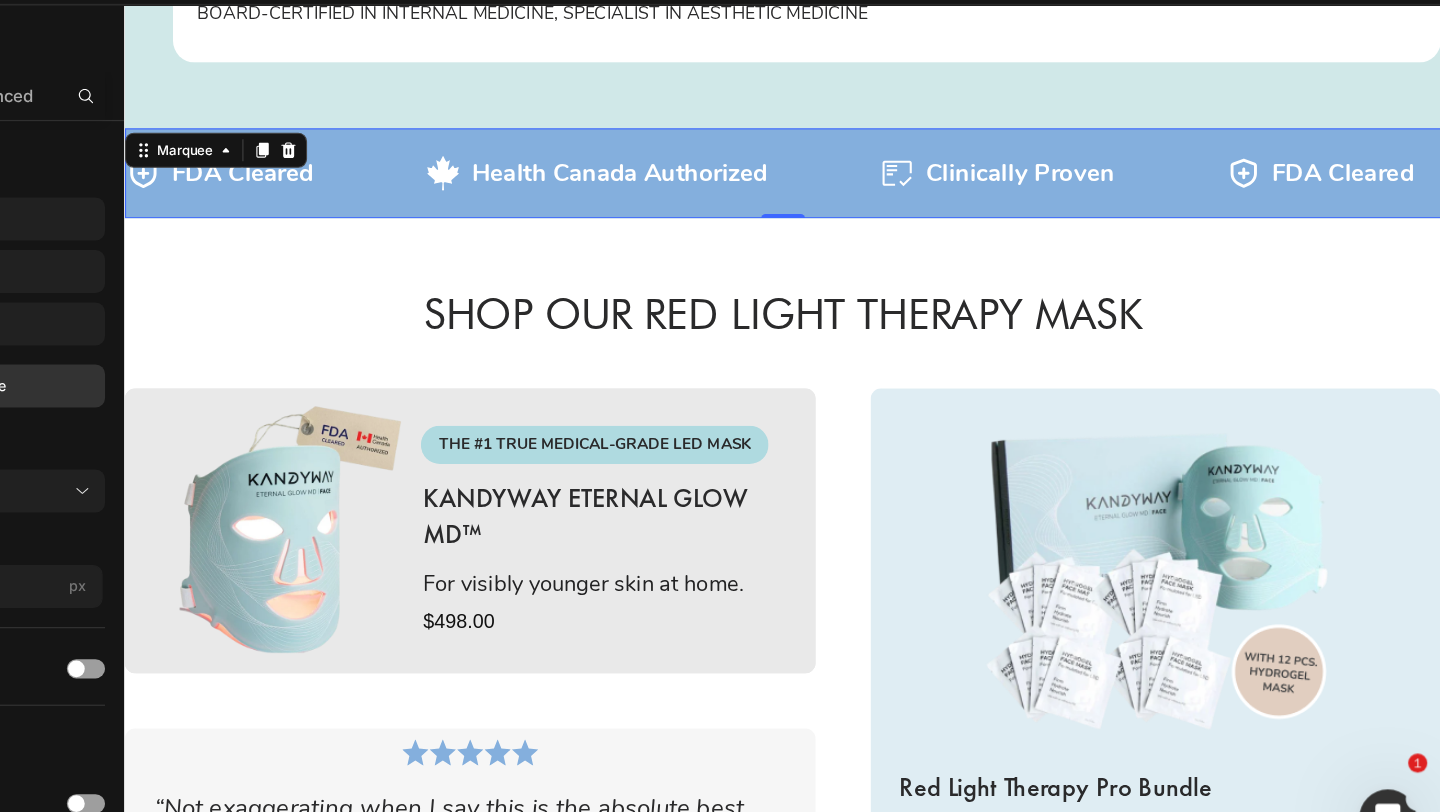 click on "Icon FDA Cleared Text Block Row
Icon Health Canada Authorized Text Block Row
Icon Clinically Proven Text Block Row
Icon FDA Cleared Text Block Row
Icon Health Canada Authorized Text Block Row
Icon Clinically Proven Text Block Row
Icon FDA Cleared Text Block Row
Icon Health Canada Authorized Text Block Row
Icon Clinically Proven Text Block Row
Icon FDA Cleared Text Block Row
Icon Health Canada Authorized Text Block Row
Icon Clinically Proven Text Block Row
Icon FDA Cleared Text Block Row
Icon Health Canada Authorized Text Block Row
Icon Clinically Proven Text Block Row
Icon FDA Cleared Text Block Row
Icon Health Canada Authorized Text Block Row
Icon Clinically Proven Text Block Row Marquee   0" at bounding box center [724, 158] 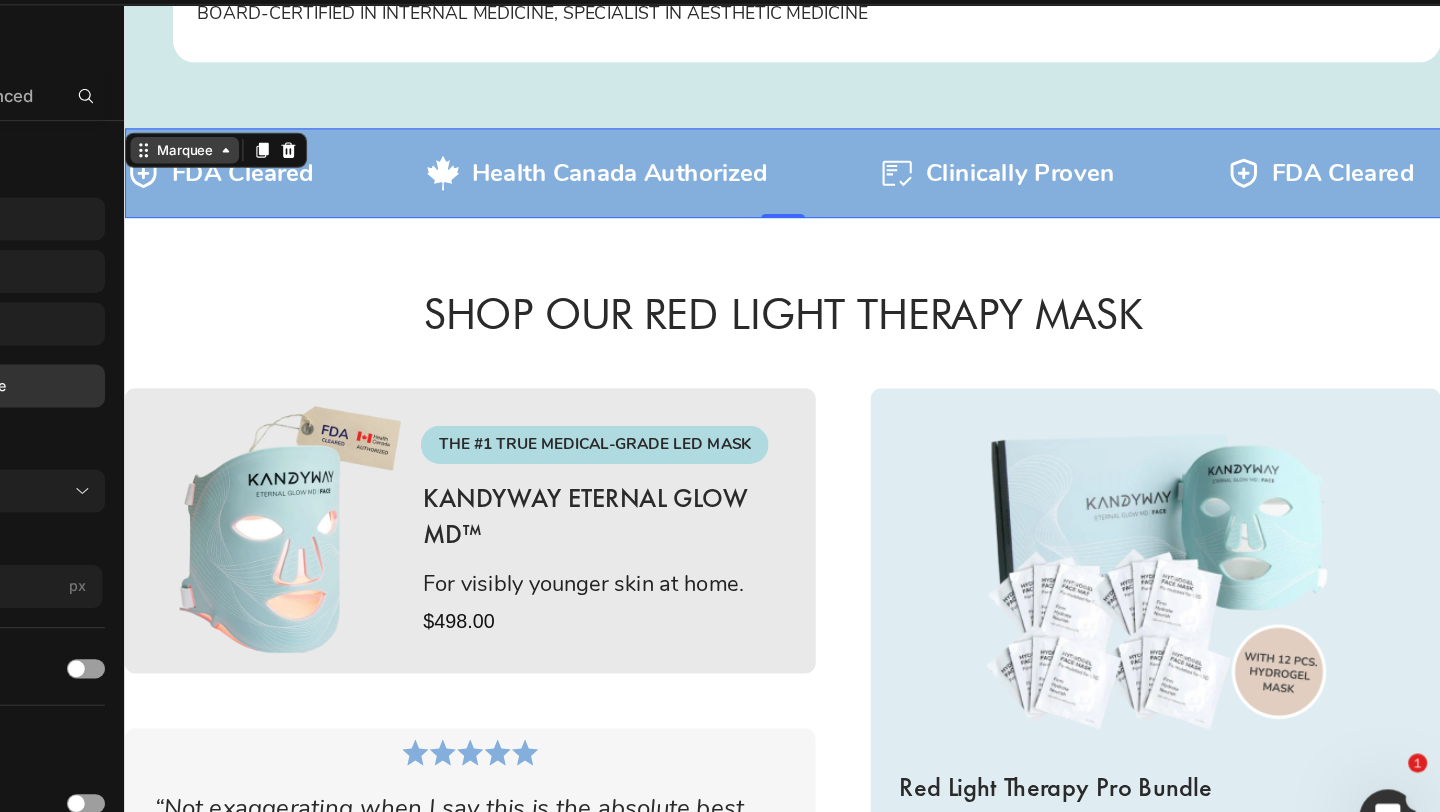 click 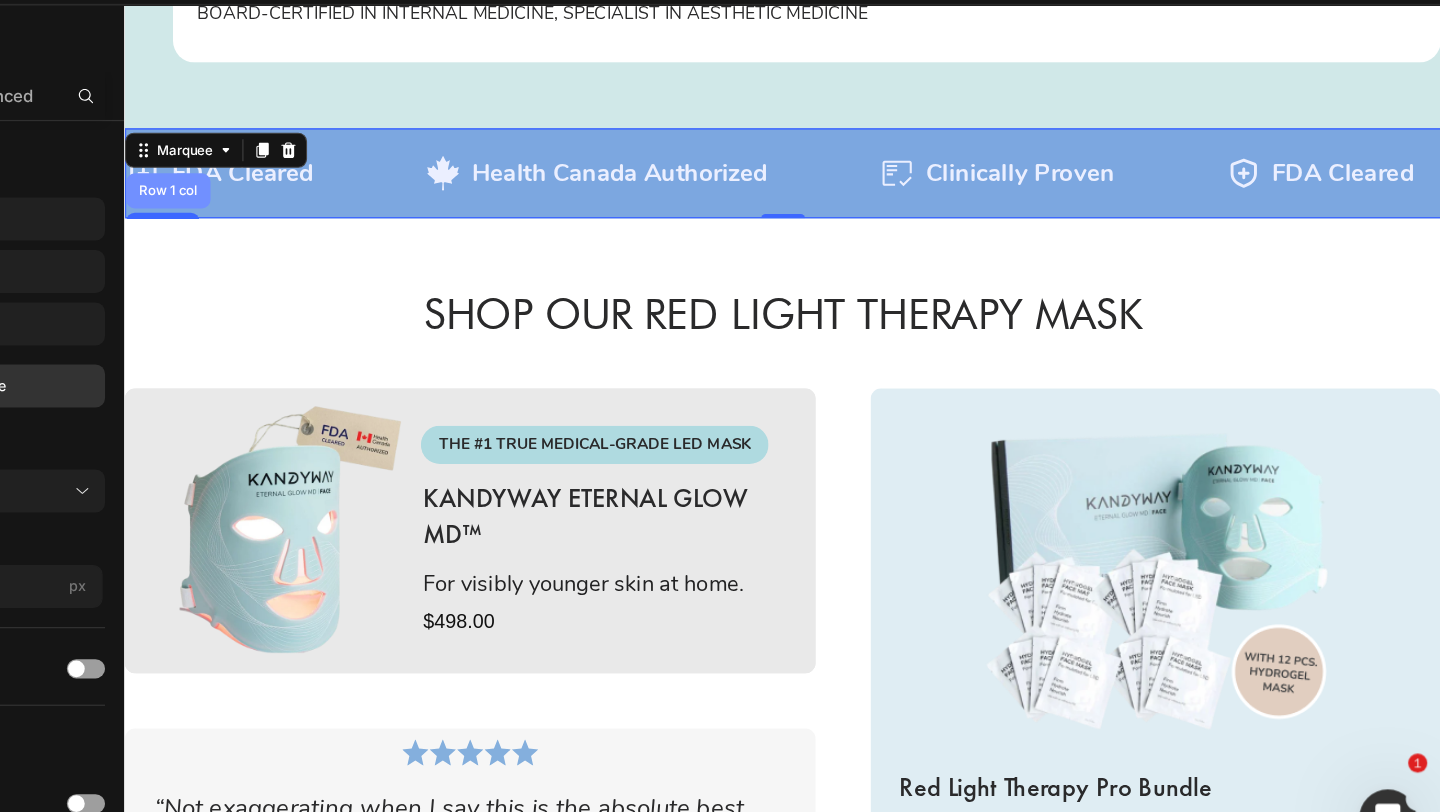 click on "Row 1 col" at bounding box center [163, 174] 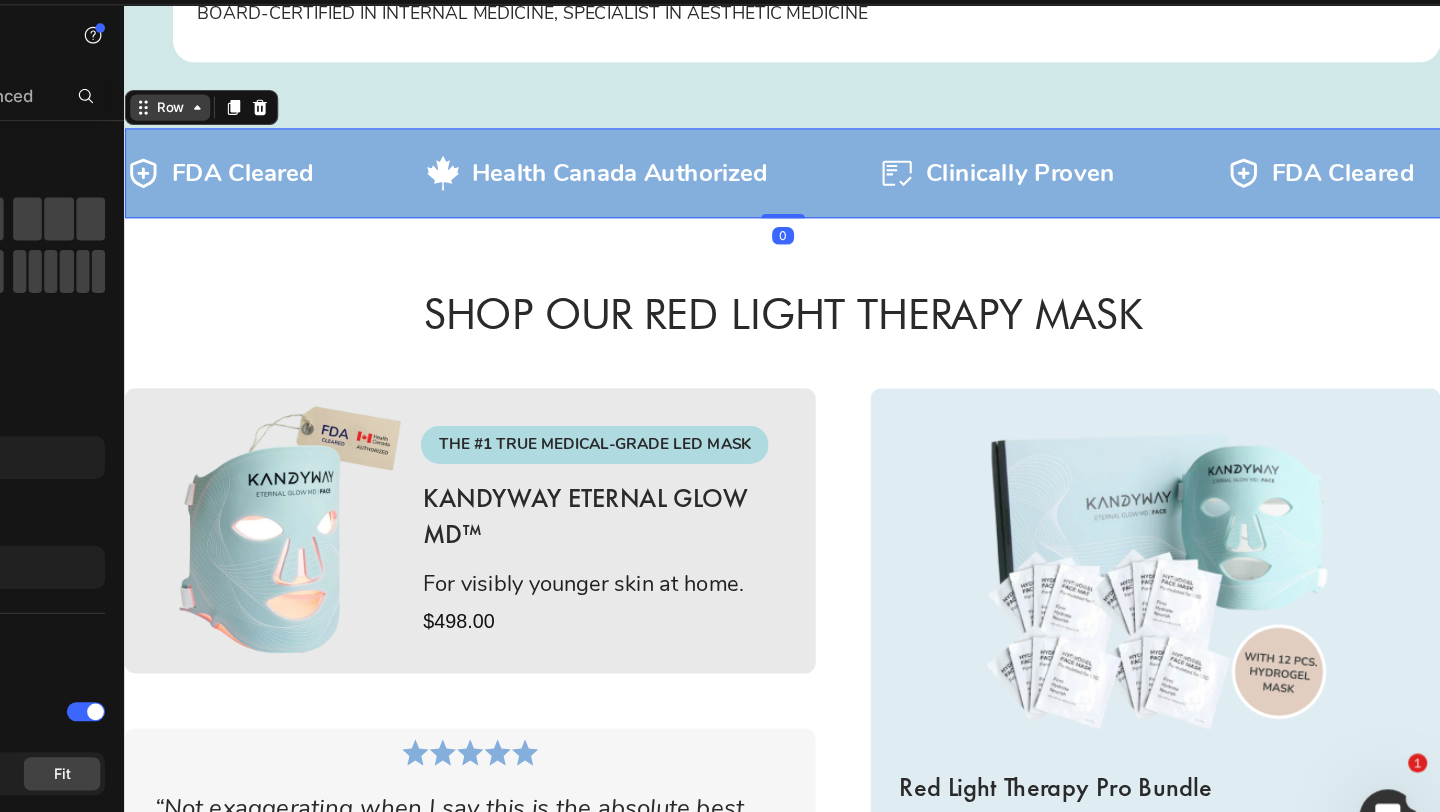click 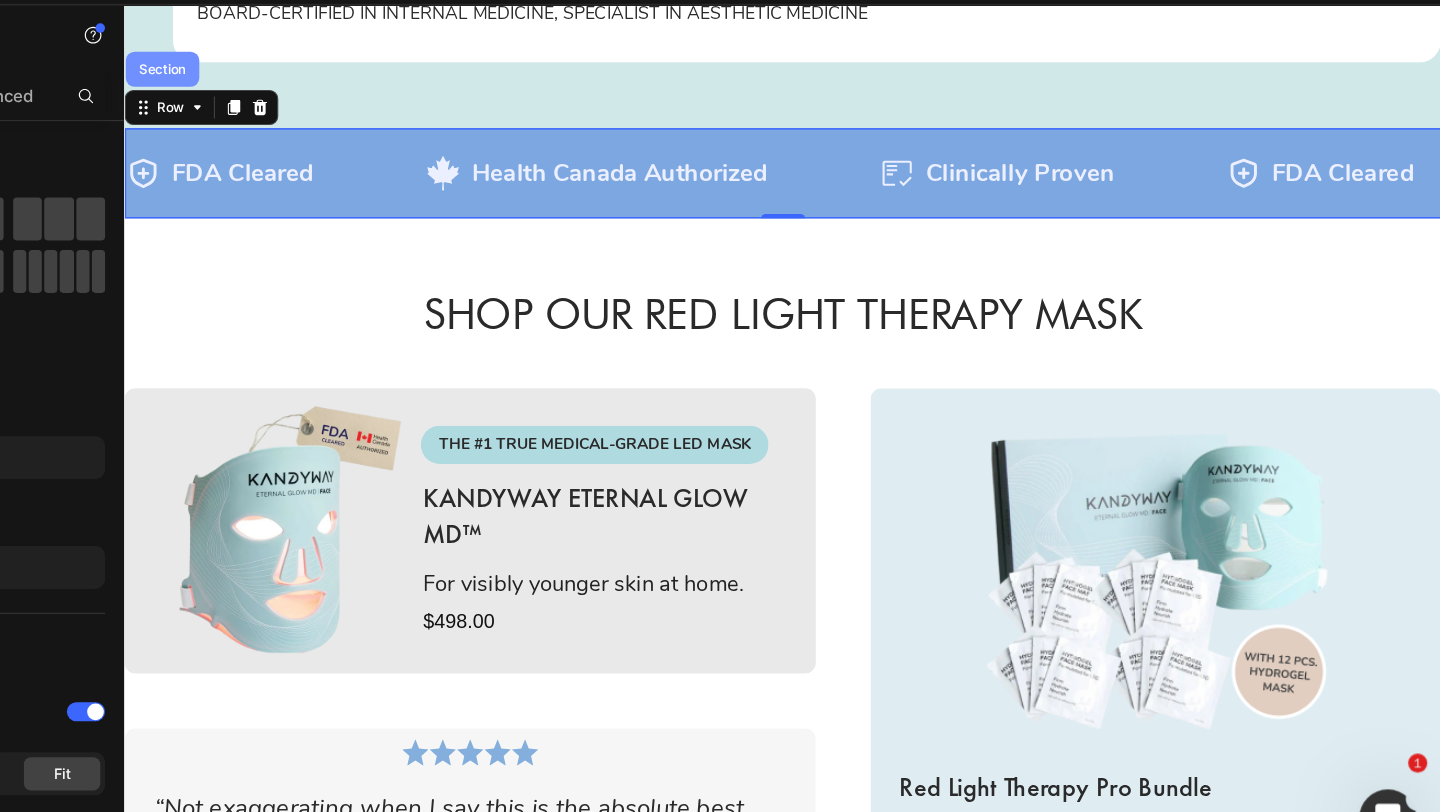 click on "Section" at bounding box center (158, 63) 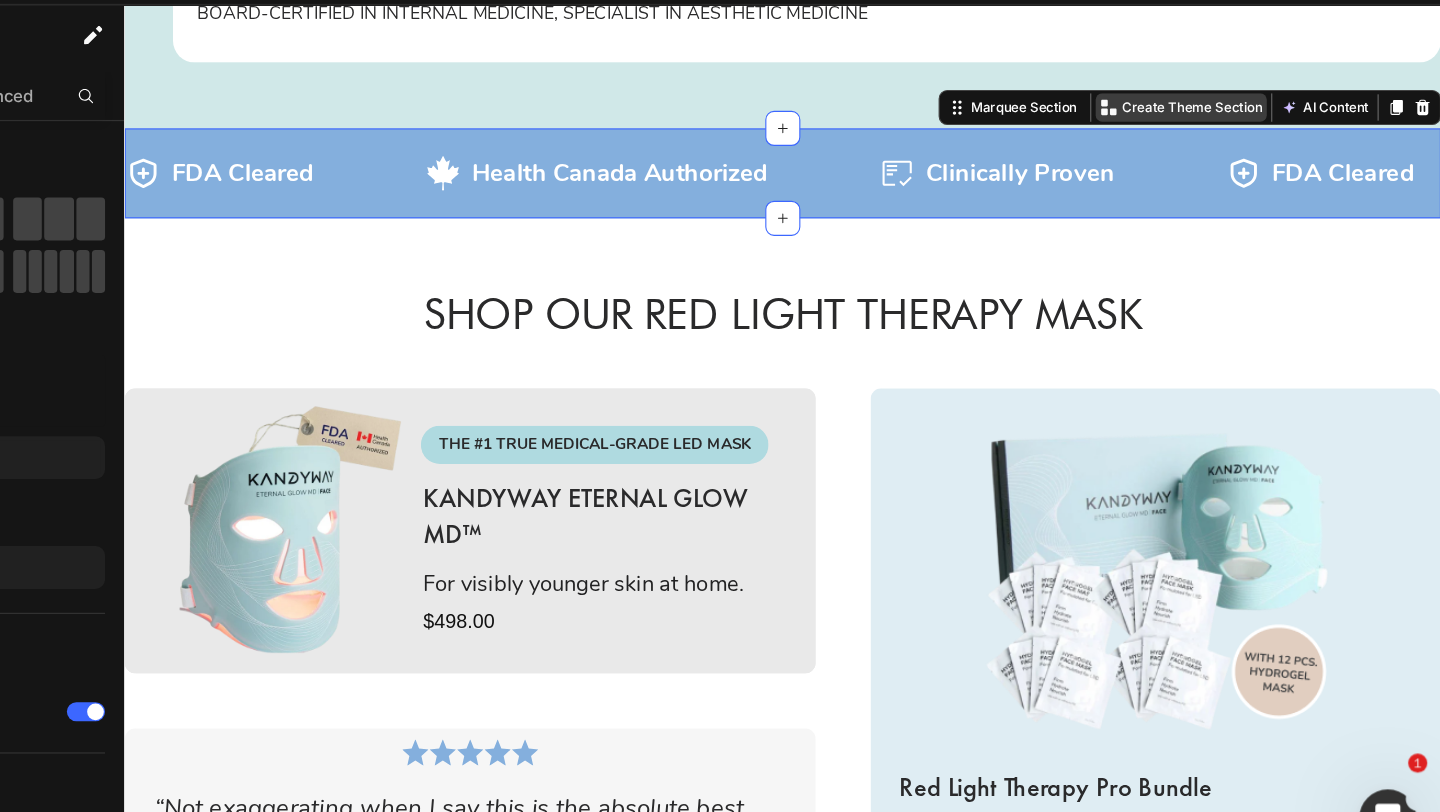 click on "Create Theme Section" at bounding box center [1097, 98] 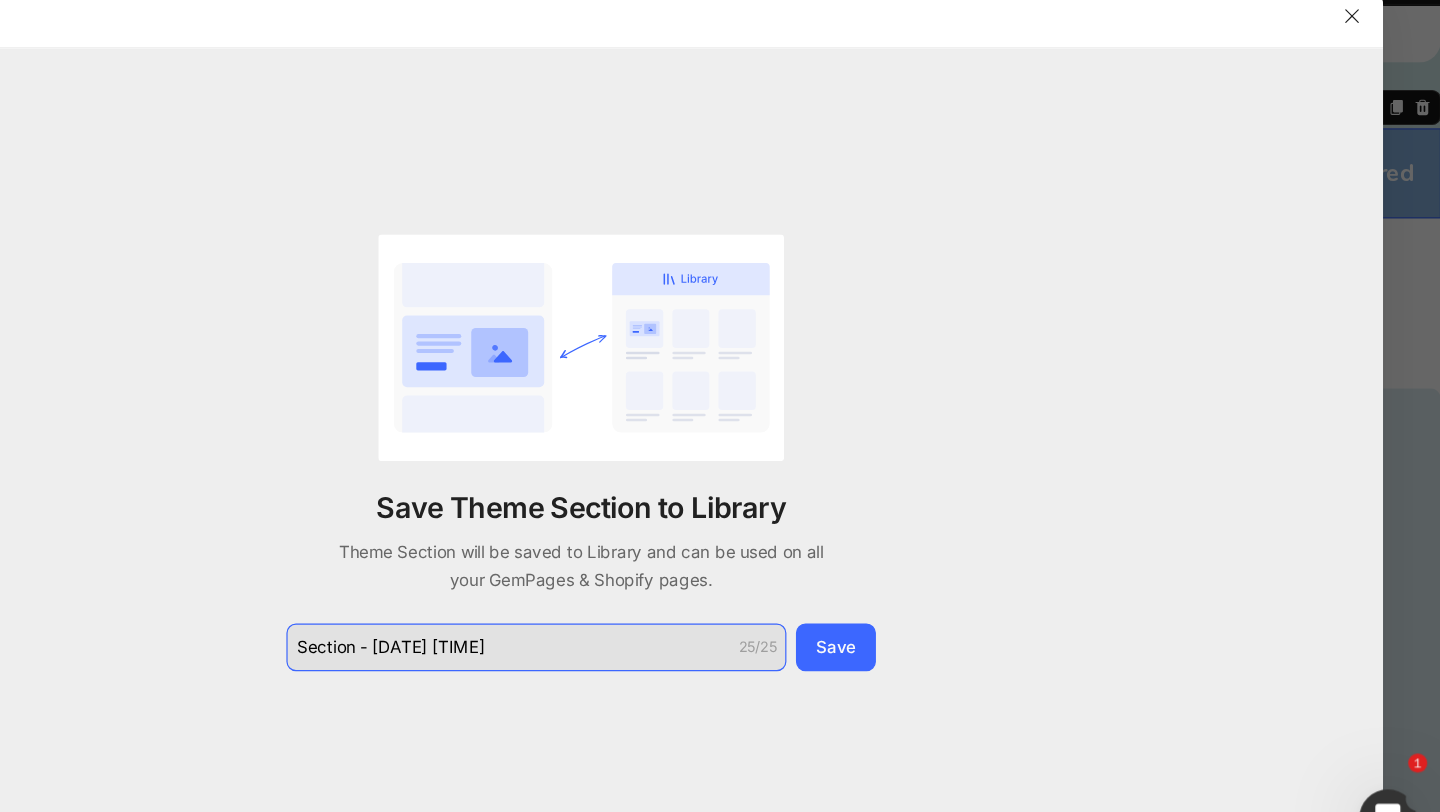 click on "Section - Jul 11 09:14:23" 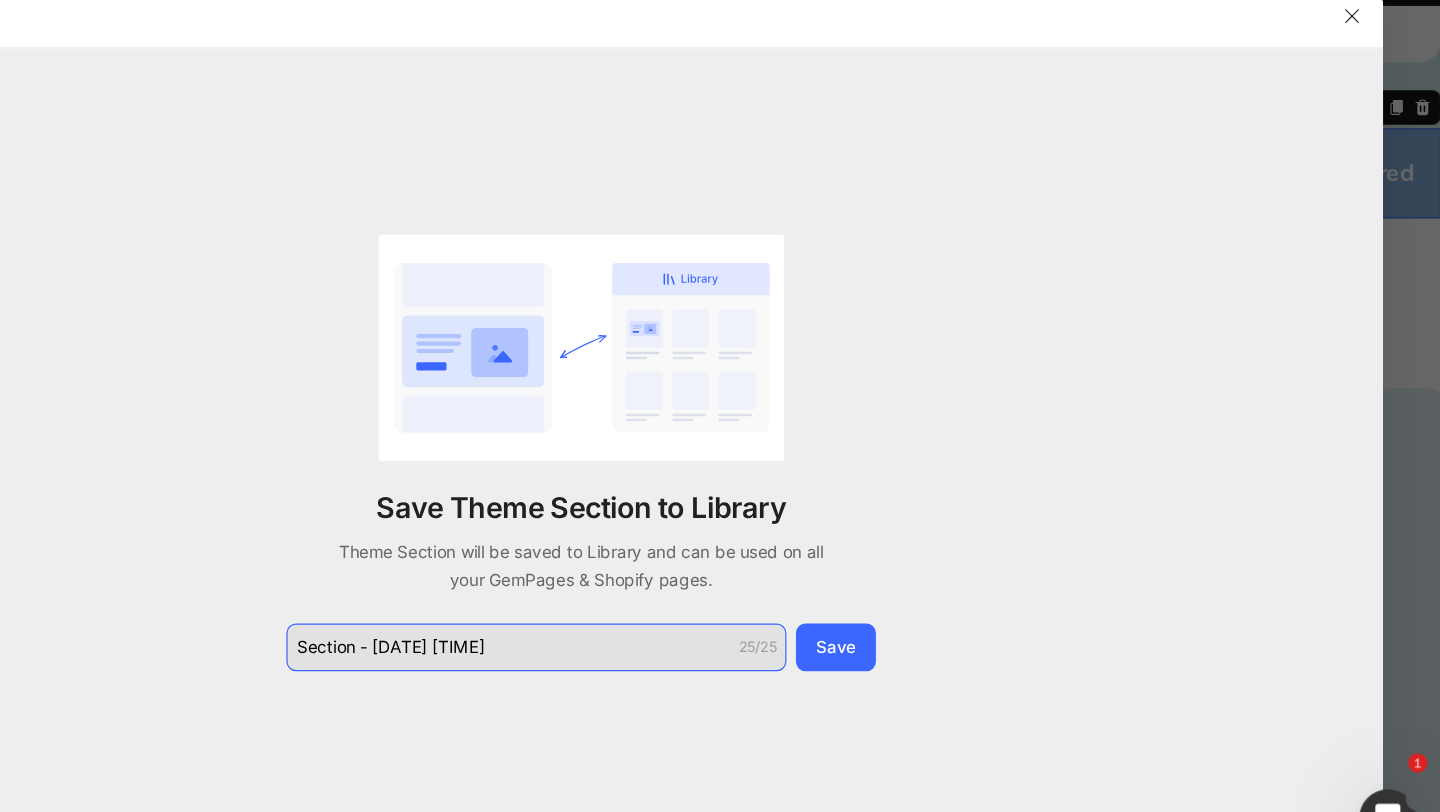 type on "F" 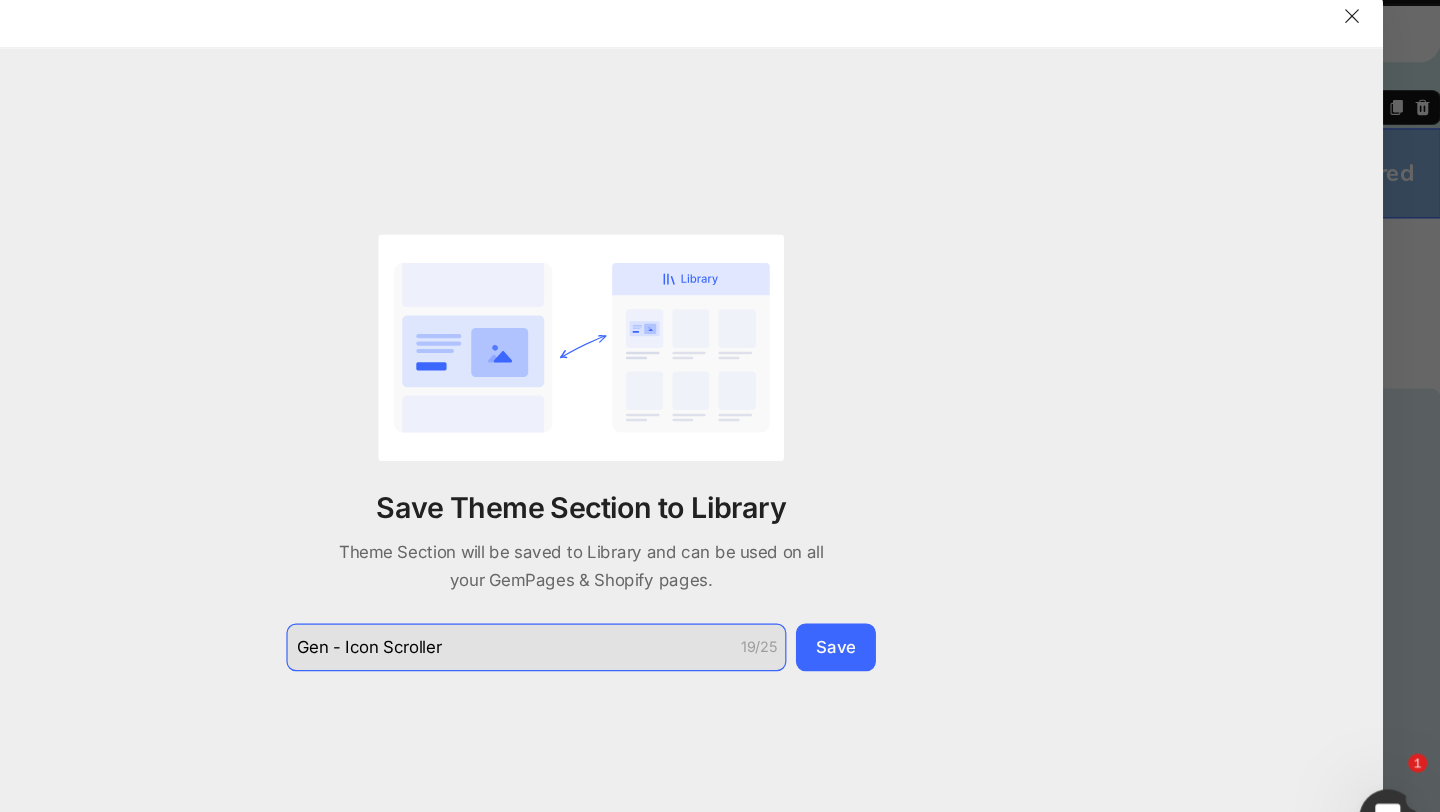 click on "Gen - Icon Scroller" 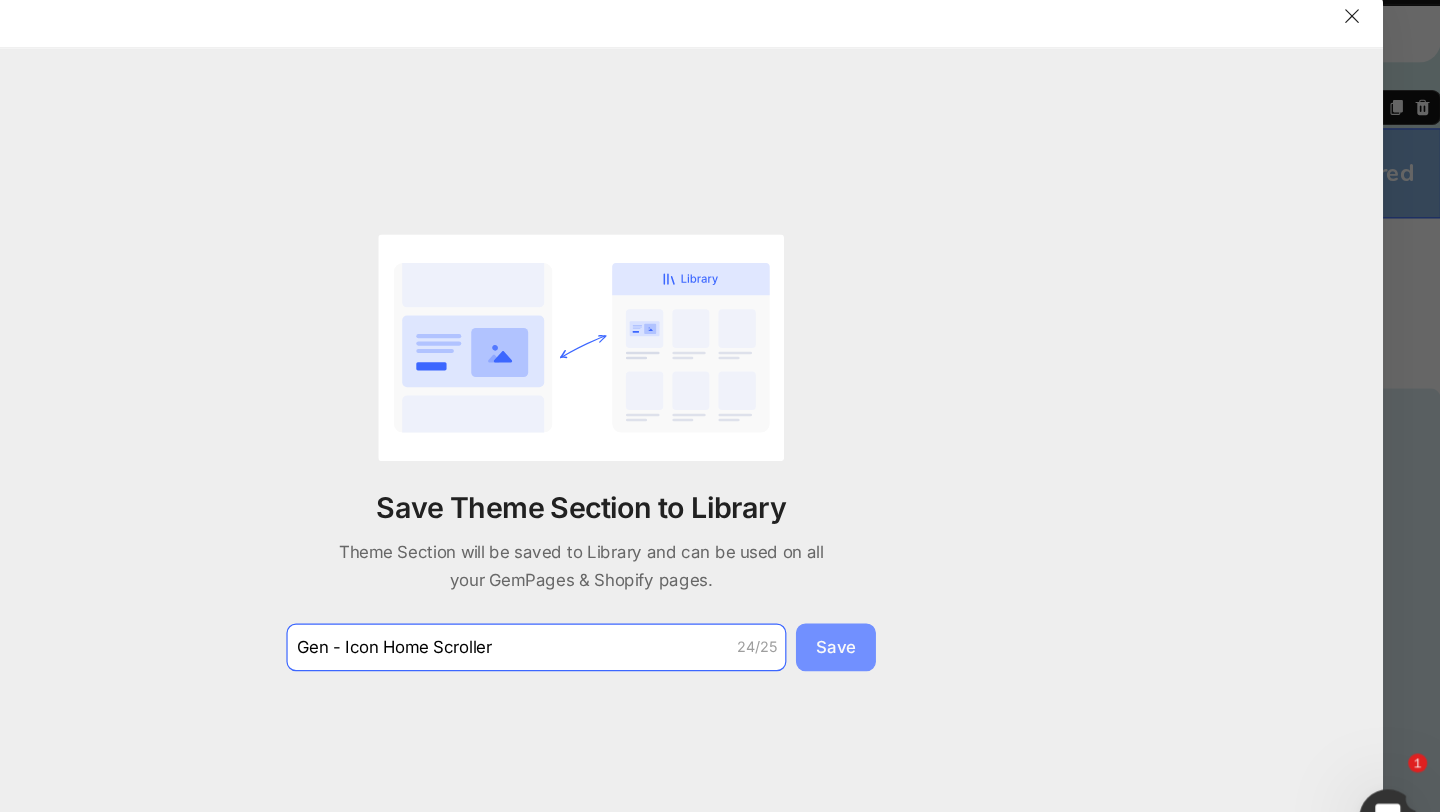 type on "Gen - Icon Home Scroller" 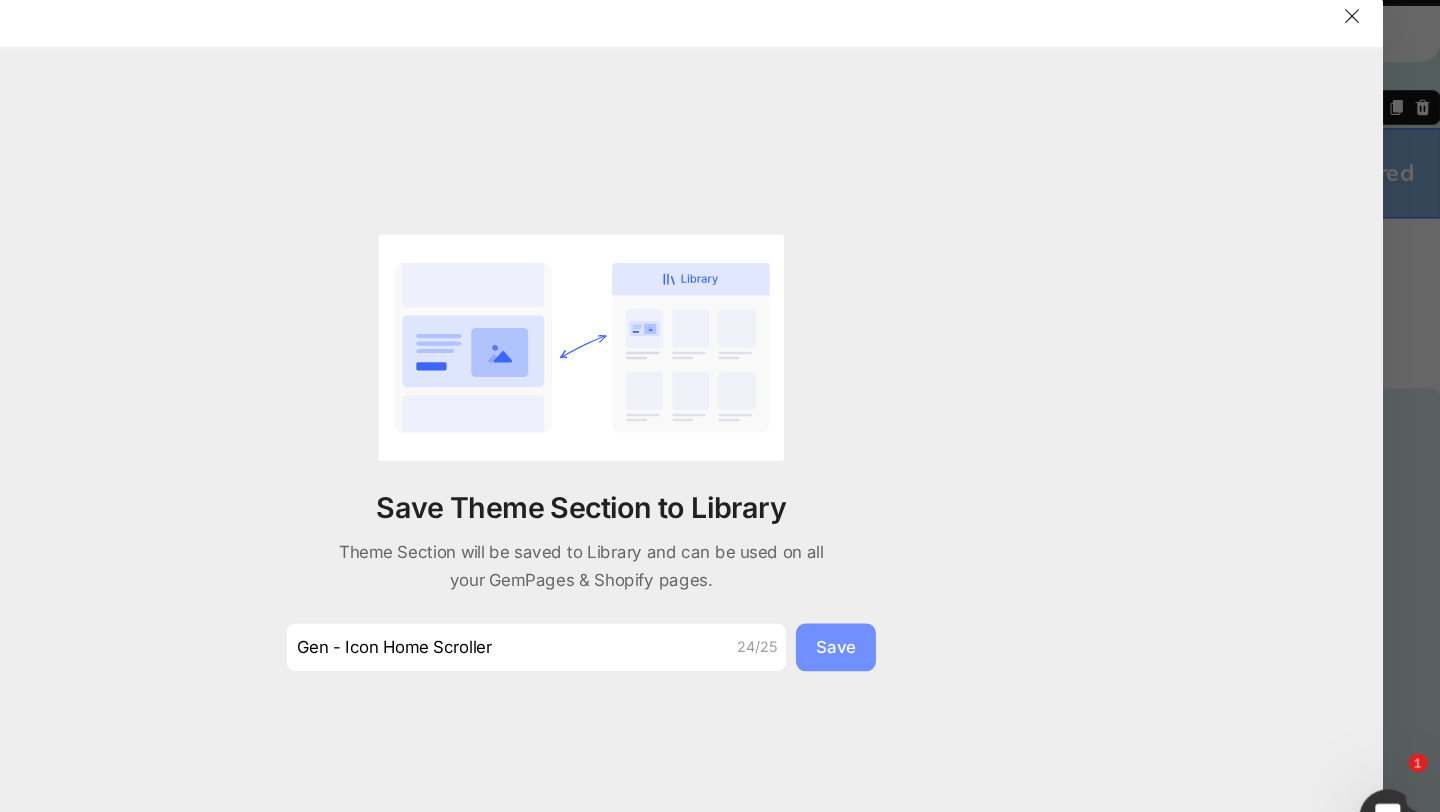 click on "Save" at bounding box center (933, 594) 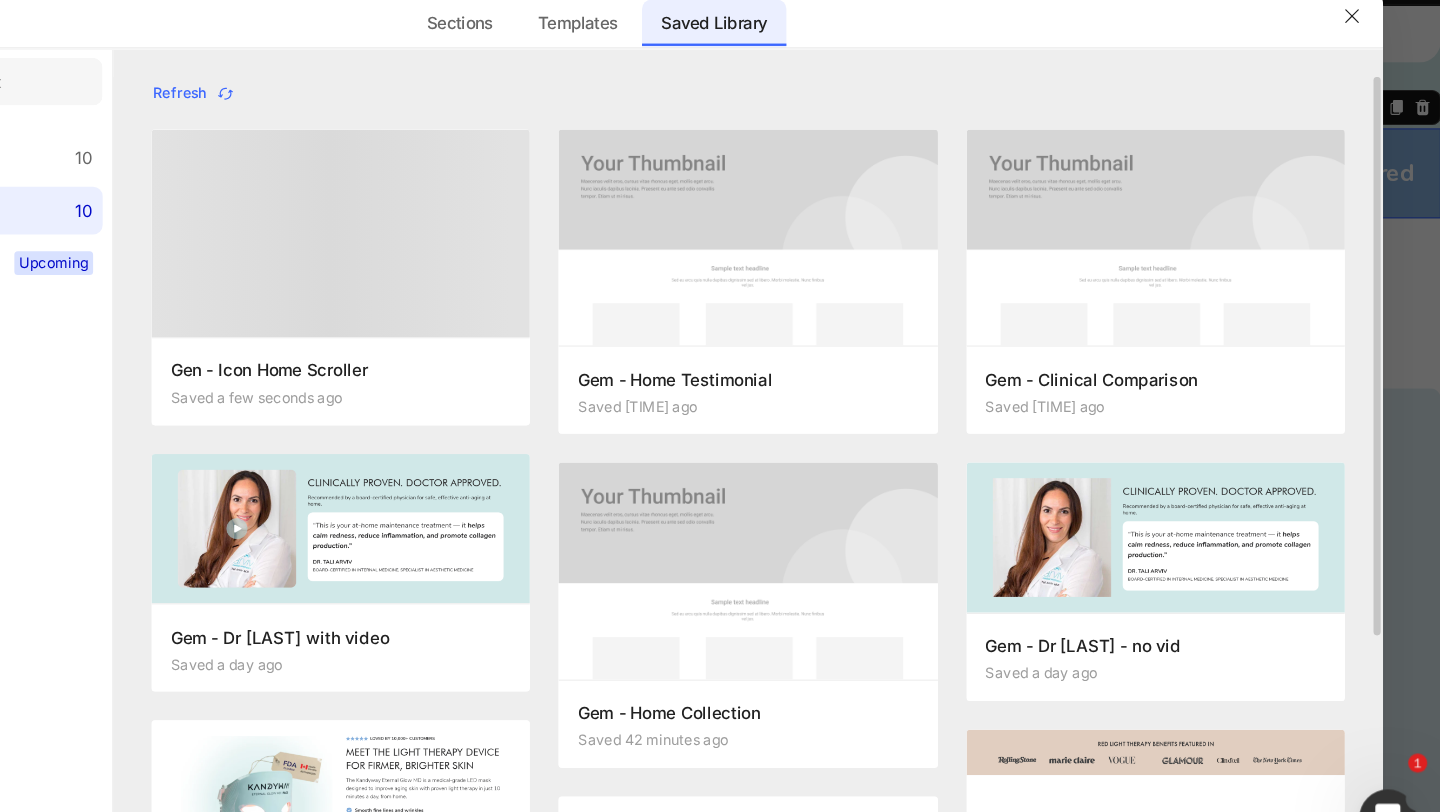 click at bounding box center (518, 248) 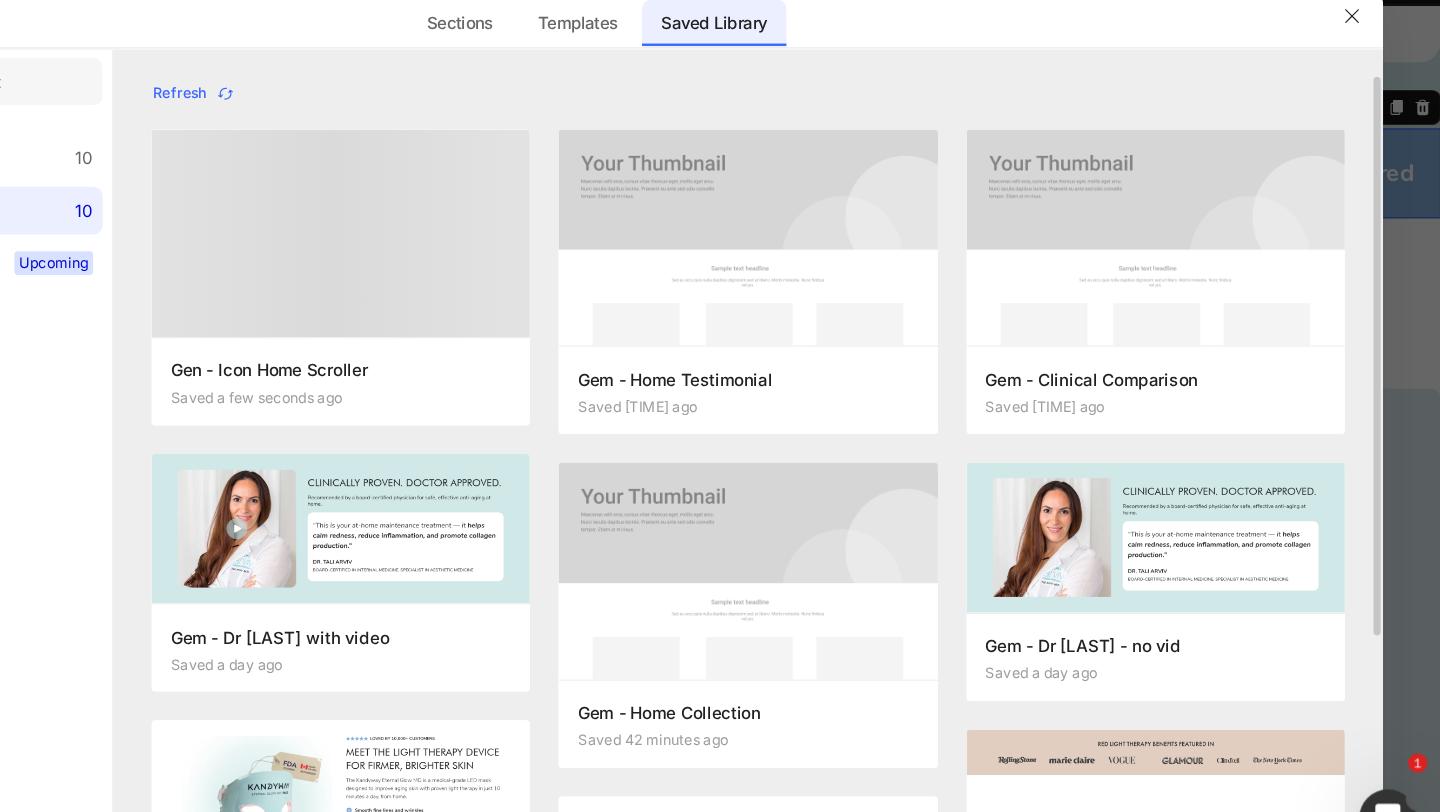 click at bounding box center (518, 248) 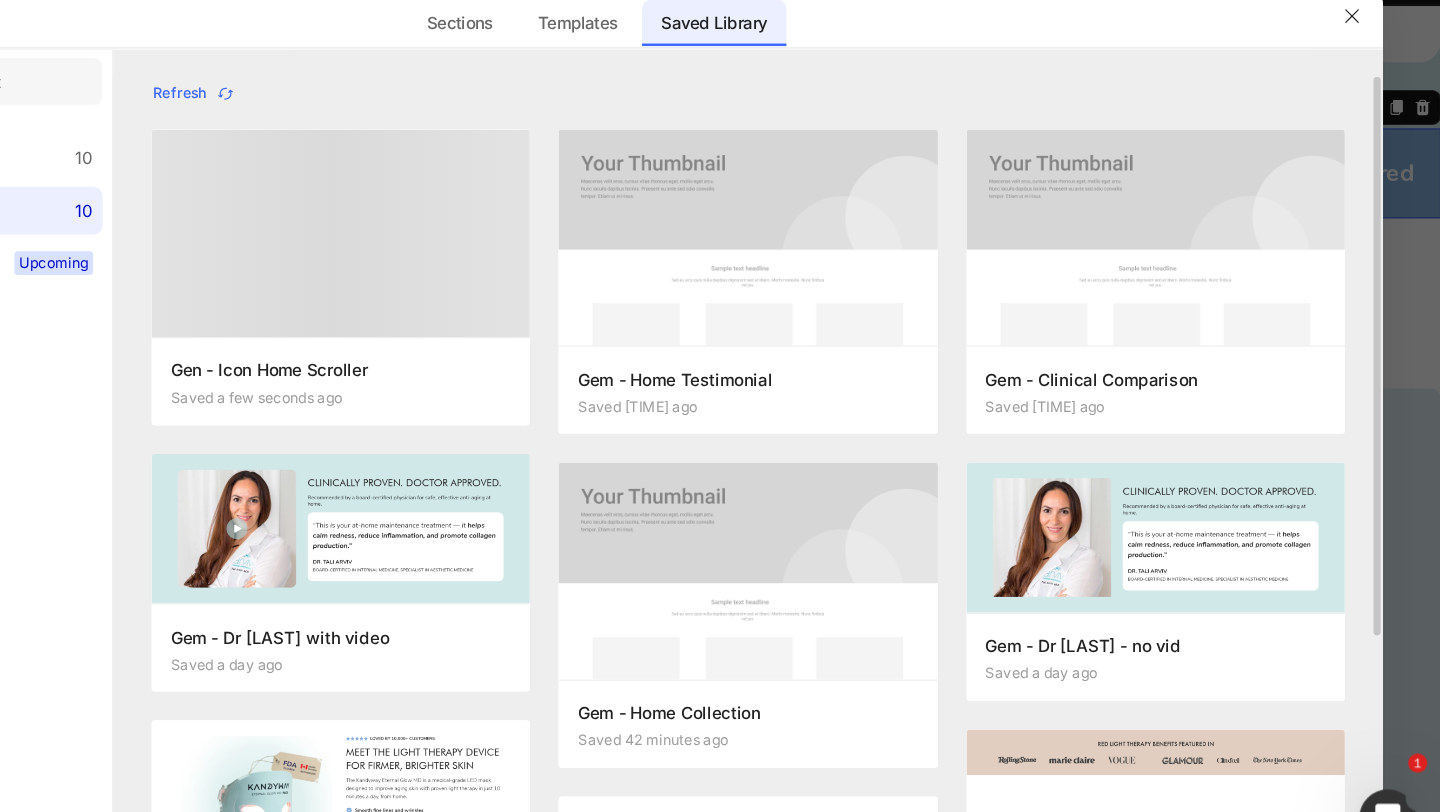click at bounding box center [518, 248] 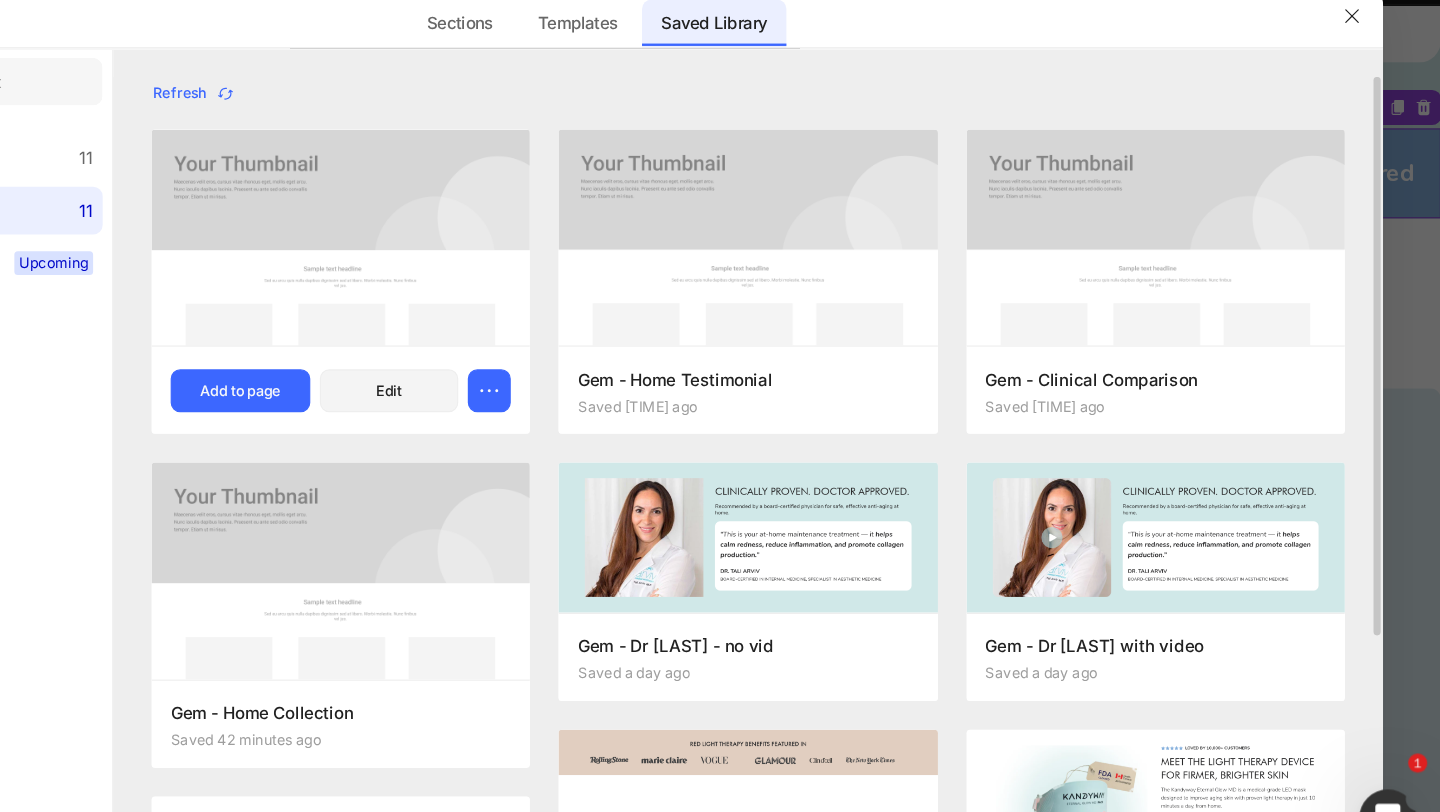 click at bounding box center (518, 252) 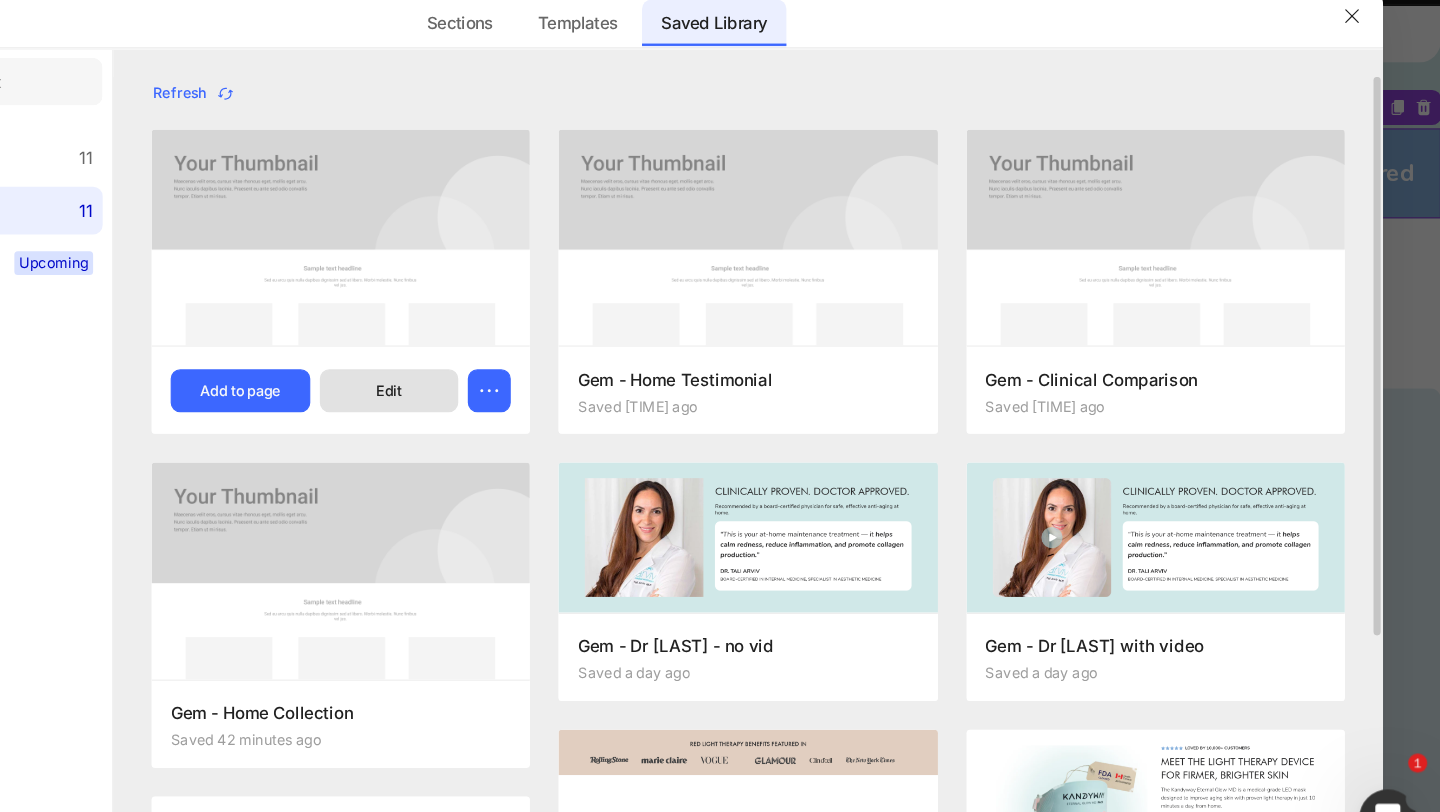click on "Edit" at bounding box center [559, 380] 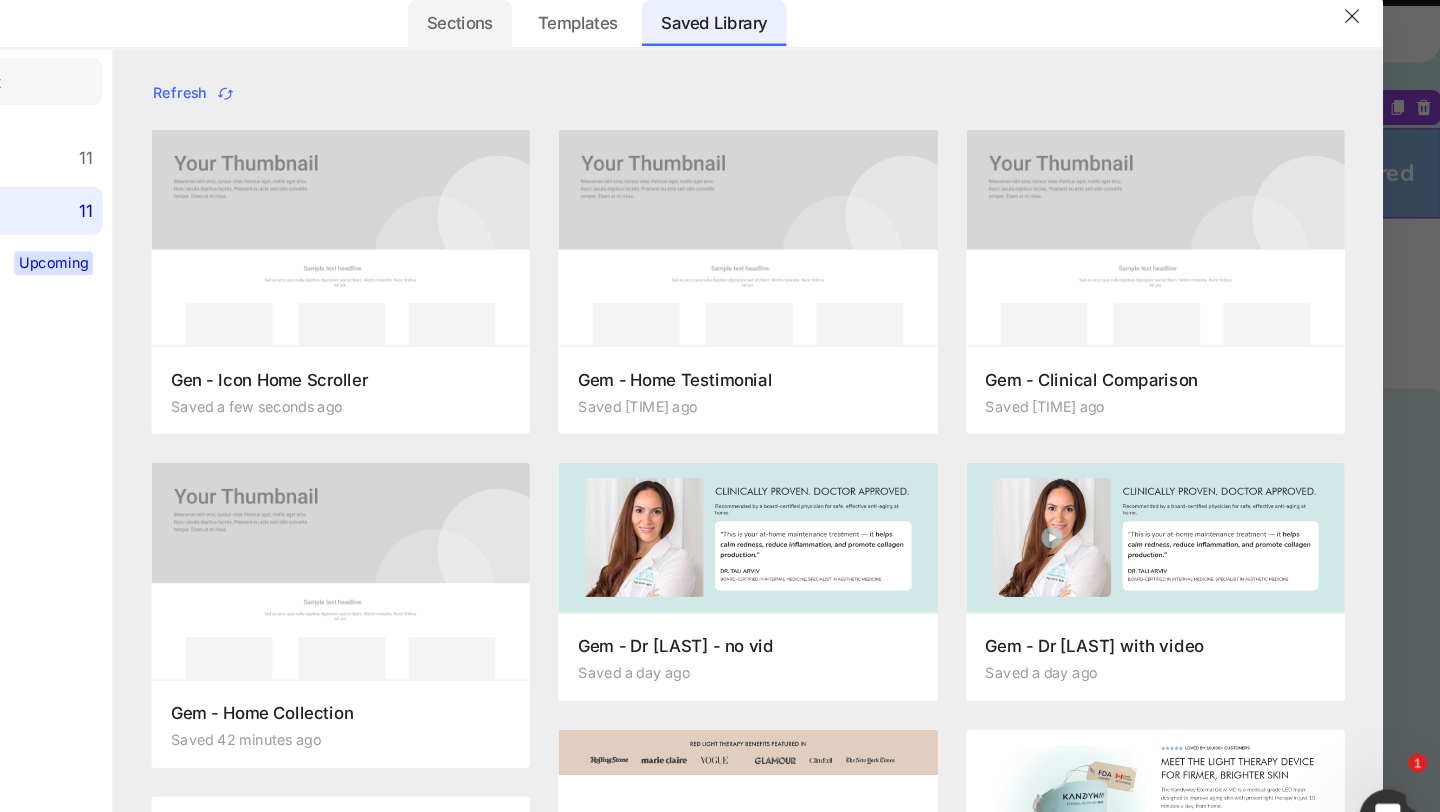 click on "Sections" 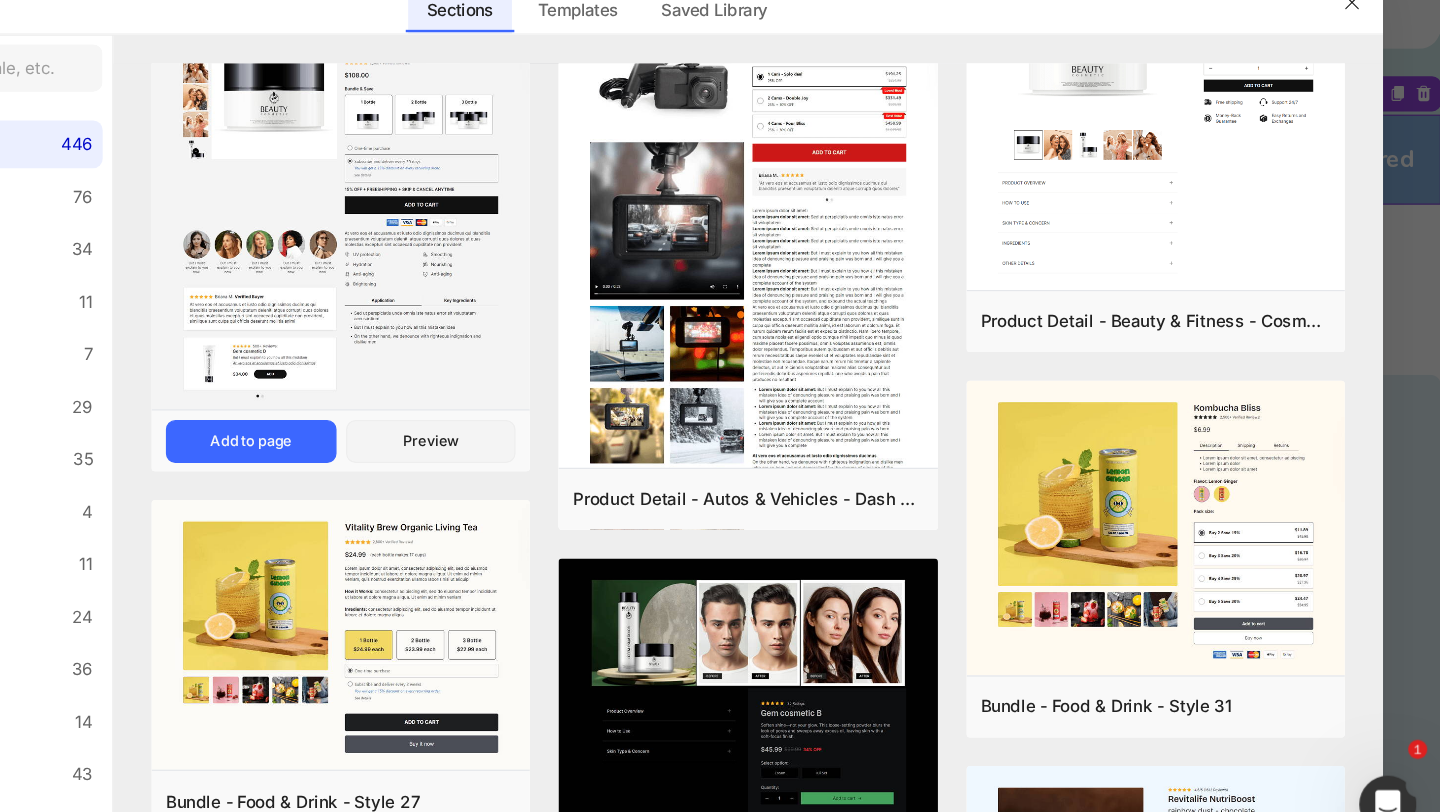 scroll, scrollTop: 0, scrollLeft: 0, axis: both 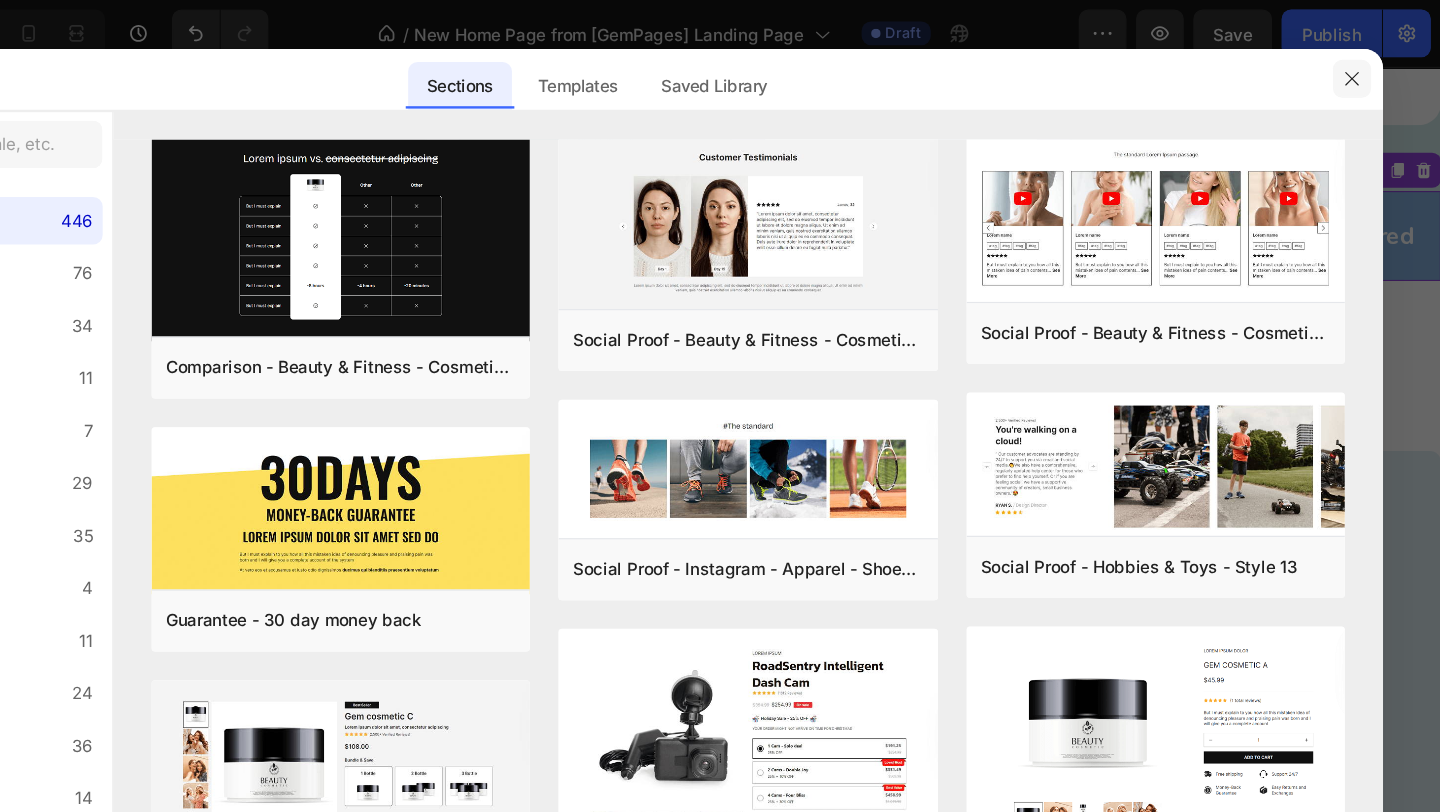 click at bounding box center (1366, 66) 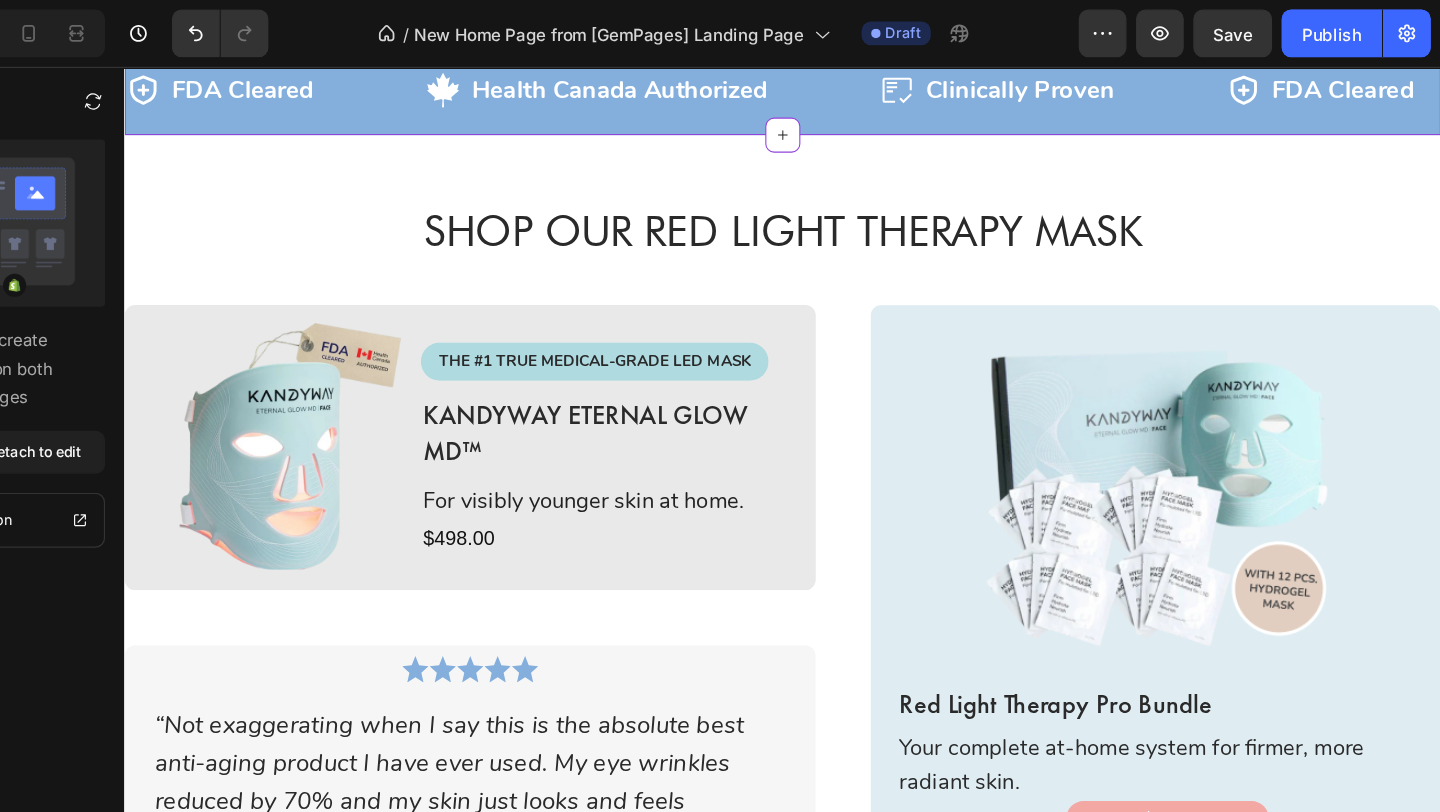 scroll, scrollTop: 3795, scrollLeft: 0, axis: vertical 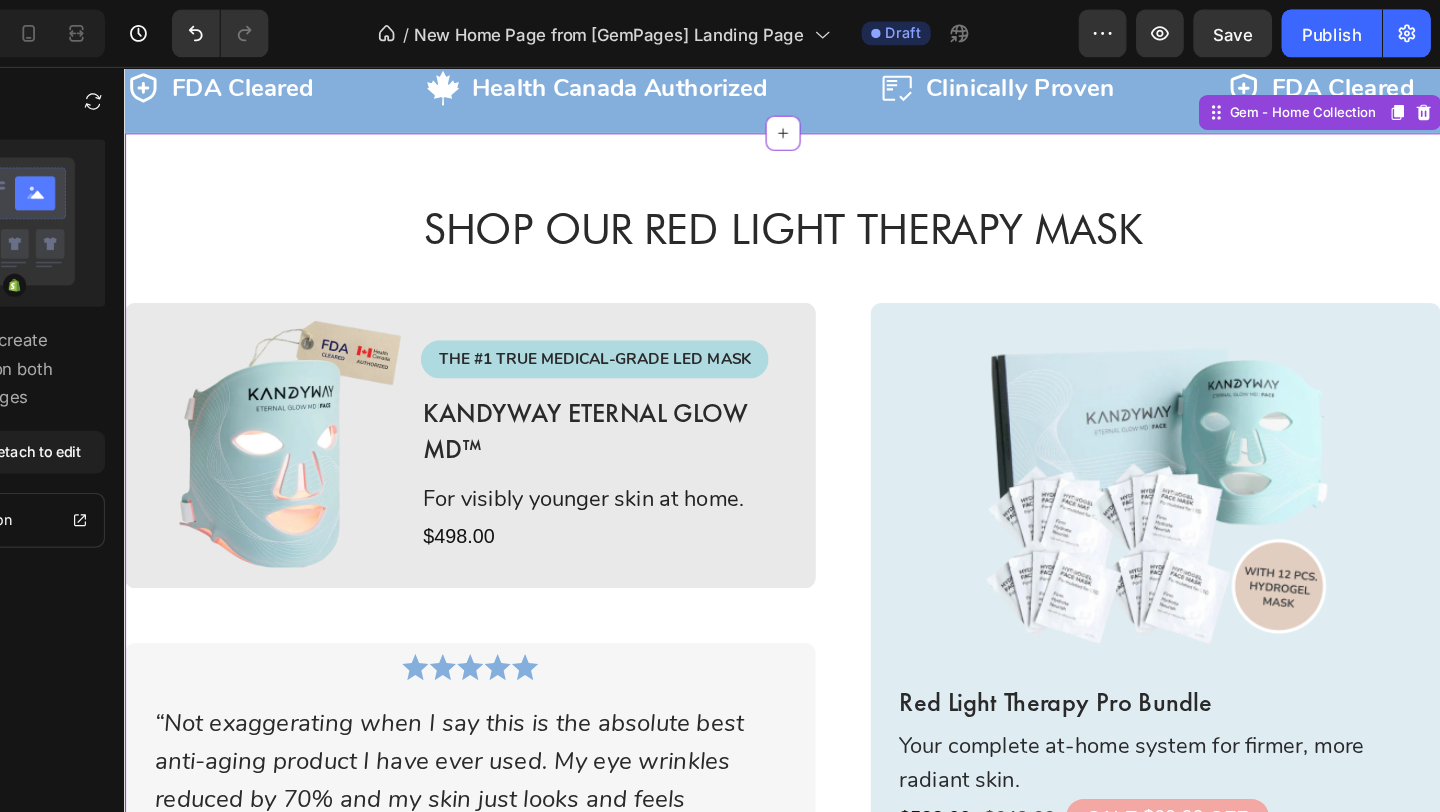 click on "Shop Our Red Light Therapy Mask Heading Row Image The #1 True Medical-Grade LED Mask Text Block Kandyway Eternal Glow MD™ Heading For visibly younger skin at home. Text Block $498.00 Product Price Row Row Product Row
Icon
Icon
Icon
Icon
Icon Icon List “Not exaggerating when I say this is the absolute best anti-aging product I have ever used. My eye wrinkles reduced by 70% and my skin just looks and feels healthier.” Text Block – Sophia, 52 yrs old Text Block Row Image Red Light Therapy Pro Bundle Heading Your complete at-home system for firmer, more radiant skin. Text Block $588.00 Product Price $648.00 Product Price SALE $60.00 OFF Discount Tag Row Product Row Row Row Gem - Home Collection" at bounding box center [724, 516] 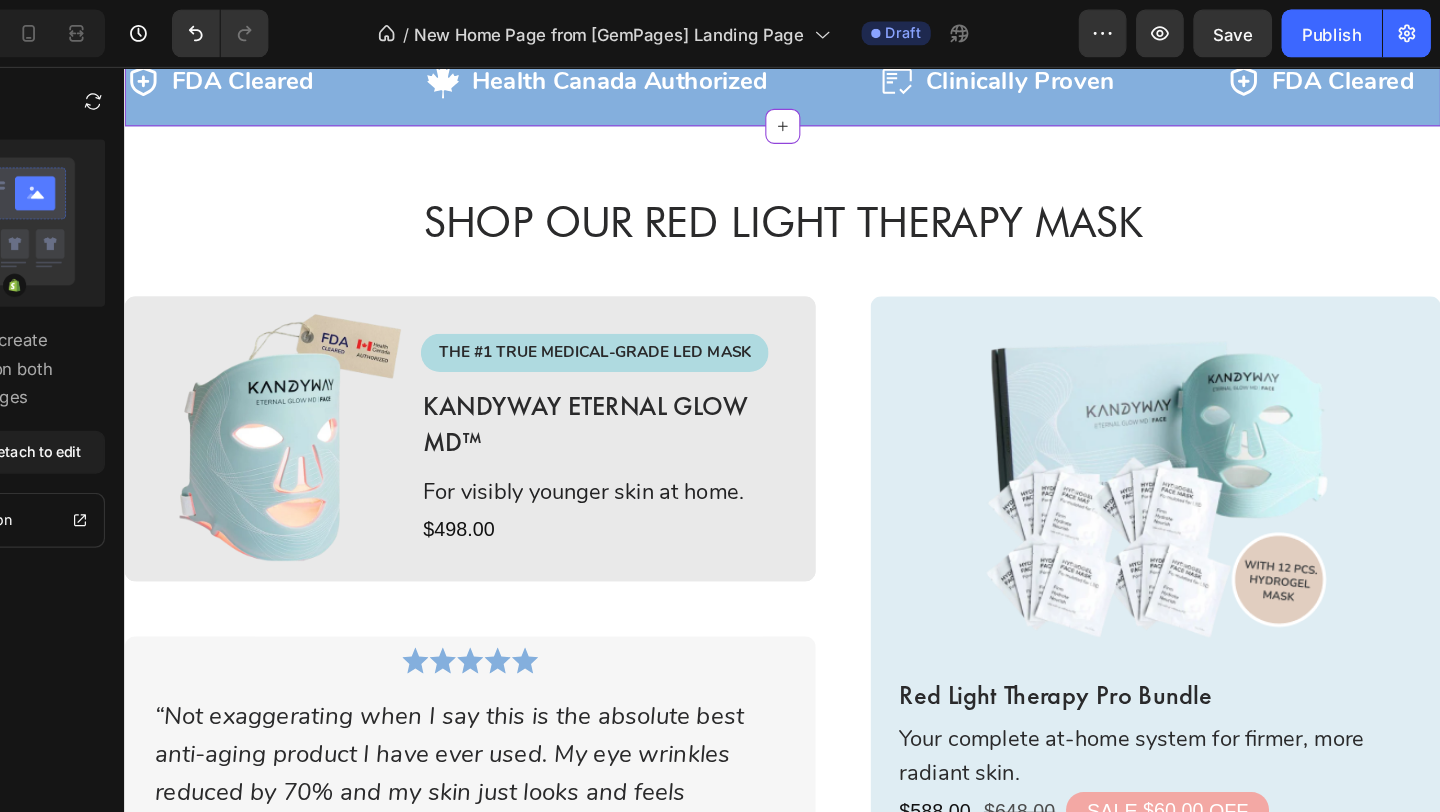 click on "Icon FDA Cleared Text Block Row
Icon Health Canada Authorized Text Block Row
Icon Clinically Proven Text Block Row
Icon FDA Cleared Text Block Row
Icon Health Canada Authorized Text Block Row
Icon Clinically Proven Text Block Row
Icon FDA Cleared Text Block Row
Icon Health Canada Authorized Text Block Row
Icon Clinically Proven Text Block Row
Icon FDA Cleared Text Block Row
Icon Health Canada Authorized Text Block Row
Icon Clinically Proven Text Block Row
Icon FDA Cleared Text Block Row
Icon Health Canada Authorized Text Block Row
Icon Clinically Proven Text Block Row
Icon FDA Cleared Text Block Row
Icon Health Canada Authorized Text Block Row
Icon Clinically Proven Text Block Row Marquee" at bounding box center (724, 79) 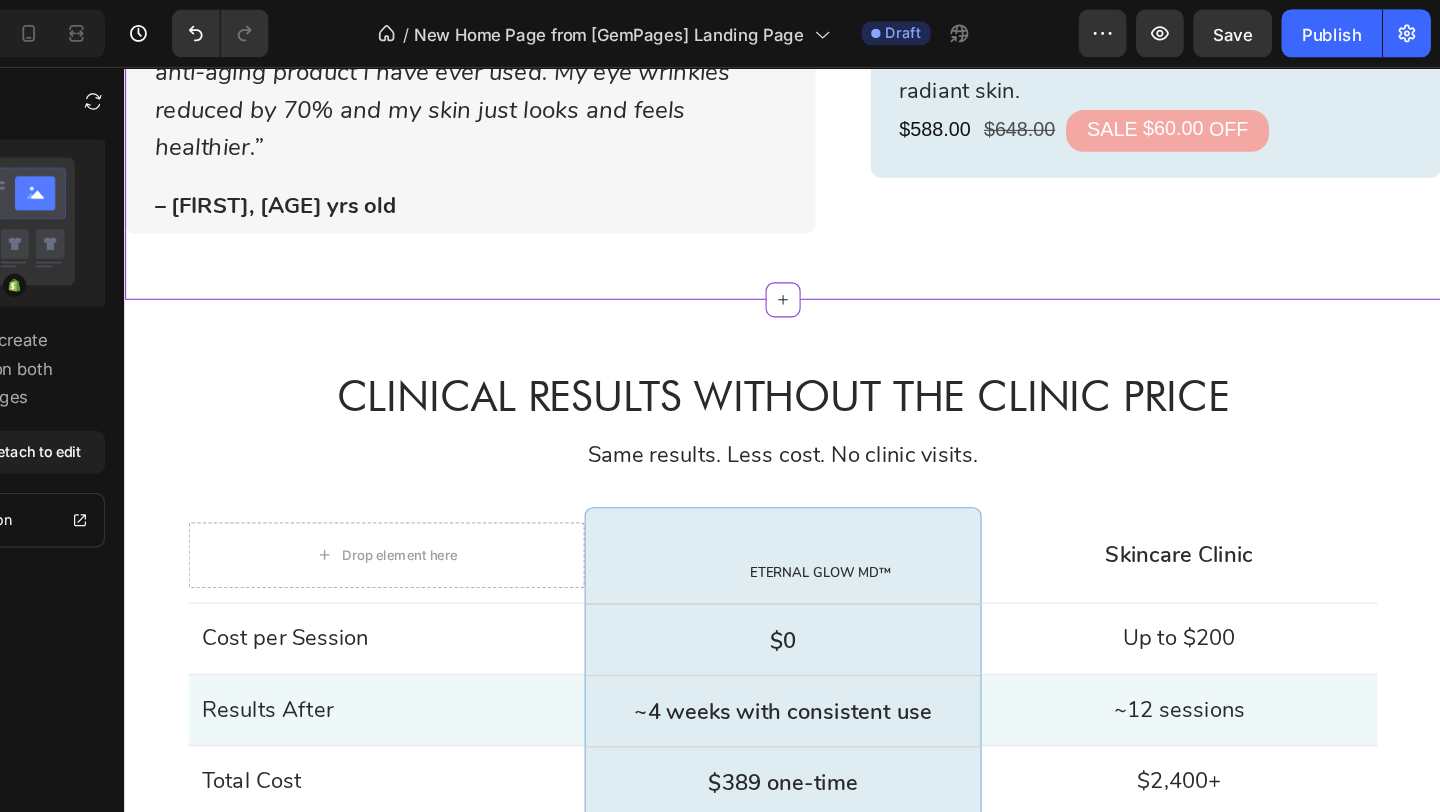 scroll, scrollTop: 4569, scrollLeft: 0, axis: vertical 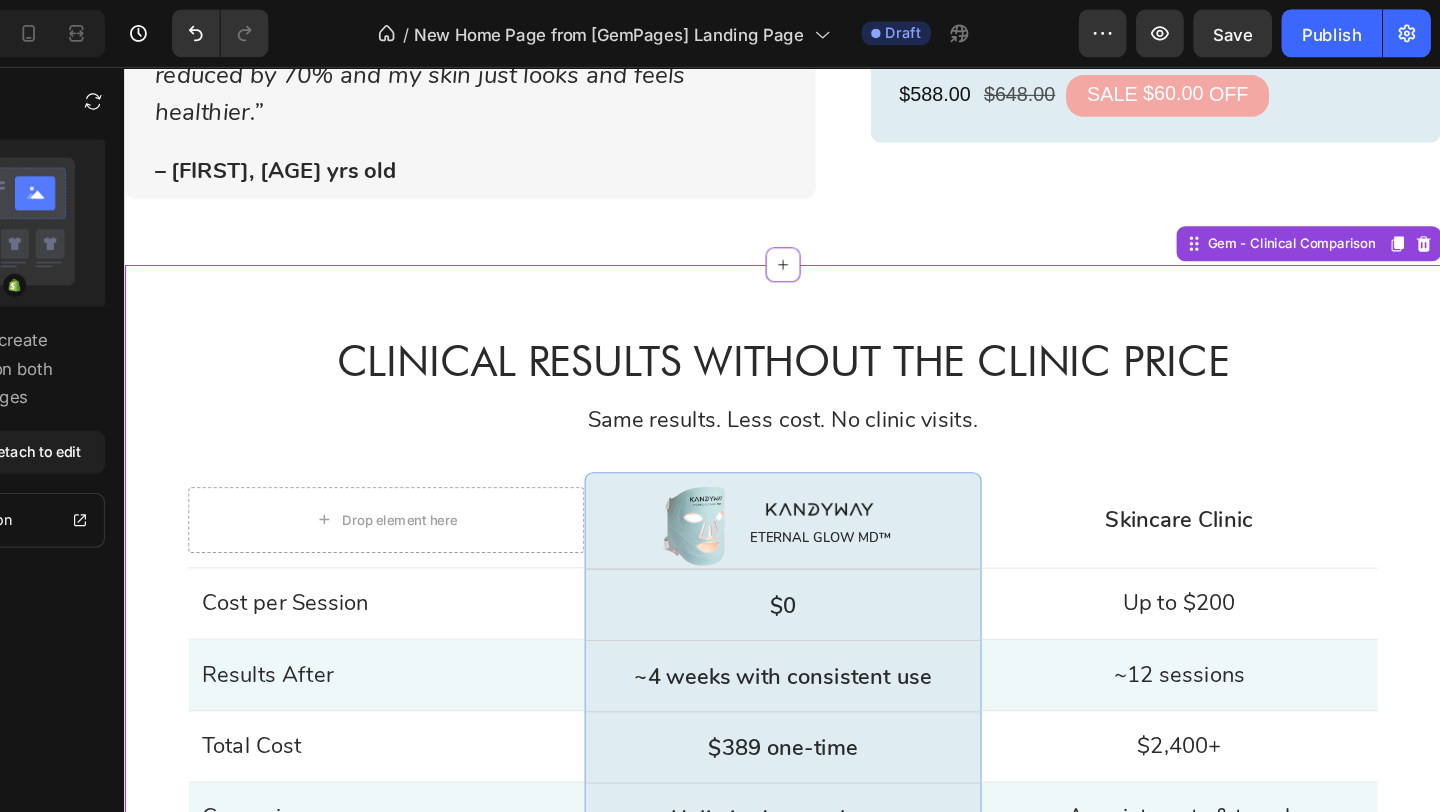 click on "Clinical Results Without the Clinic Price Heading Same results. Less cost. No clinic visits. Text Block Row
Drop element here Row Cost per Session Text Block Row Results After Text Block Row Total Cost Text Block Row Convenience Text Block Row Technology Used Text Block Row Row Image Image Eternal Glow MD™ Text Block Row Row Row $0 Text Block Row ~4 weeks with consistent use Text Block Row $389 one-time Text Block Row Unlimited use at home Text Block Row Same medical-grade light tech Text Block Row Row Row Skincare Clinic Text Block Row Up to $200 Text Block Row ~12 sessions Text Block Row $2,400+ Text Block Row Appointments & travel Text Block Row Red light therapy Text Block Row Row Row Row
Row Cost per Session Text Block Row Results After Text Block Row Total Cost Text Block Row Convenience Text Block Row Technology Used Text Block Row Row
Image Eternal Glow MD™ Text Block Row Row Row $0 Text Block Row Text Block Row" at bounding box center (724, 634) 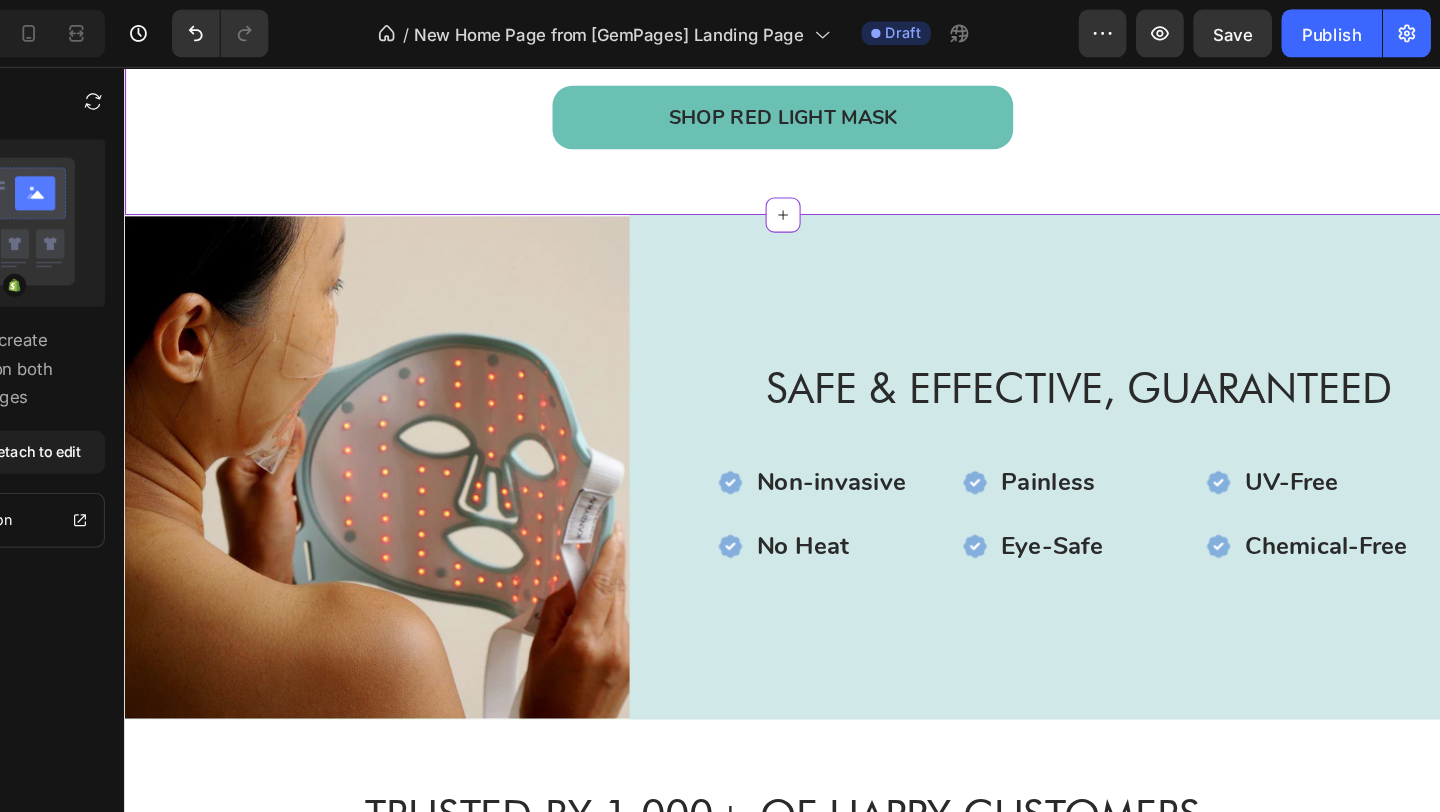 scroll, scrollTop: 5414, scrollLeft: 0, axis: vertical 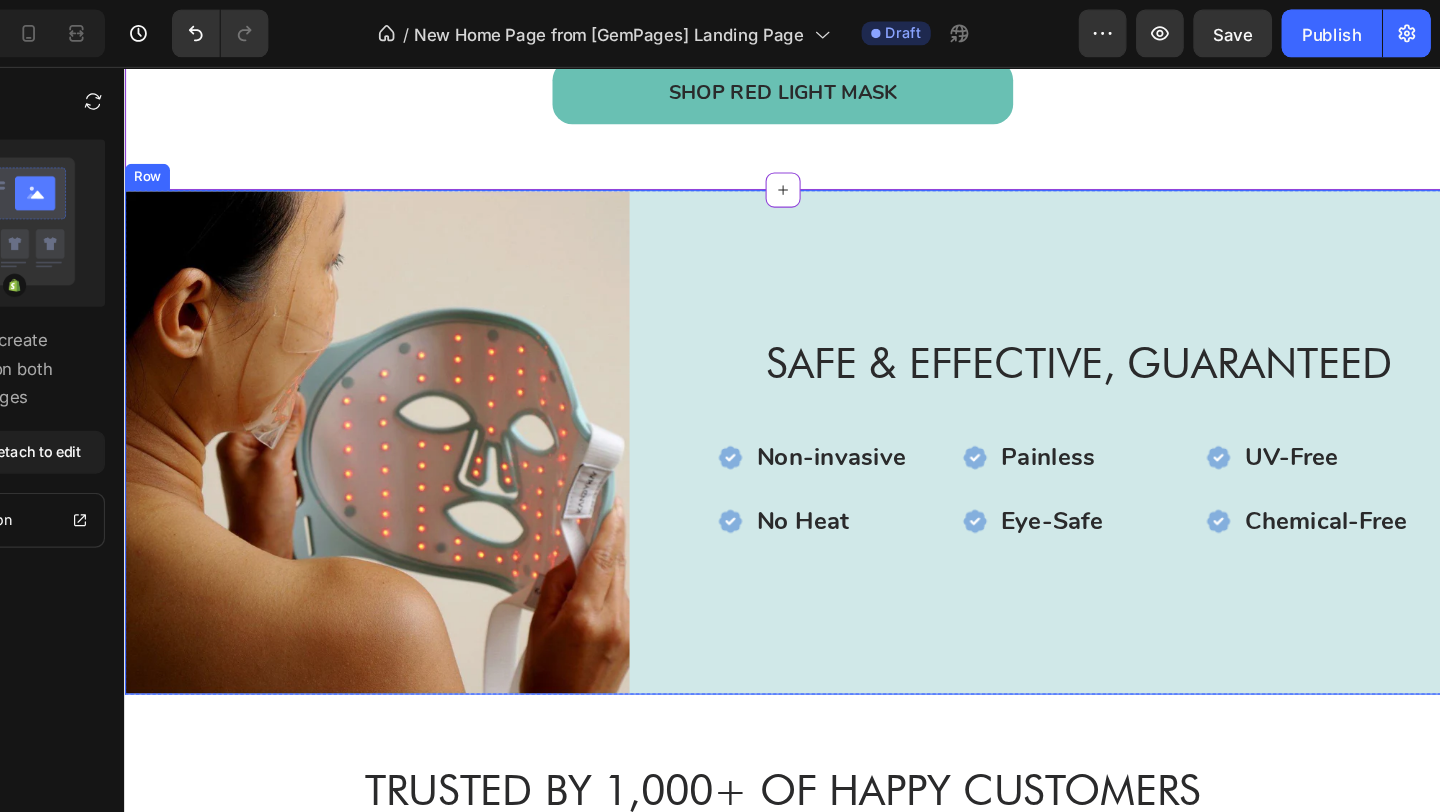 click on "Safe & Effective, Guaranteed Heading Image Non-invasive Text Block Row Row Image UV-Free Text Block Row Row Image Eye-Safe Text Block Row Row Image Painless Text Block Row Row Image No Heat Text Block Row Row Image Chemical-Free Text Block Row Row Row Row Image Non-invasive Text Block Row Image Painless Text Block Row Image UV-Free Text Block Row Row Image No Heat Text Block Row Image Eye-Safe Text Block Row Image Chemical-Free Text Block Row Row Row Row" at bounding box center [994, 408] 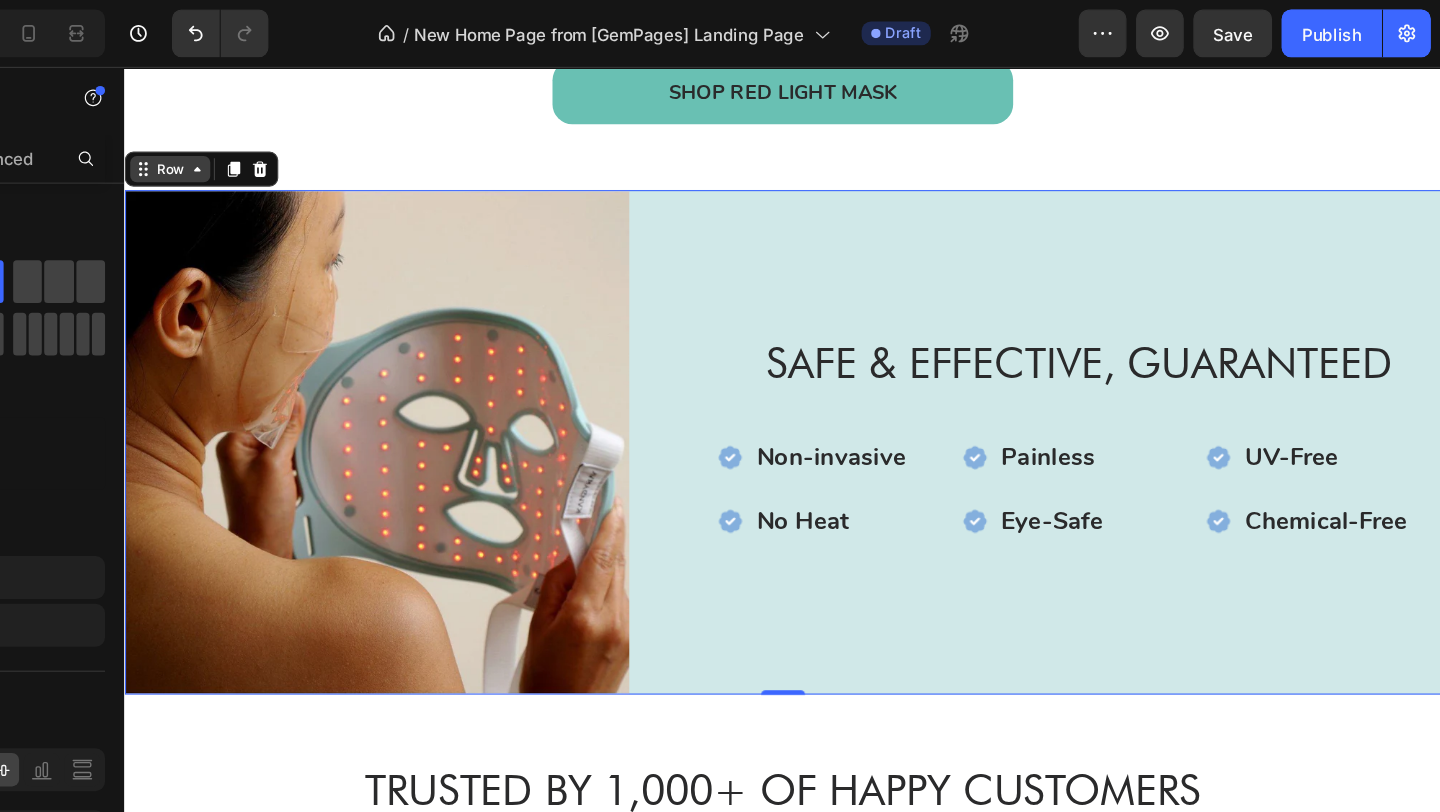 click on "Row" at bounding box center [165, 159] 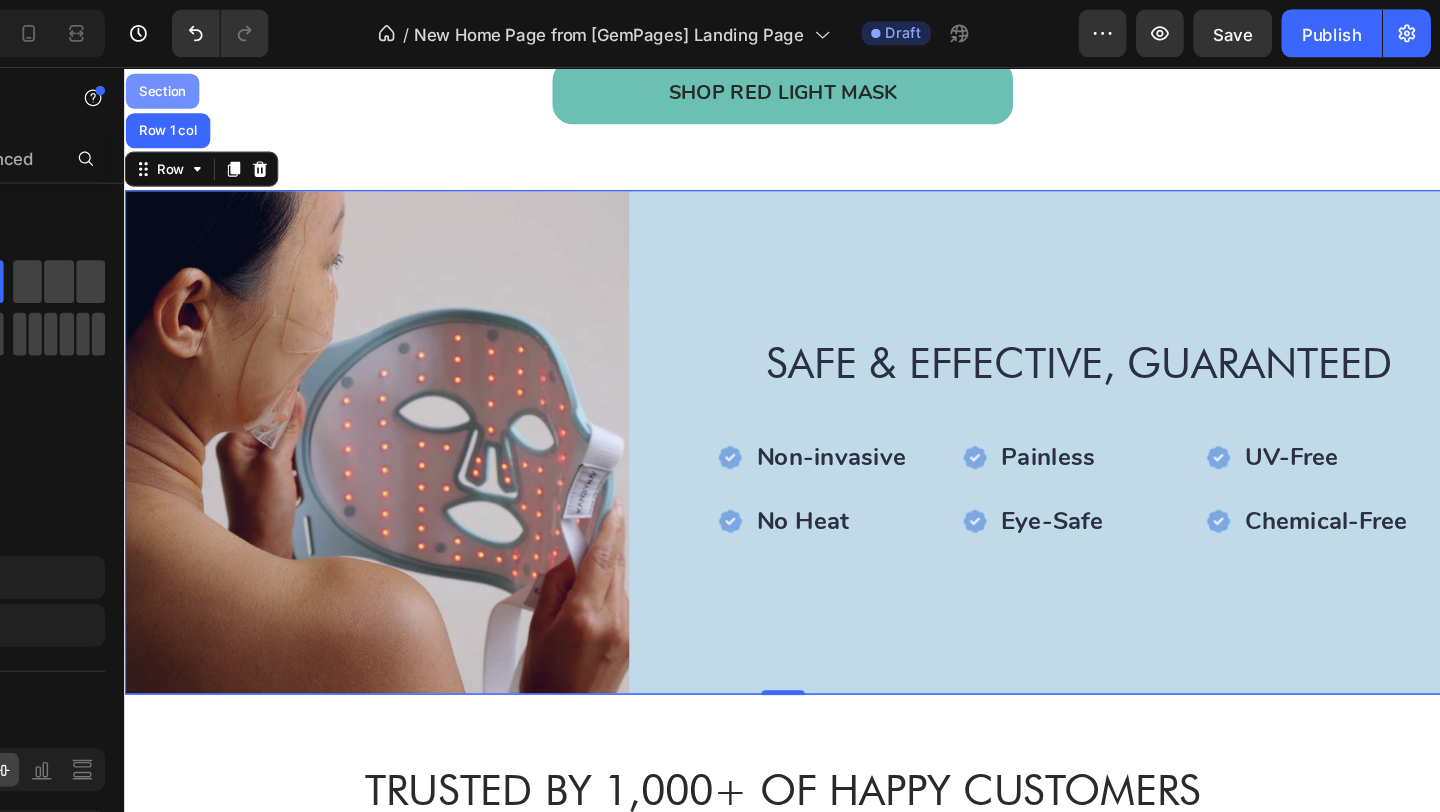 click on "Section" at bounding box center [158, 88] 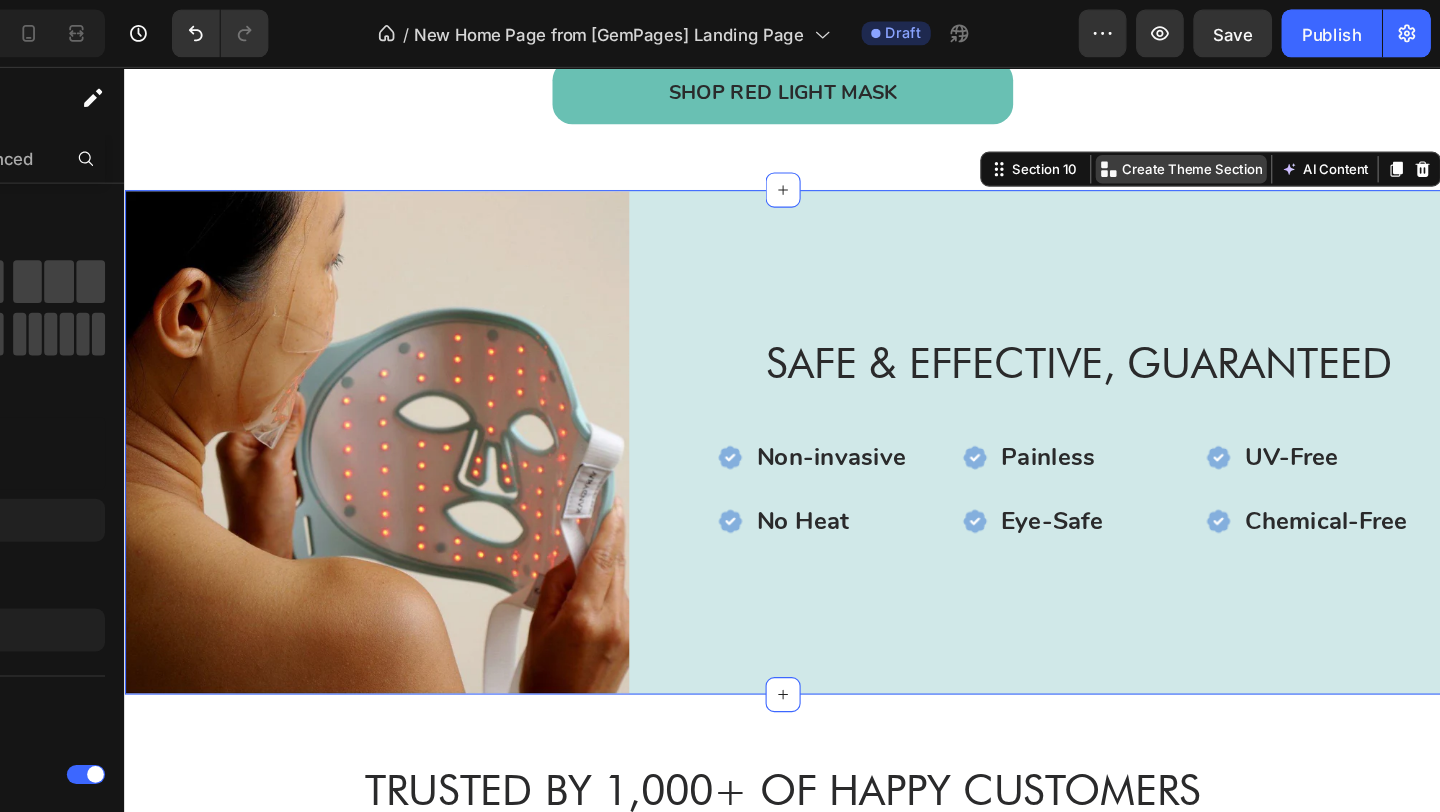 click on "Create Theme Section" at bounding box center [1097, 159] 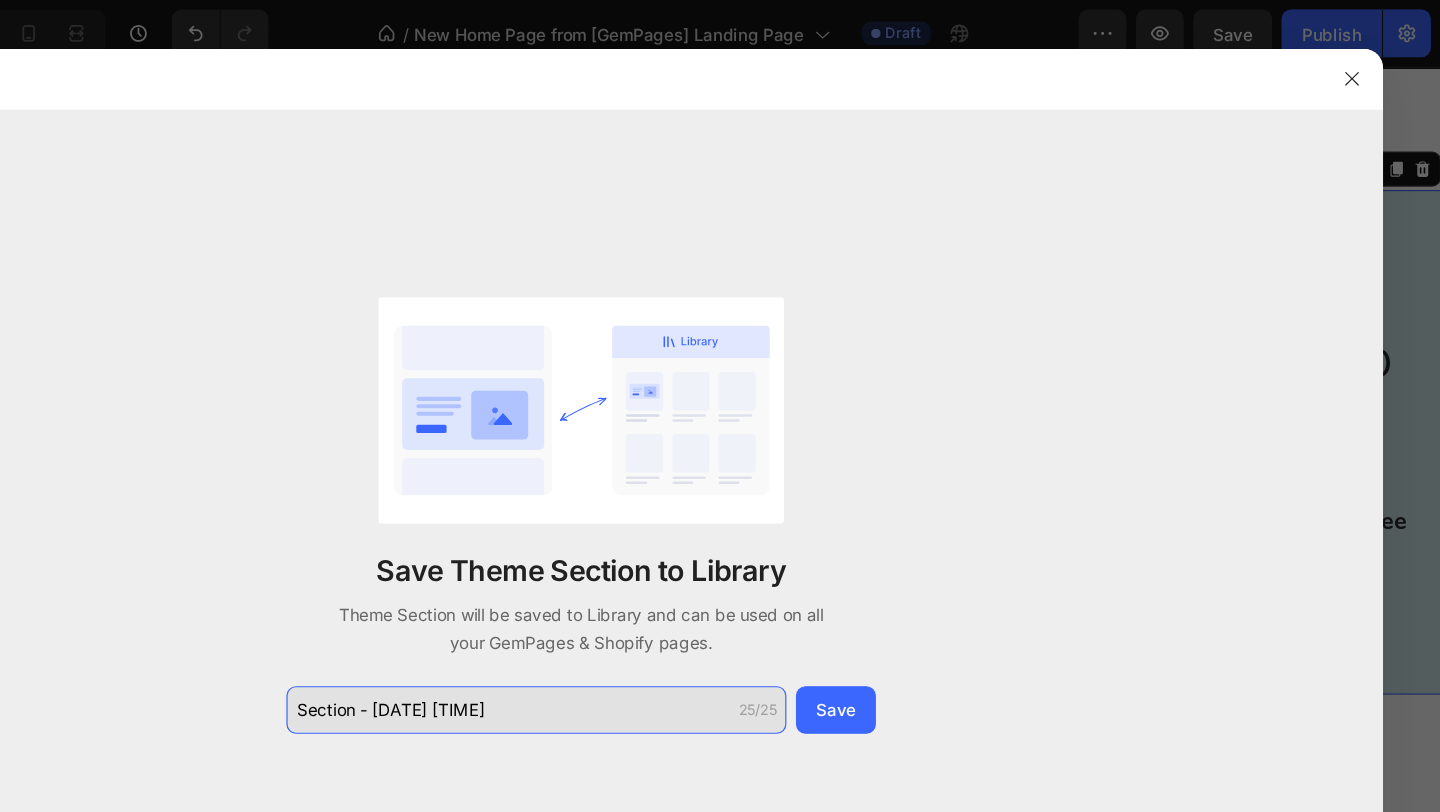 click on "Section - Jul 11 09:15:51" 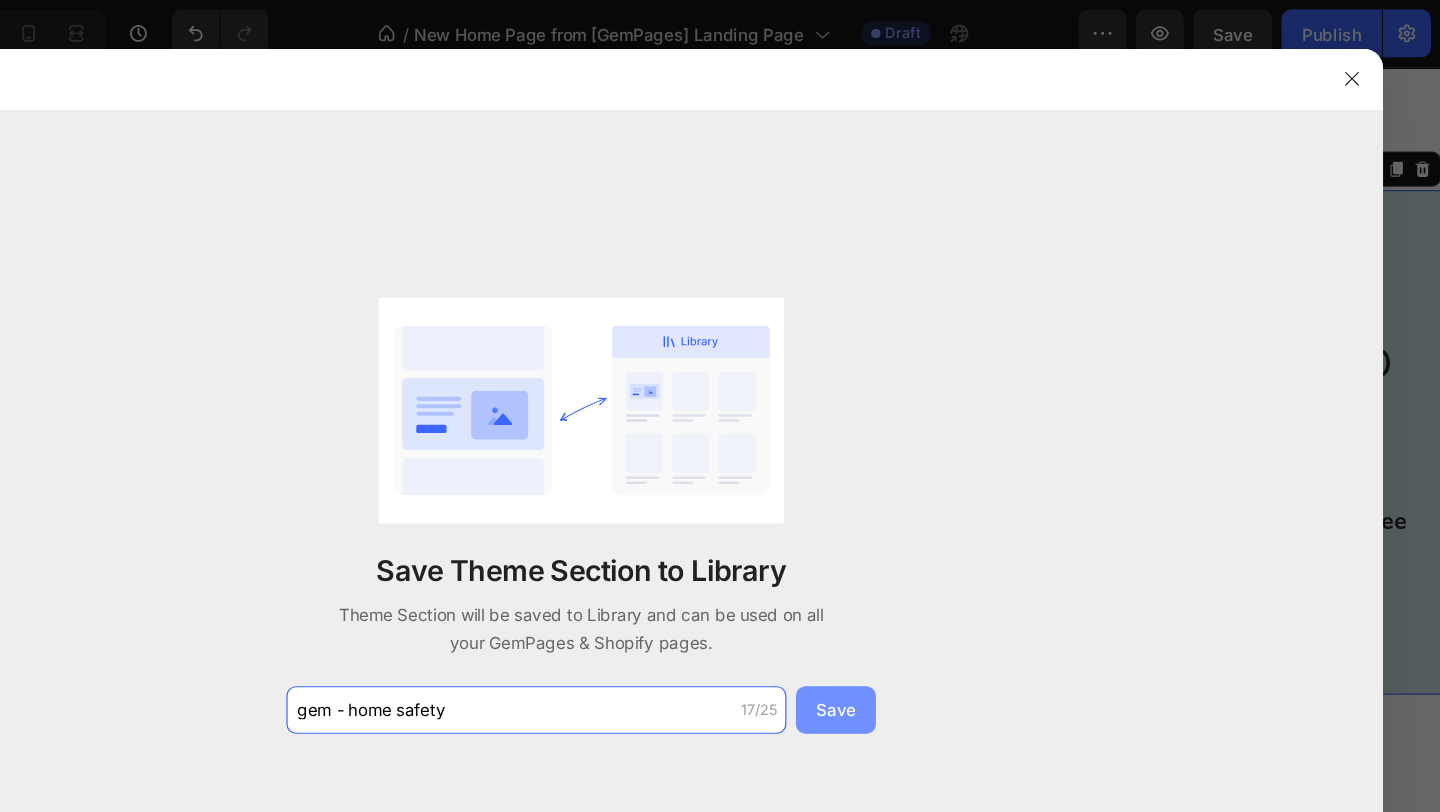 type on "gem - home safety" 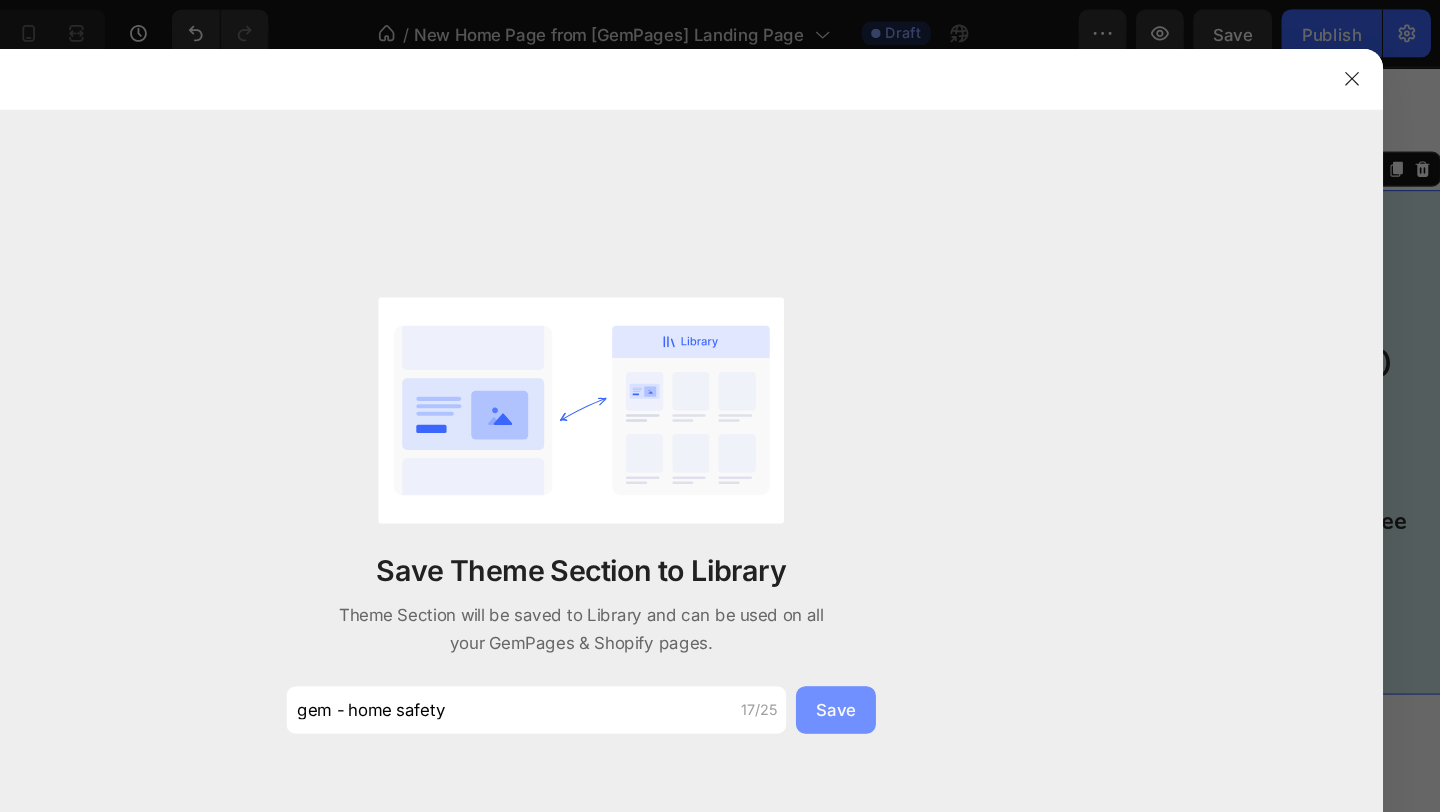 click on "Save" at bounding box center (933, 594) 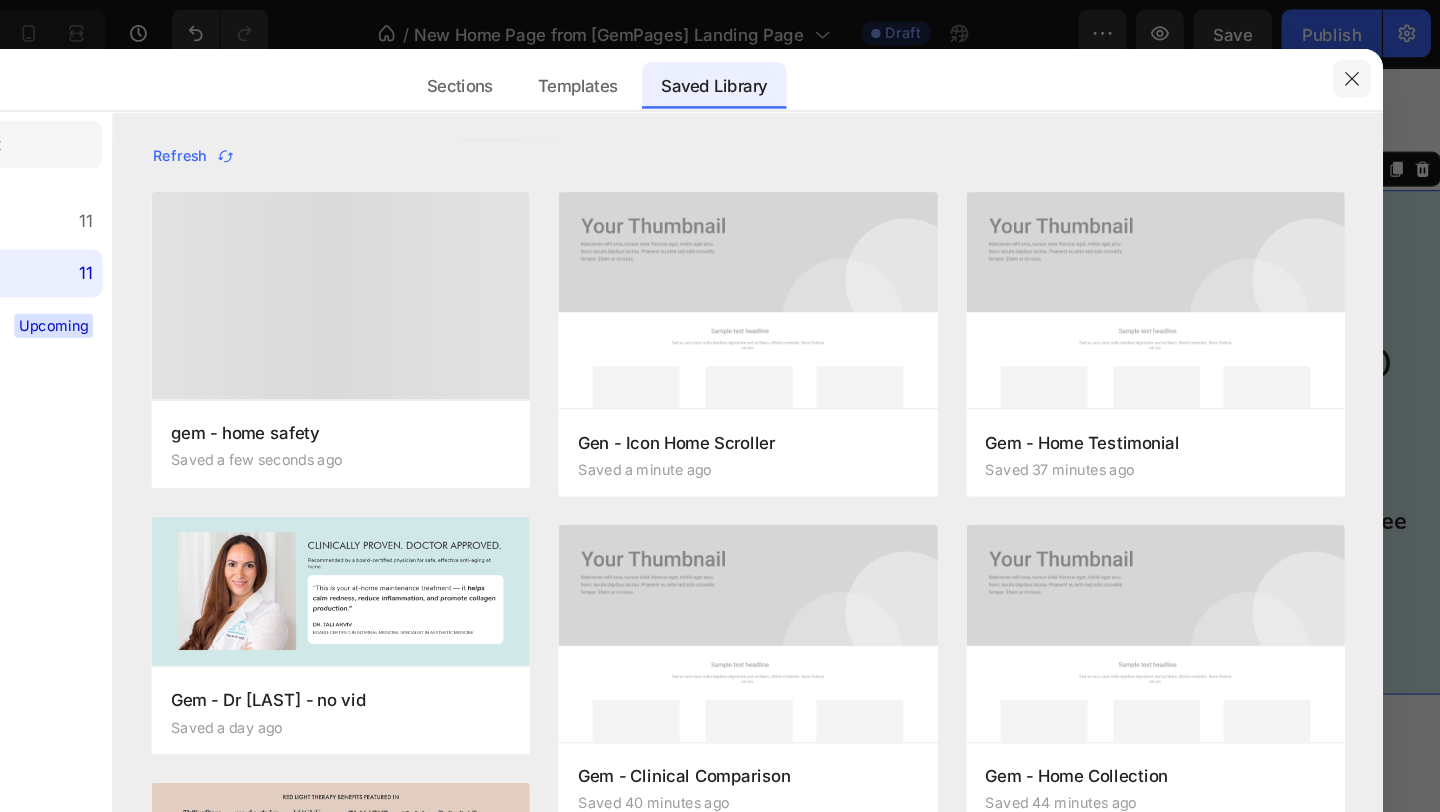click 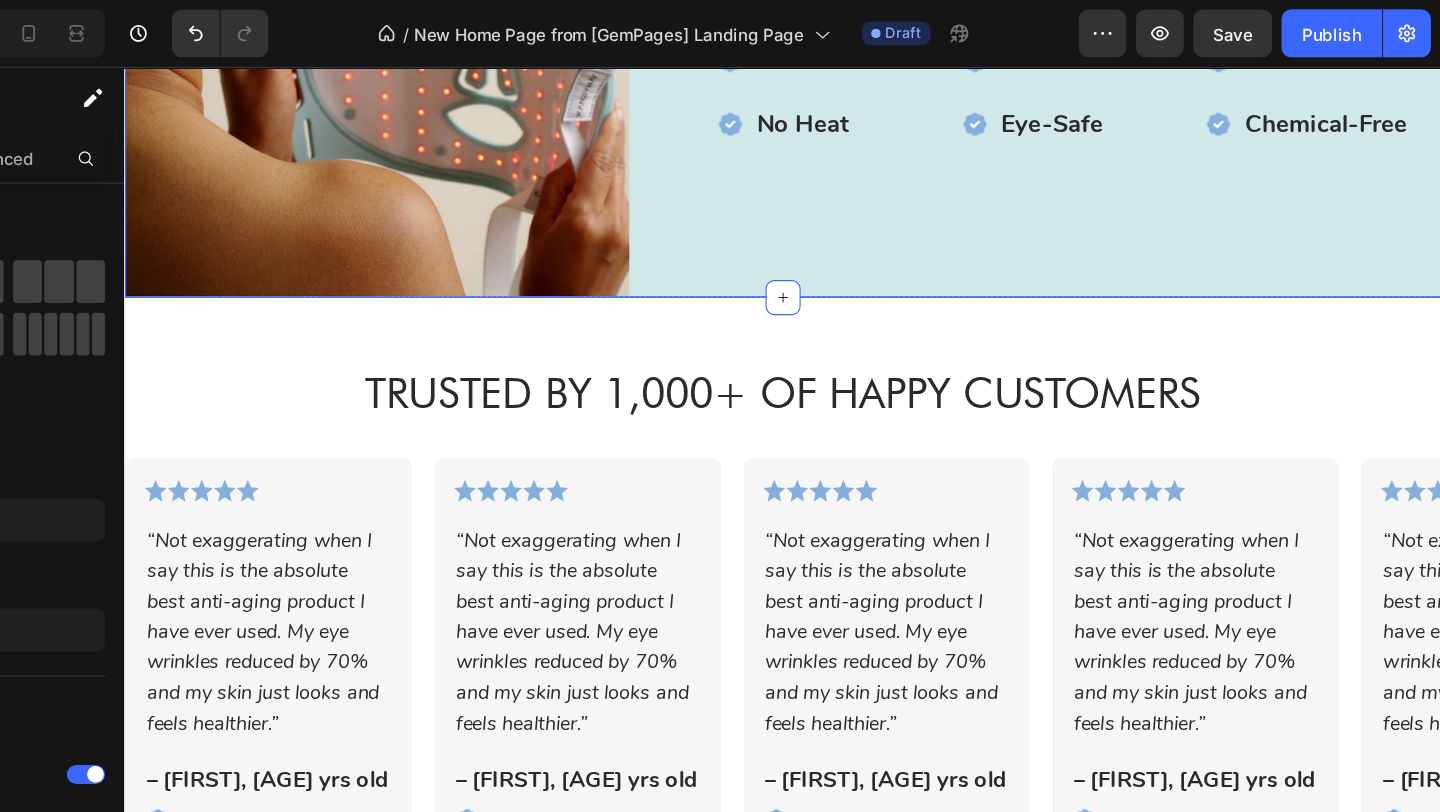 scroll, scrollTop: 5831, scrollLeft: 0, axis: vertical 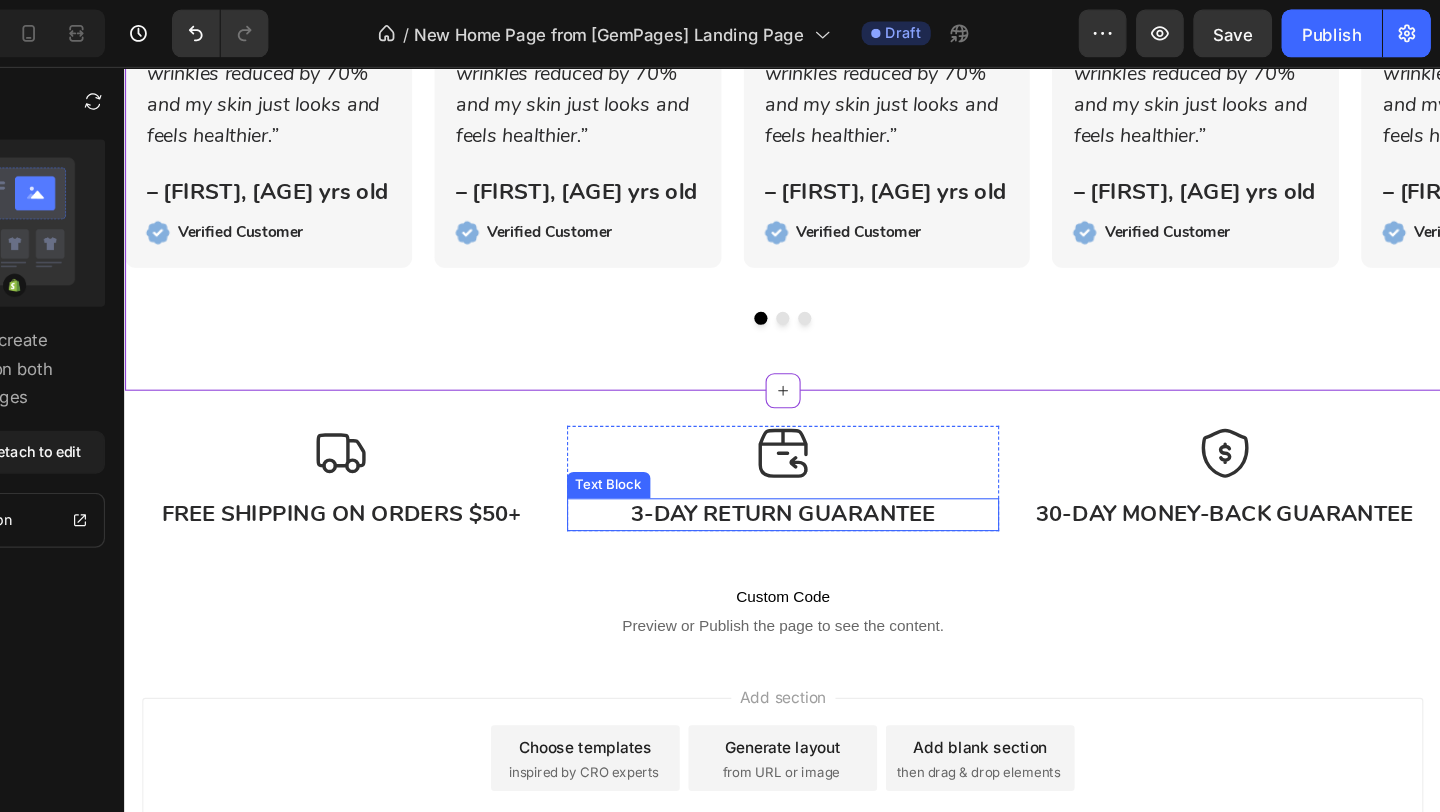 click on "3-Day Return Guarantee" at bounding box center (724, 474) 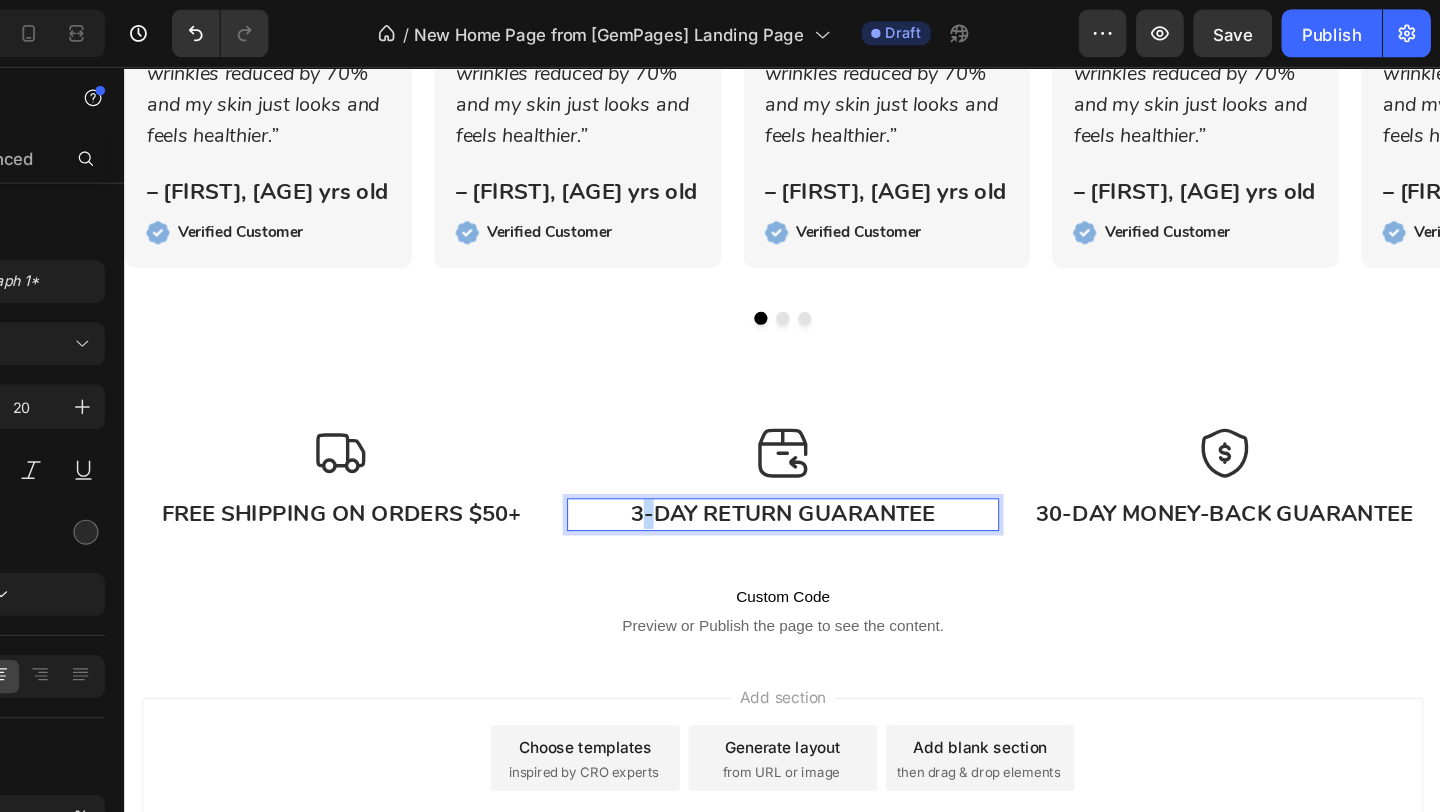 click on "3-Day Return Guarantee" at bounding box center (724, 474) 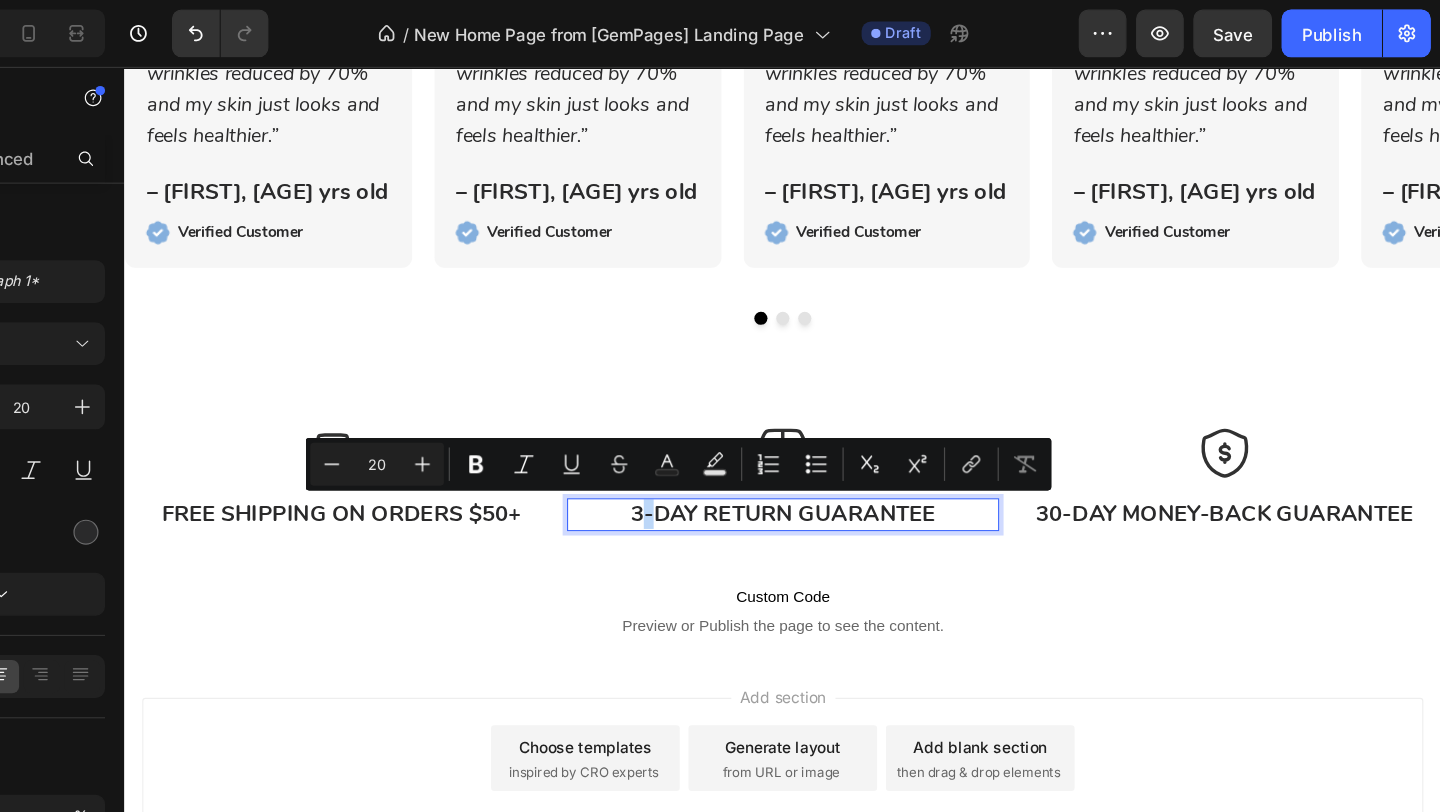 click on "3-Day Return Guarantee" at bounding box center [724, 474] 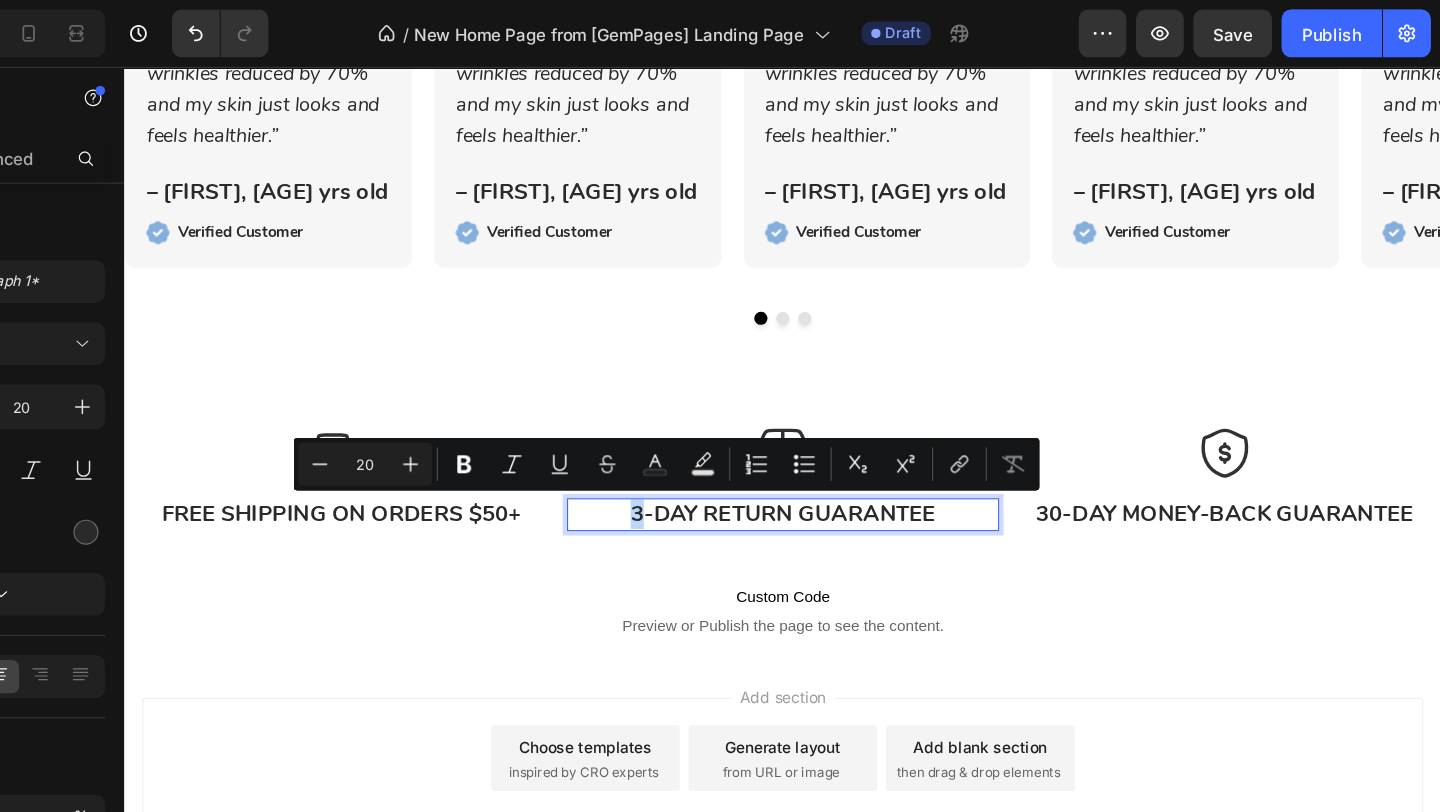 drag, startPoint x: 592, startPoint y: 472, endPoint x: 581, endPoint y: 472, distance: 11 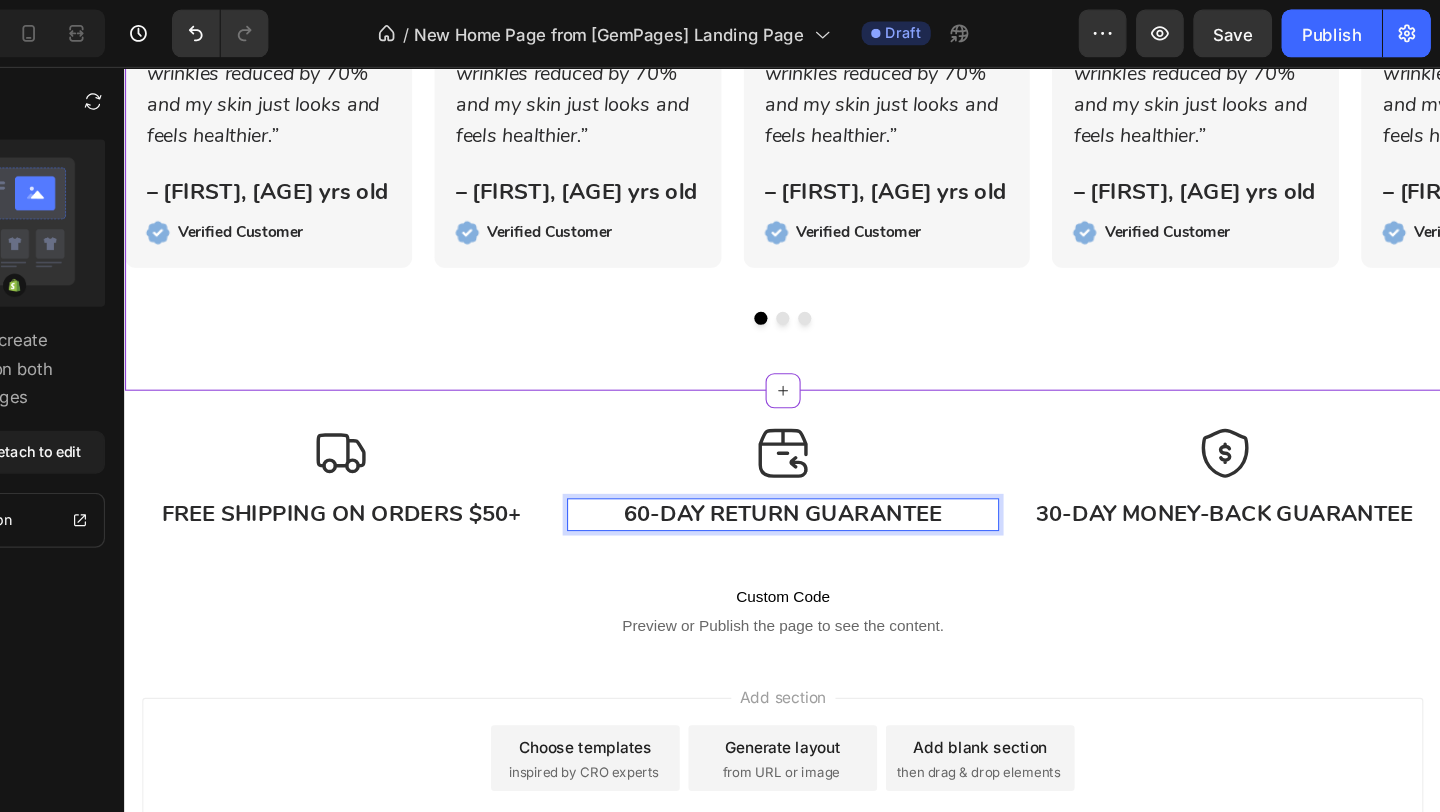 click on "Trusted by 1,000+ of Happy Customers Heading Row
Icon
Icon
Icon
Icon
Icon Icon List “Not exaggerating when I say this is the absolute best anti-aging product I have ever used. My eye wrinkles reduced by 70% and my skin just looks and feels healthier.” Text Block – Sophia, 52 yrs old Text Block Image Verified Customer Text Block Row Row
Icon
Icon
Icon
Icon
Icon Icon List “Not exaggerating when I say this is the absolute best anti-aging product I have ever used. My eye wrinkles reduced by 70% and my skin just looks and feels healthier.” Text Block – Sophia, 52 yrs old Text Block Image Verified Customer Text Block Row Row
Icon
Icon
Icon
Icon
Icon Icon List “Not exaggerating when I say this is the absolute best anti-aging product I have ever used. My eye wrinkles reduced by 70% and my skin just looks and feels healthier.” Text Block – Sophia, 52 yrs old Text Block Image Verified Customer Text Block Row Row
Icon
Icon
Icon" at bounding box center (724, 50) 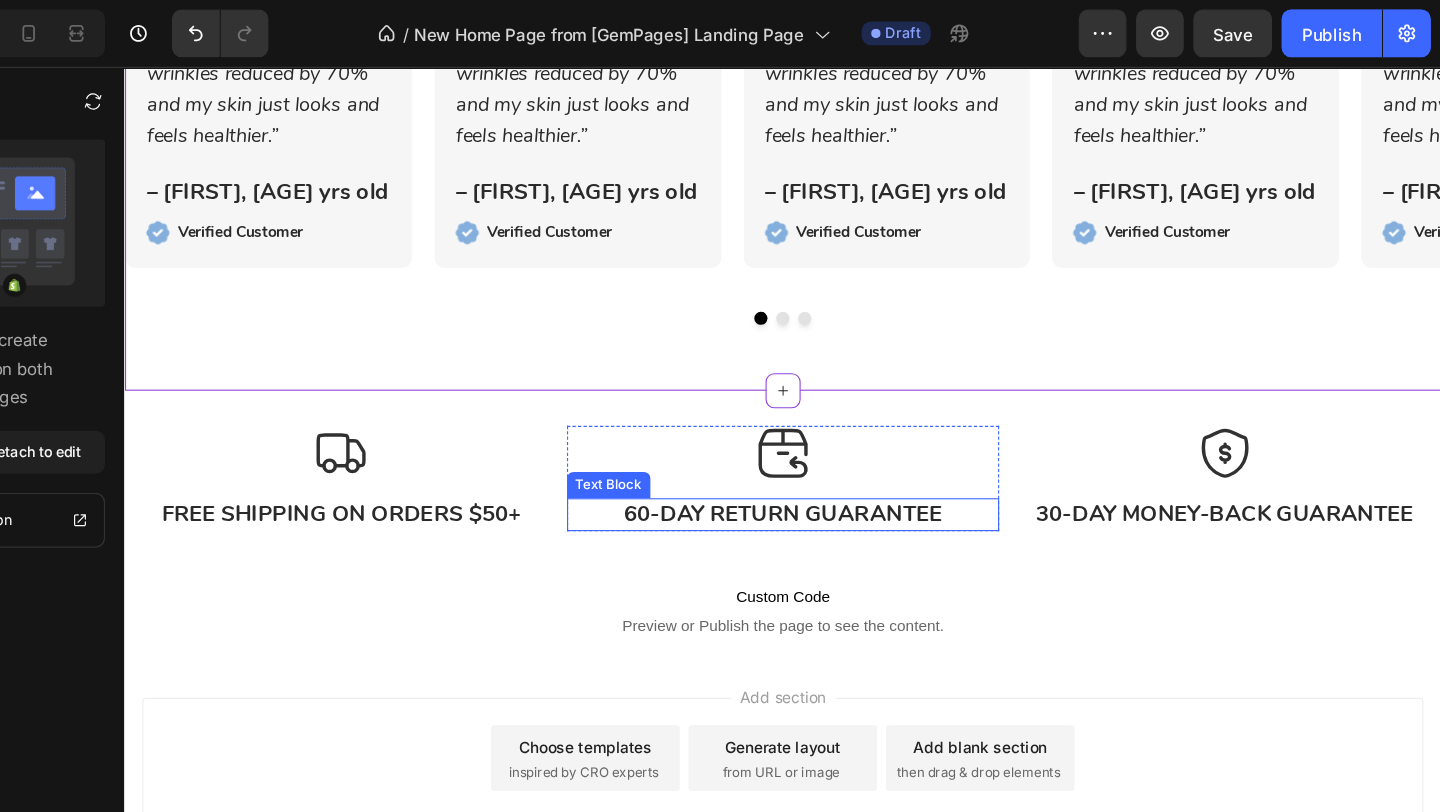 click on "60-Day Return Guarantee" at bounding box center [724, 474] 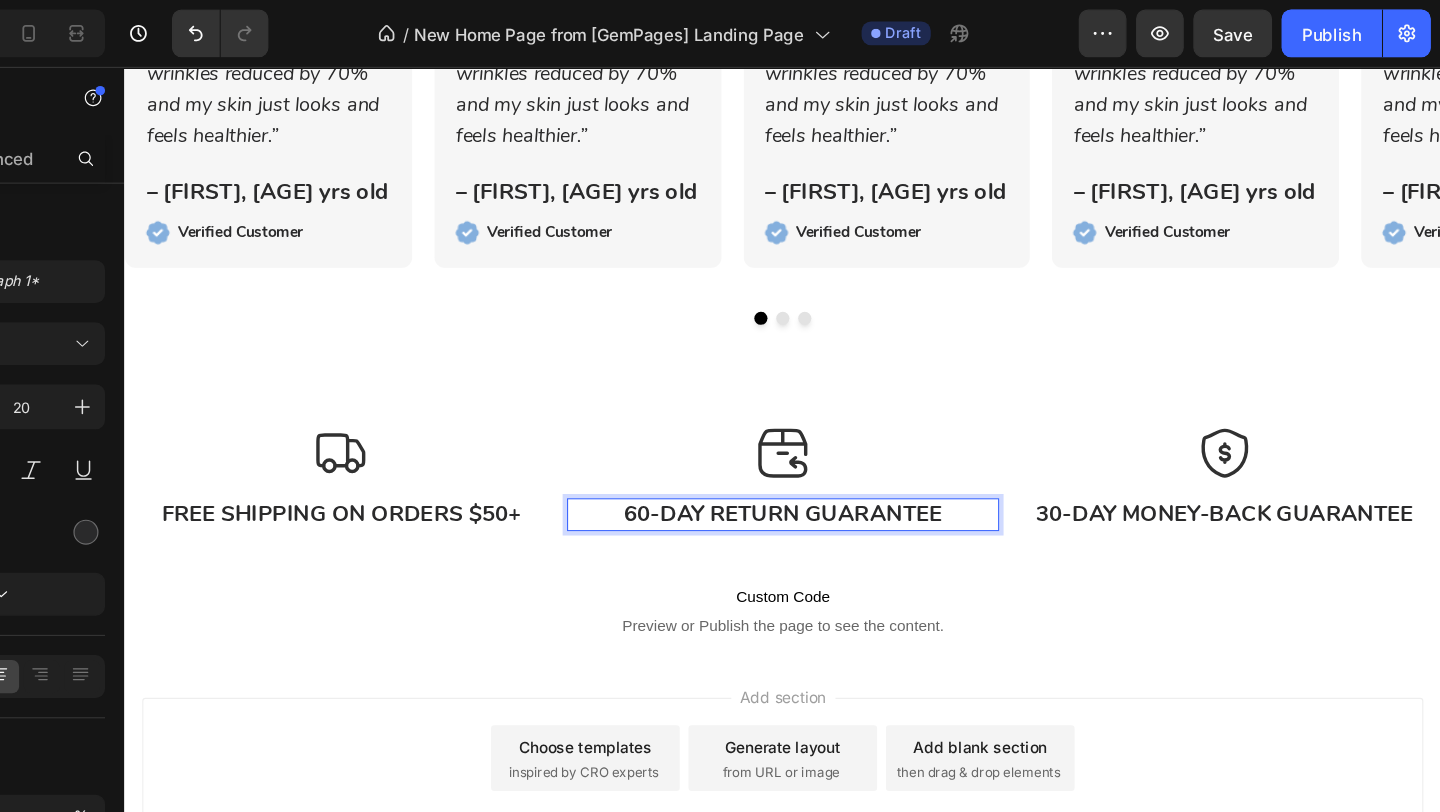click on "60-Day Return Guarantee" at bounding box center (724, 474) 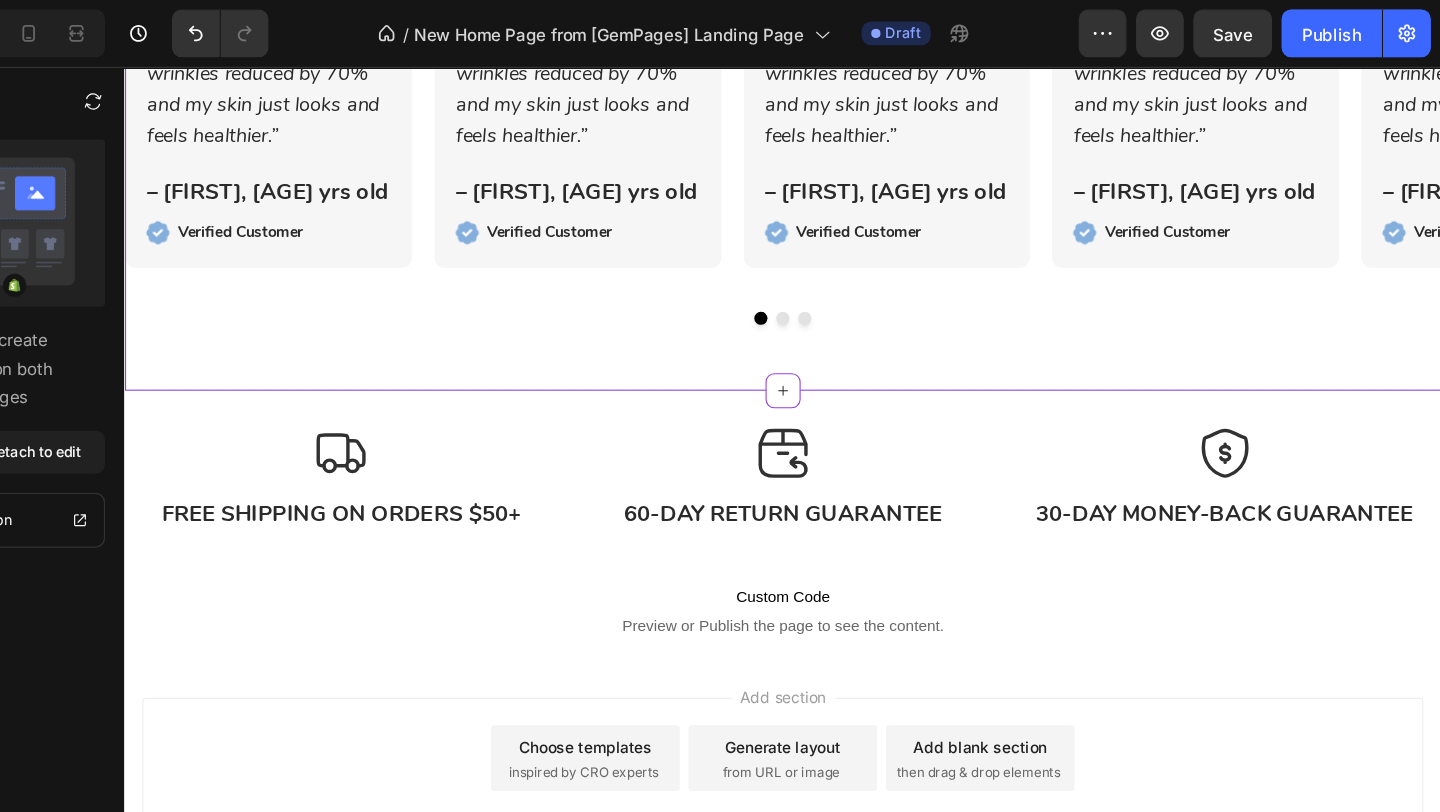 click on "Icon
Icon
Icon
Icon
Icon Icon List “Not exaggerating when I say this is the absolute best anti-aging product I have ever used. My eye wrinkles reduced by 70% and my skin just looks and feels healthier.” Text Block – Sophia, 52 yrs old Text Block Image Verified Customer Text Block Row Row
Icon
Icon
Icon
Icon
Icon Icon List “Not exaggerating when I say this is the absolute best anti-aging product I have ever used. My eye wrinkles reduced by 70% and my skin just looks and feels healthier.” Text Block – Sophia, 52 yrs old Text Block Image Verified Customer Text Block Row Row
Icon
Icon
Icon
Icon
Icon Icon List “Not exaggerating when I say this is the absolute best anti-aging product I have ever used. My eye wrinkles reduced by 70% and my skin just looks and feels healthier.” Text Block – Sophia, 52 yrs old Text Block Image Verified Customer Text Block Row Row
Icon
Icon
Icon
Icon
Icon Icon List Text Block Text Block" at bounding box center [724, 93] 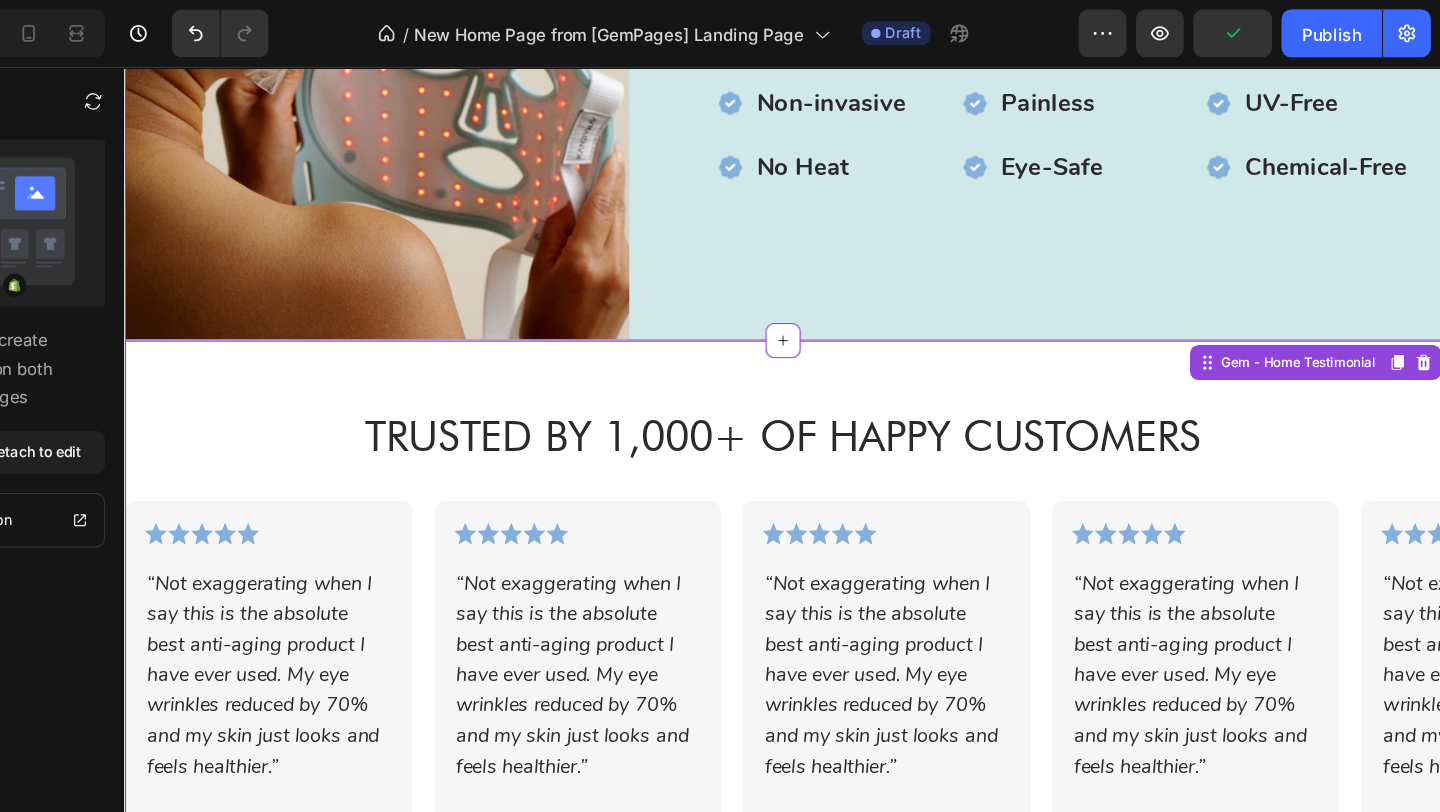 scroll, scrollTop: 5614, scrollLeft: 0, axis: vertical 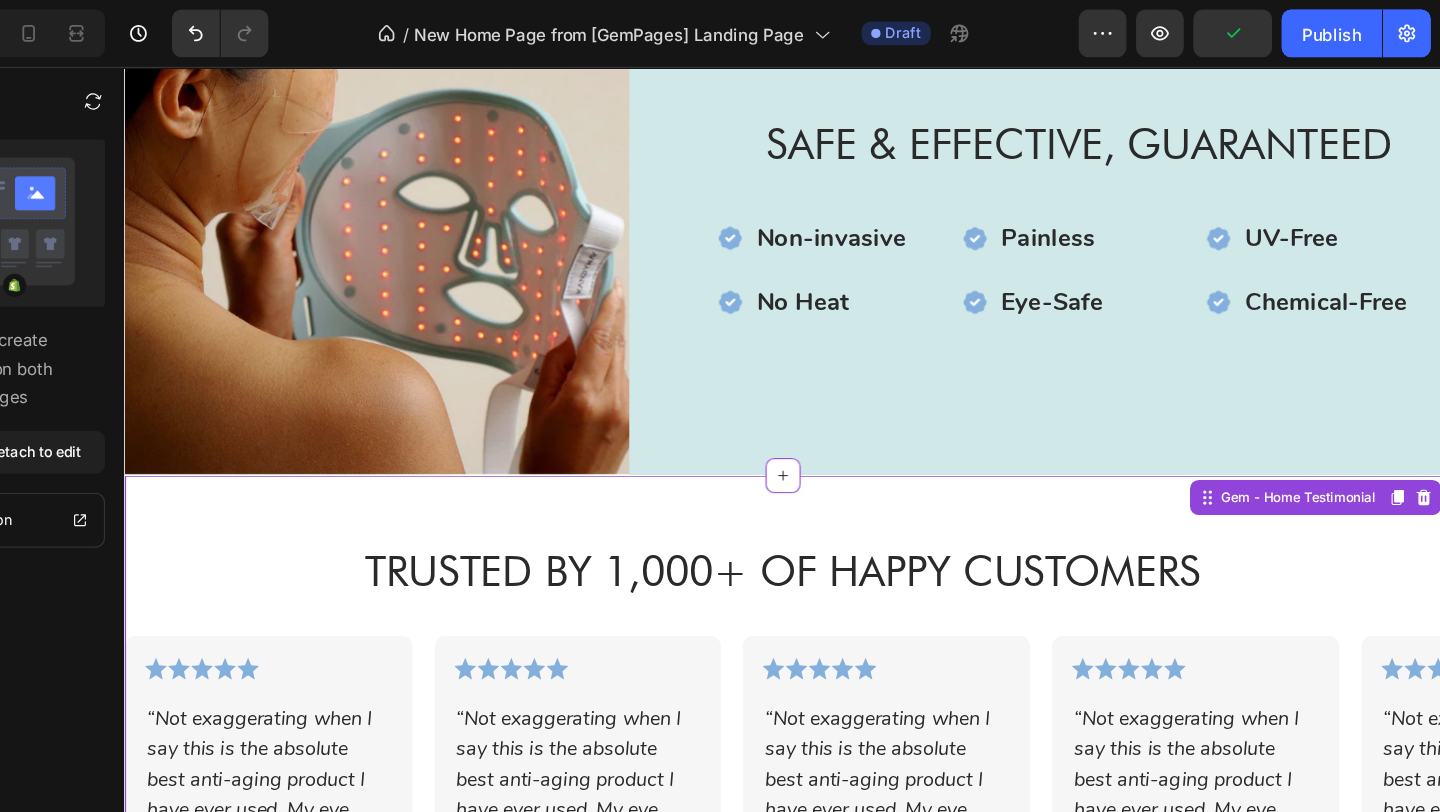 click on "Trusted by 1,000+ of Happy Customers Heading Row
Icon
Icon
Icon
Icon
Icon Icon List “Not exaggerating when I say this is the absolute best anti-aging product I have ever used. My eye wrinkles reduced by 70% and my skin just looks and feels healthier.” Text Block – Sophia, 52 yrs old Text Block Image Verified Customer Text Block Row Row
Icon
Icon
Icon
Icon
Icon Icon List “Not exaggerating when I say this is the absolute best anti-aging product I have ever used. My eye wrinkles reduced by 70% and my skin just looks and feels healthier.” Text Block – Sophia, 52 yrs old Text Block Image Verified Customer Text Block Row Row
Icon
Icon
Icon
Icon
Icon Icon List “Not exaggerating when I say this is the absolute best anti-aging product I have ever used. My eye wrinkles reduced by 70% and my skin just looks and feels healthier.” Text Block – Sophia, 52 yrs old Text Block Image Verified Customer Text Block Row Row
Icon
Icon
Icon" at bounding box center [724, 748] 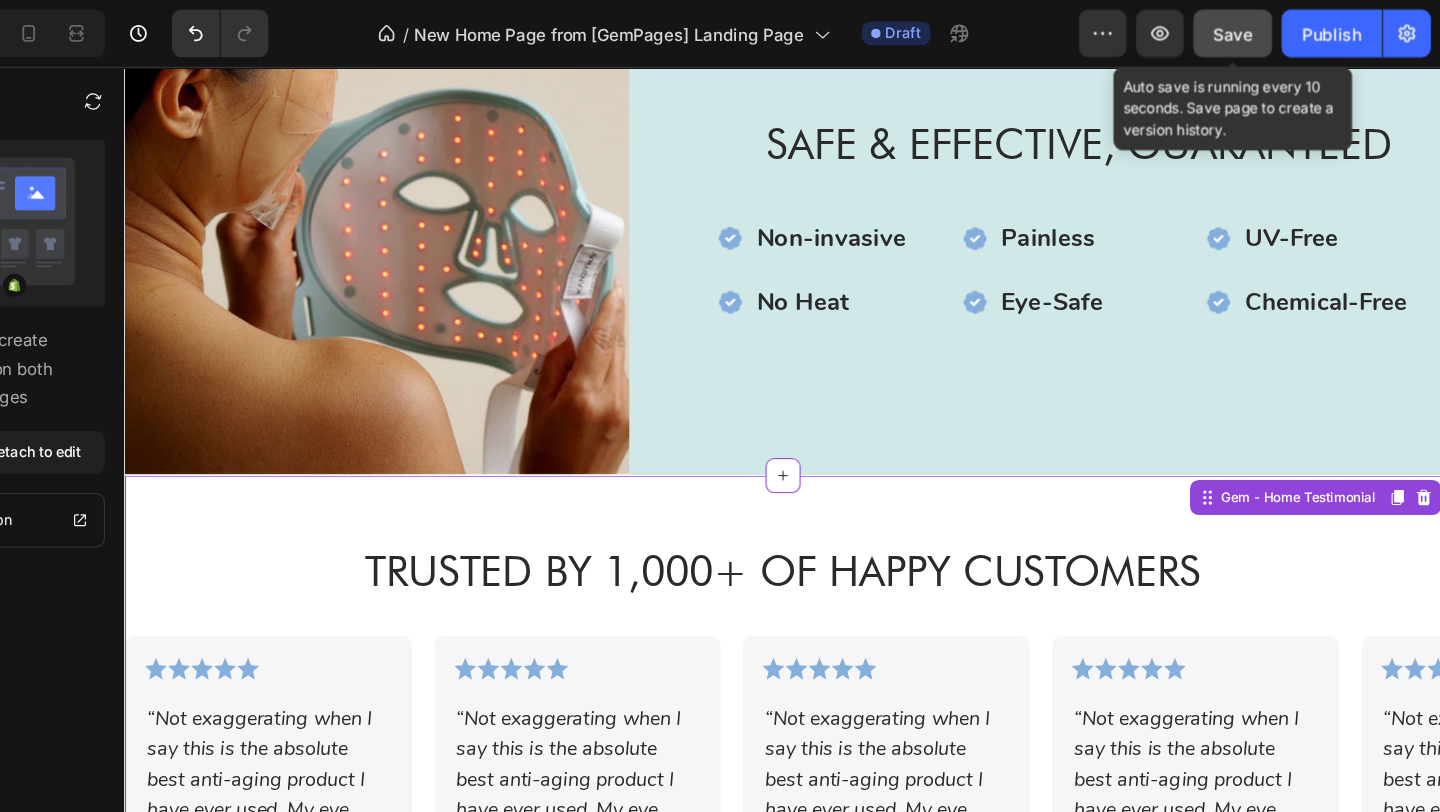 click on "Save" at bounding box center [1266, 28] 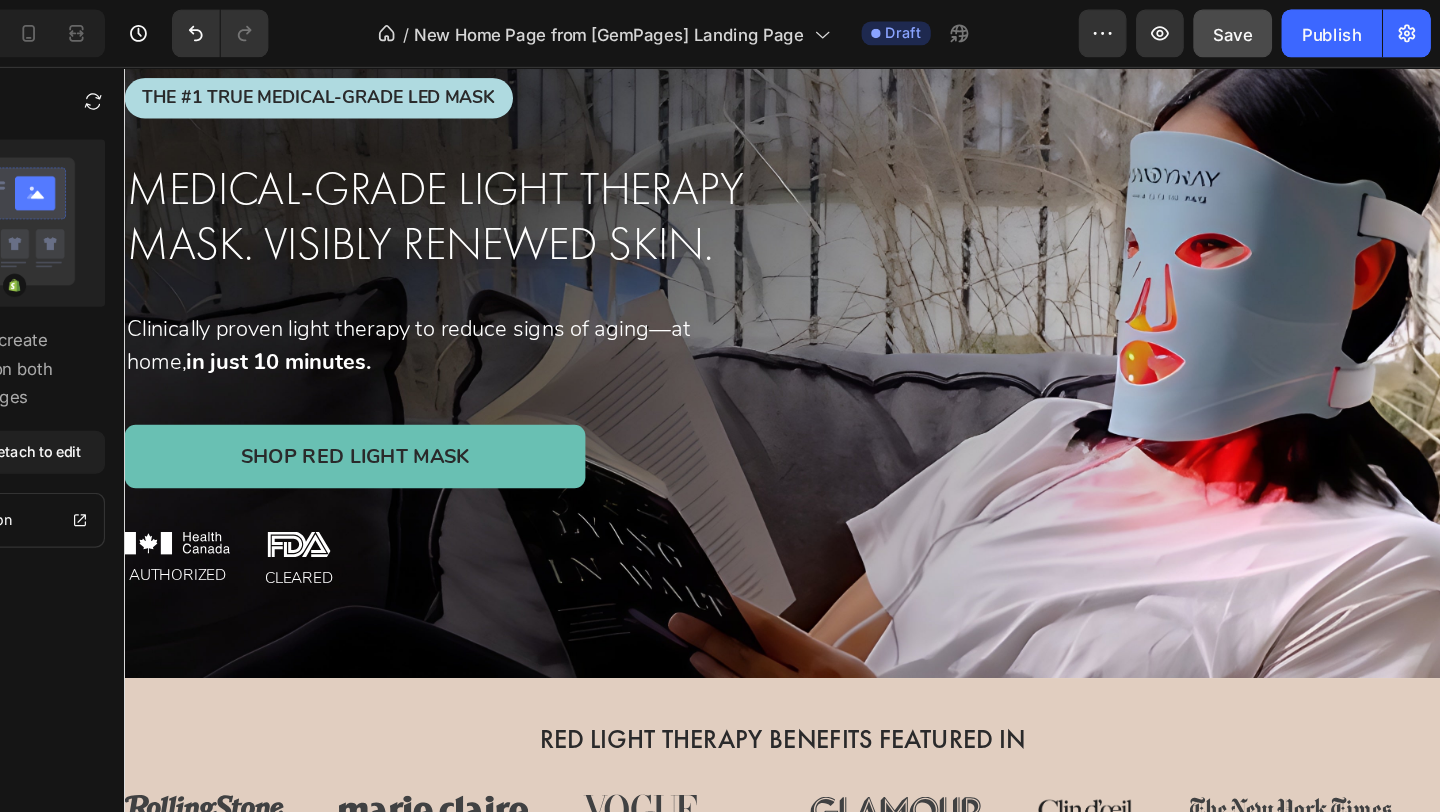 scroll, scrollTop: 0, scrollLeft: 0, axis: both 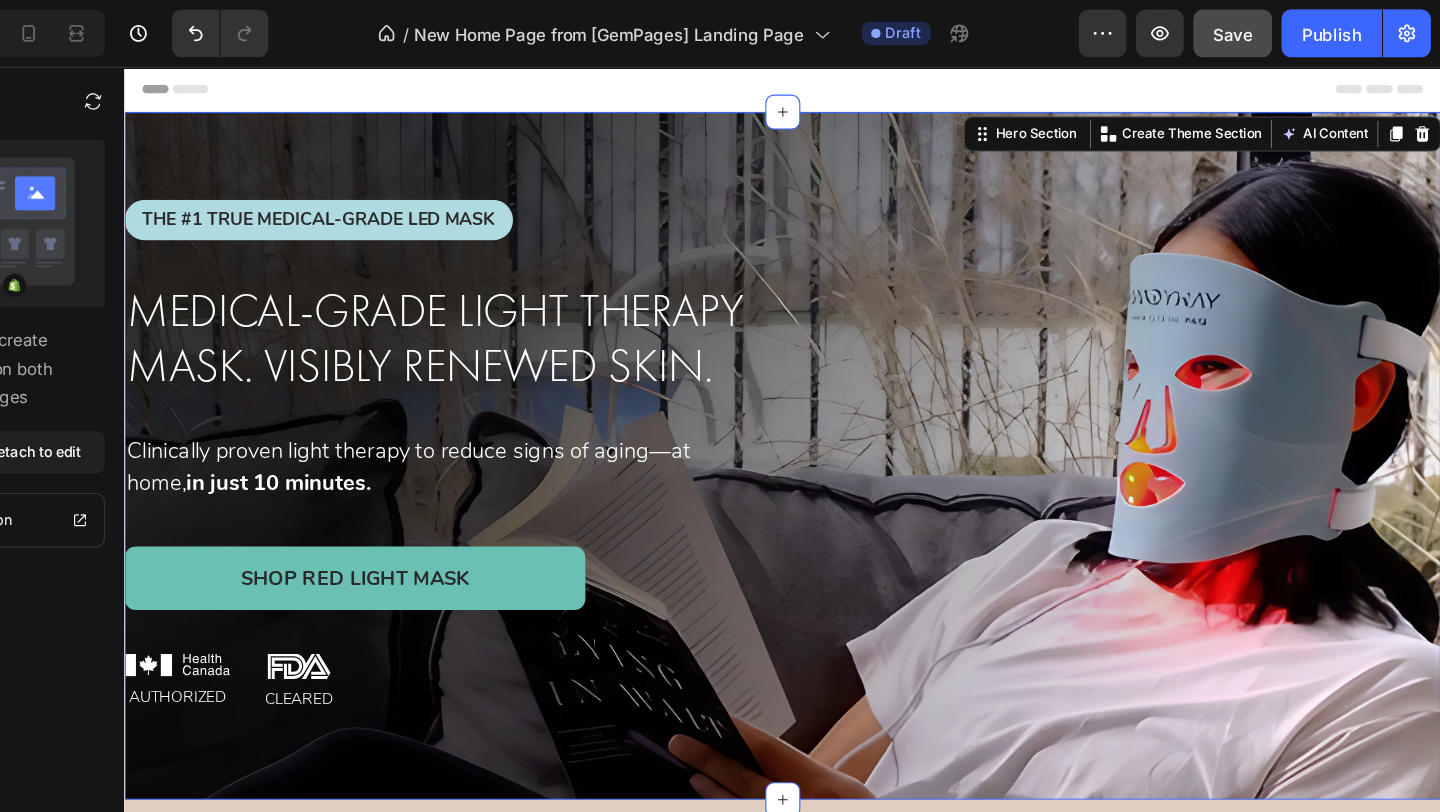 click on "The #1 True Medical-Grade LED Mask Text Block Medical-Grade Light Therapy Mask. Visibly Renewed Skin. Heading Clinically proven light therapy to reduce signs of aging—at home,  in just 10 minutes. Text Block Shop Red Light Mask Button Image AUTHORIZED Text Block Image CLEARED Text Block Row Row The #1 True Medical-Grade LED Mask Text Block Medical-Grade Light Therapy Mask. Visibly Renewed Skin. Heading Clinically proven light therapy to reduce signs of aging—at home,  in just 10 minutes. Text Block Shop Red Light Mask Button Image AUTHORIZED Text Block Image CLEARED Text Block Row Row Image Row Row Hero Section   Create Theme Section AI Content Write with GemAI What would you like to describe here? Tone and Voice Persuasive Product Show more Generate" at bounding box center (724, 420) 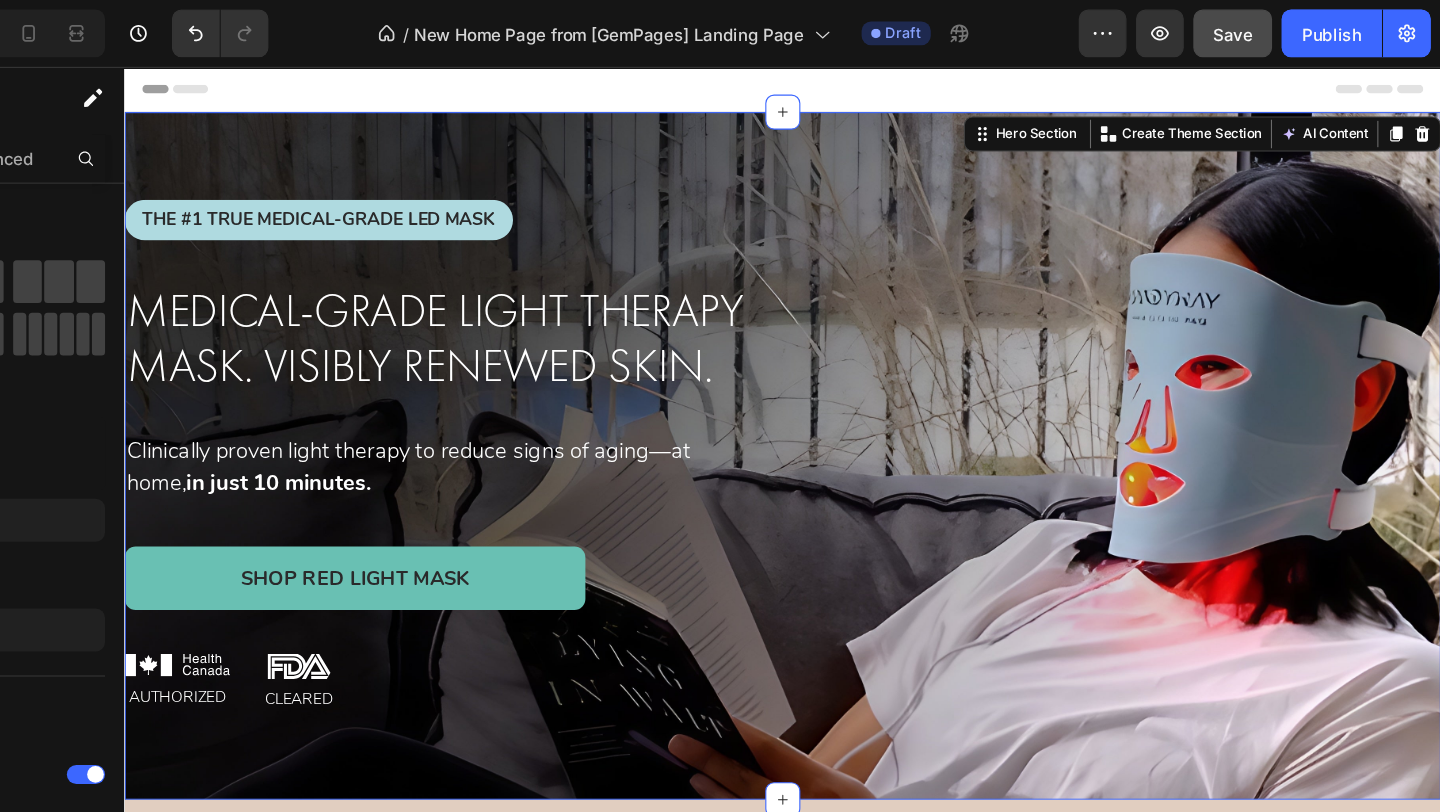 click on "The #1 True Medical-Grade LED Mask Text Block Medical-Grade Light Therapy Mask. Visibly Renewed Skin. Heading Clinically proven light therapy to reduce signs of aging—at home,  in just 10 minutes. Text Block Shop Red Light Mask Button Image AUTHORIZED Text Block Image CLEARED Text Block Row Row The #1 True Medical-Grade LED Mask Text Block Medical-Grade Light Therapy Mask. Visibly Renewed Skin. Heading Clinically proven light therapy to reduce signs of aging—at home,  in just 10 minutes. Text Block Shop Red Light Mask Button Image AUTHORIZED Text Block Image CLEARED Text Block Row Row Image Row Row Hero Section   Create Theme Section AI Content Write with GemAI What would you like to describe here? Tone and Voice Persuasive Product Kandyway Red Light Mask - Replacement Plug (North America) Show more Generate" at bounding box center (724, 420) 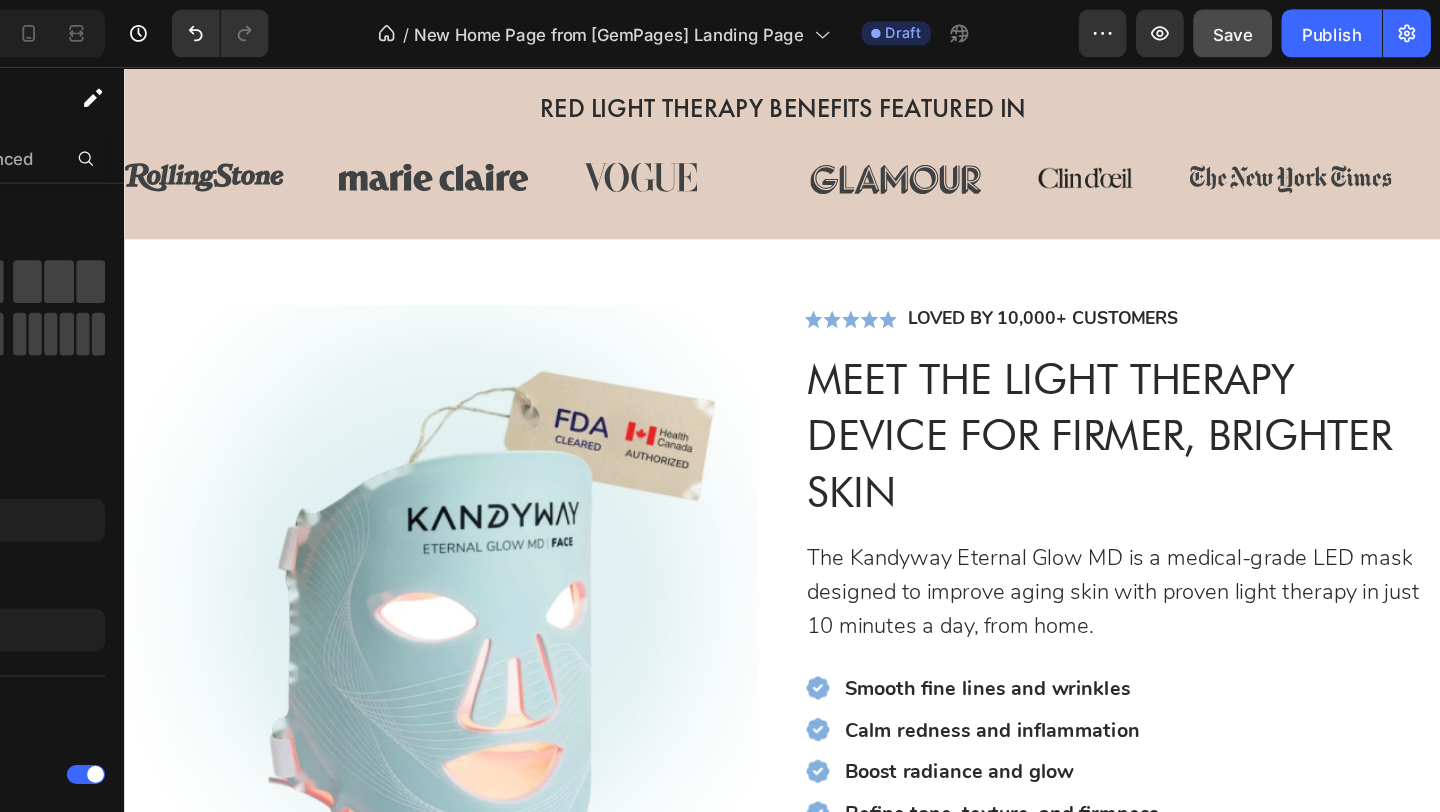 scroll, scrollTop: 640, scrollLeft: 0, axis: vertical 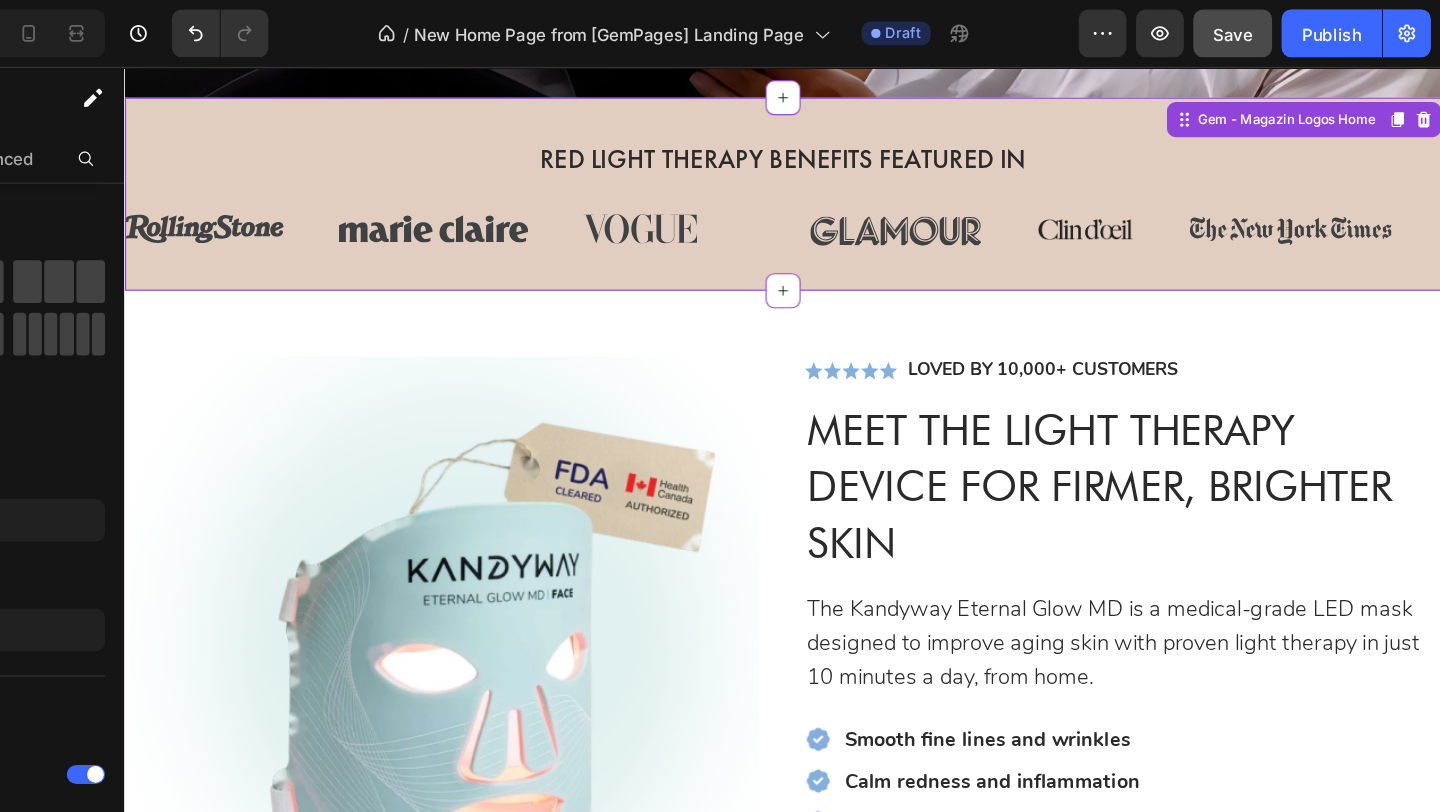 click on "RED LIGHT THERAPY BENEFITS Featured in Text Block Row Image Image Image Row Image Image Image Row Row Row Gem - Magazin Logos Home" at bounding box center [724, 182] 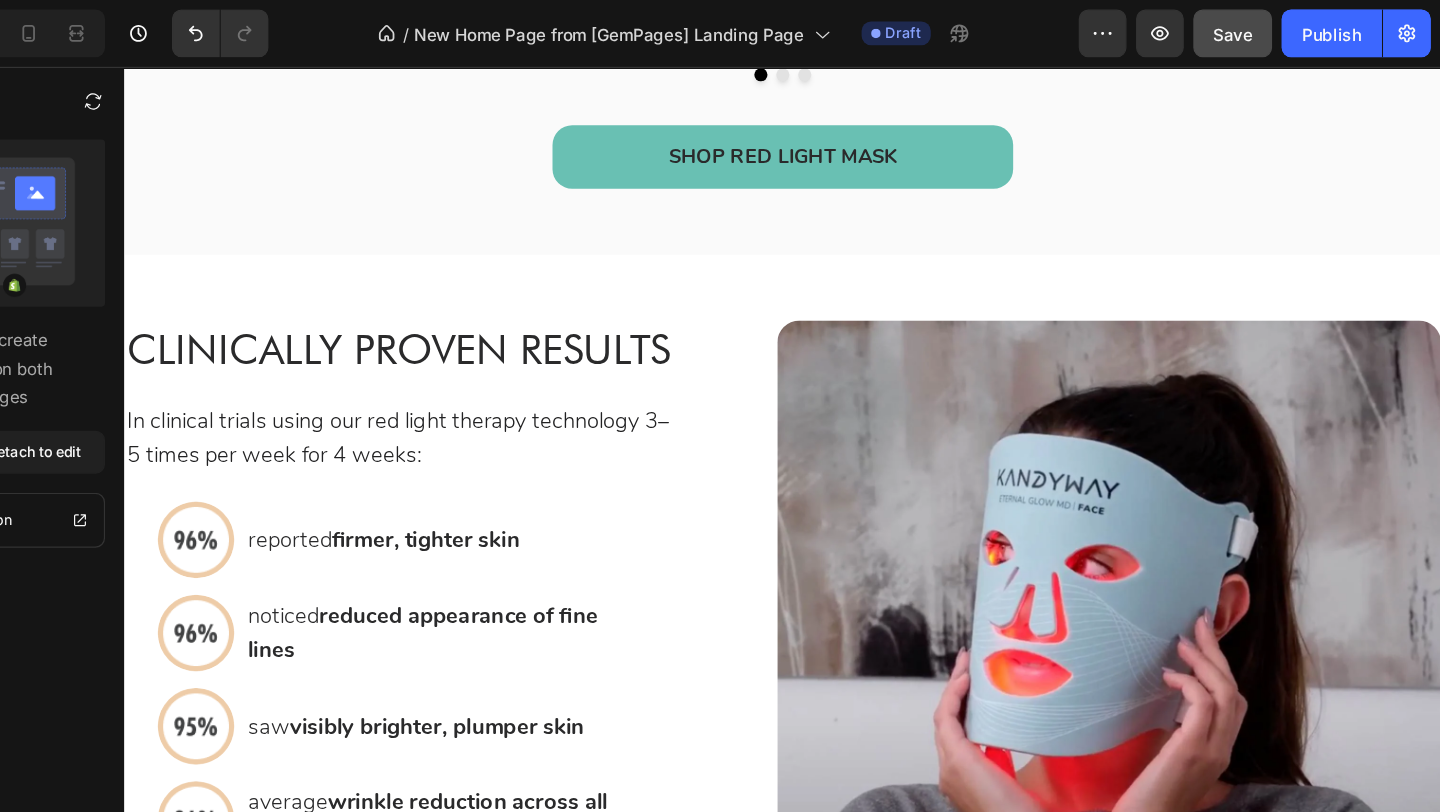 scroll, scrollTop: 2200, scrollLeft: 0, axis: vertical 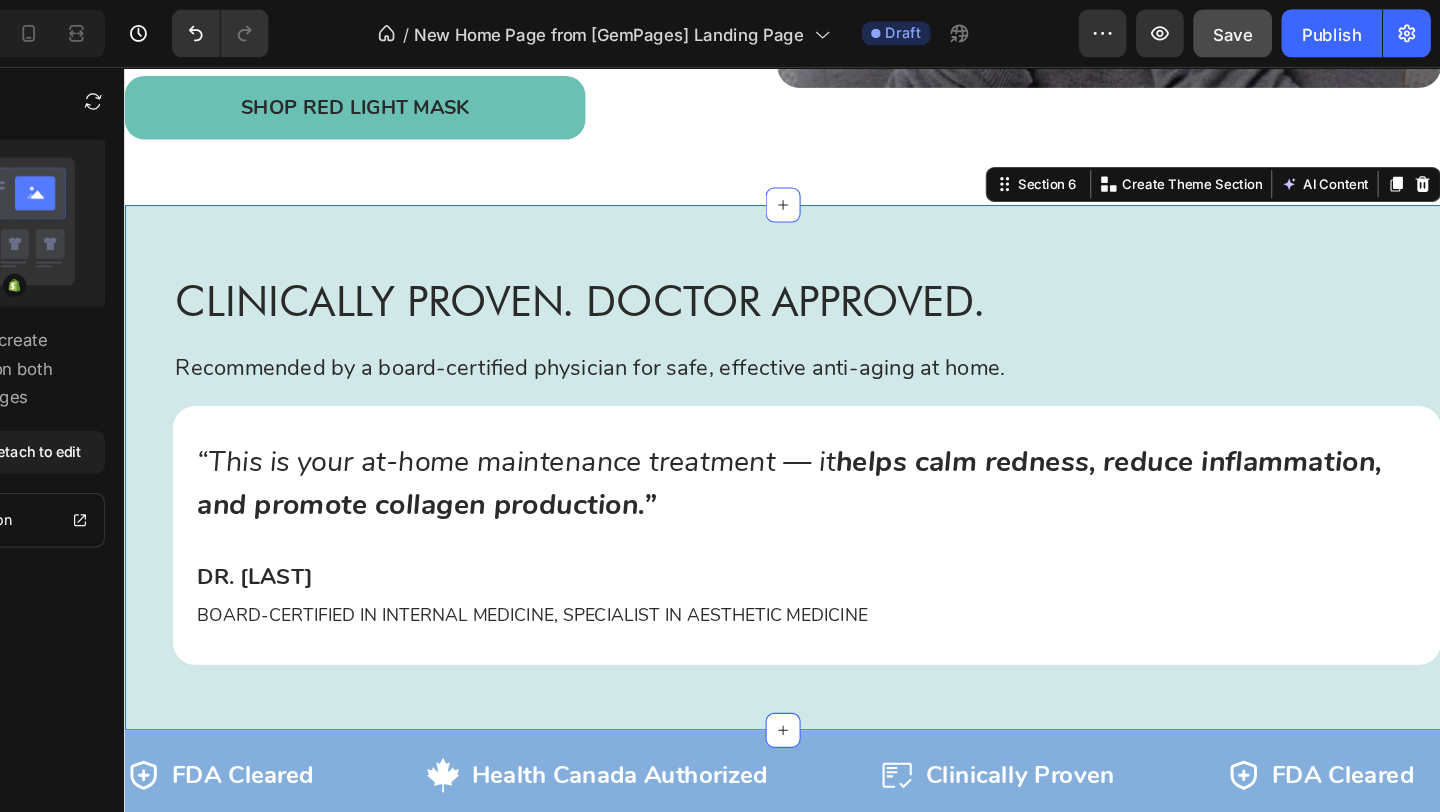 click on "Image Clinically Proven. Doctor Approved. Heading Recommended by a board-certified physician for safe, effective anti-aging at home. Text Block “This is your at-home maintenance treatment — it  helps calm redness, reduce inflammation, and promote collagen production.” Text Block Dr. Tali Arviv Text Block Board-Certified in Internal Medicine, Specialist in Aesthetic Medicine Text Block Row Row Row Row Section 6   Create Theme Section AI Content Write with GemAI What would you like to describe here? Tone and Voice Persuasive Product Show more Generate" at bounding box center [724, 488] 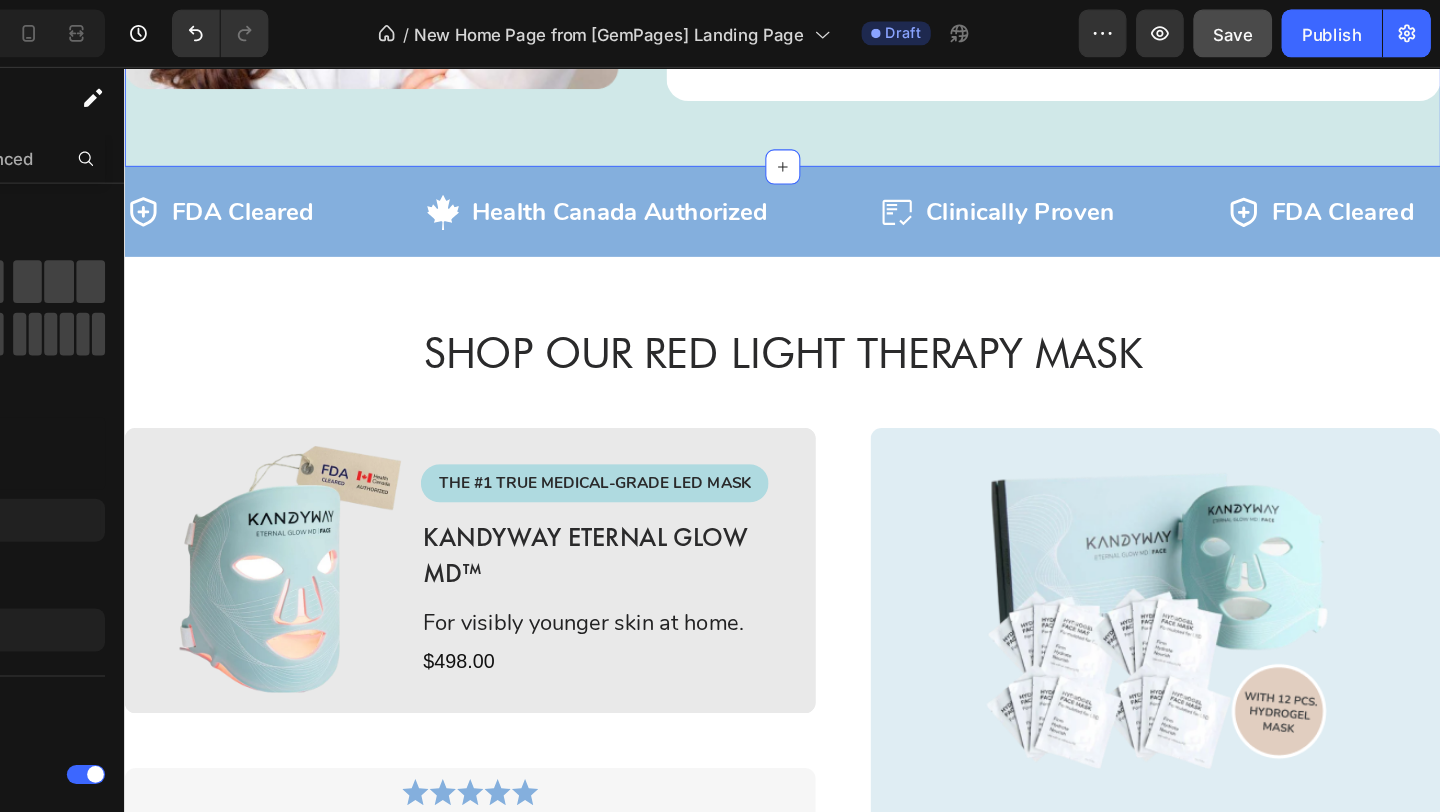 scroll, scrollTop: 3801, scrollLeft: 0, axis: vertical 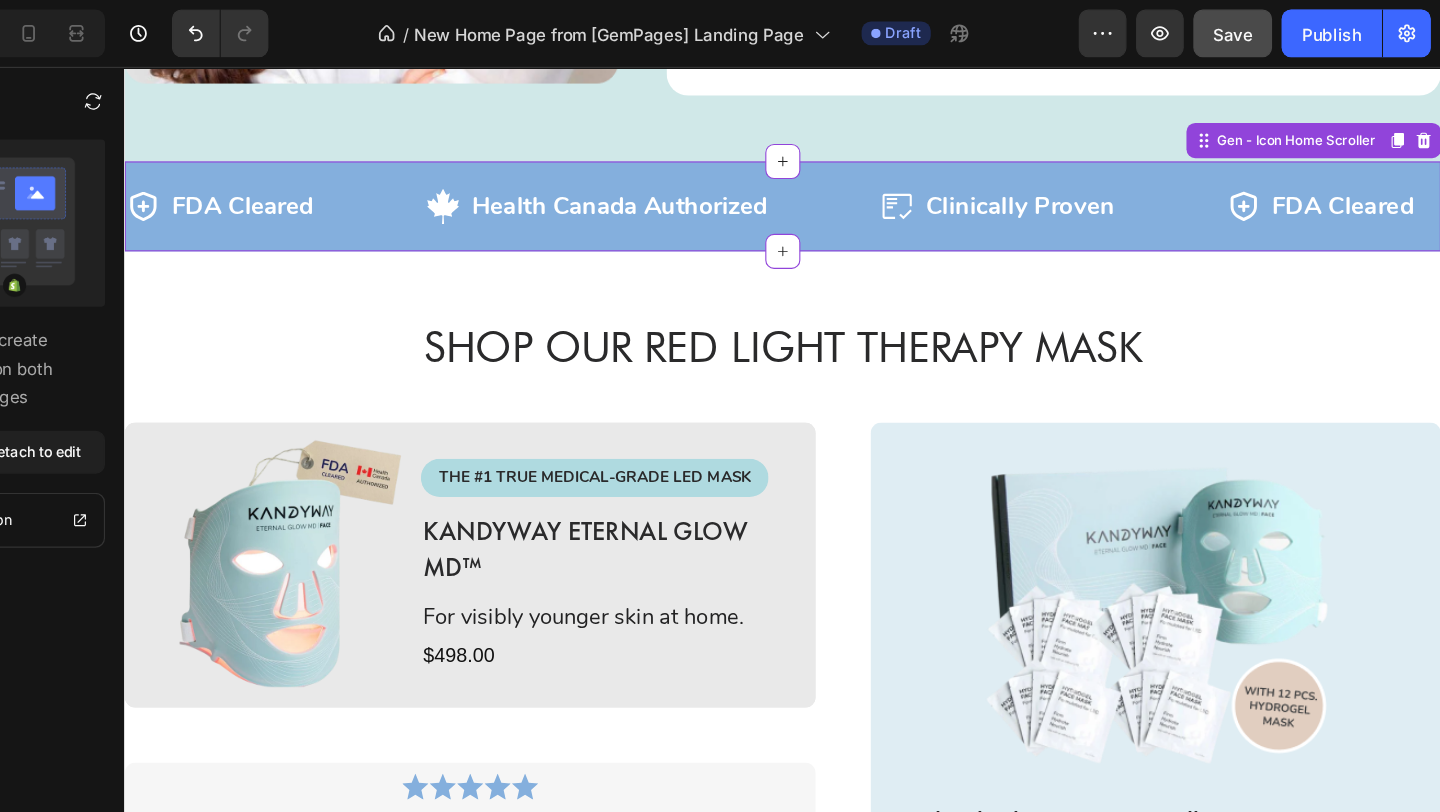 click on "Icon Health Canada Authorized Text Block Row" at bounding box center (605, 193) 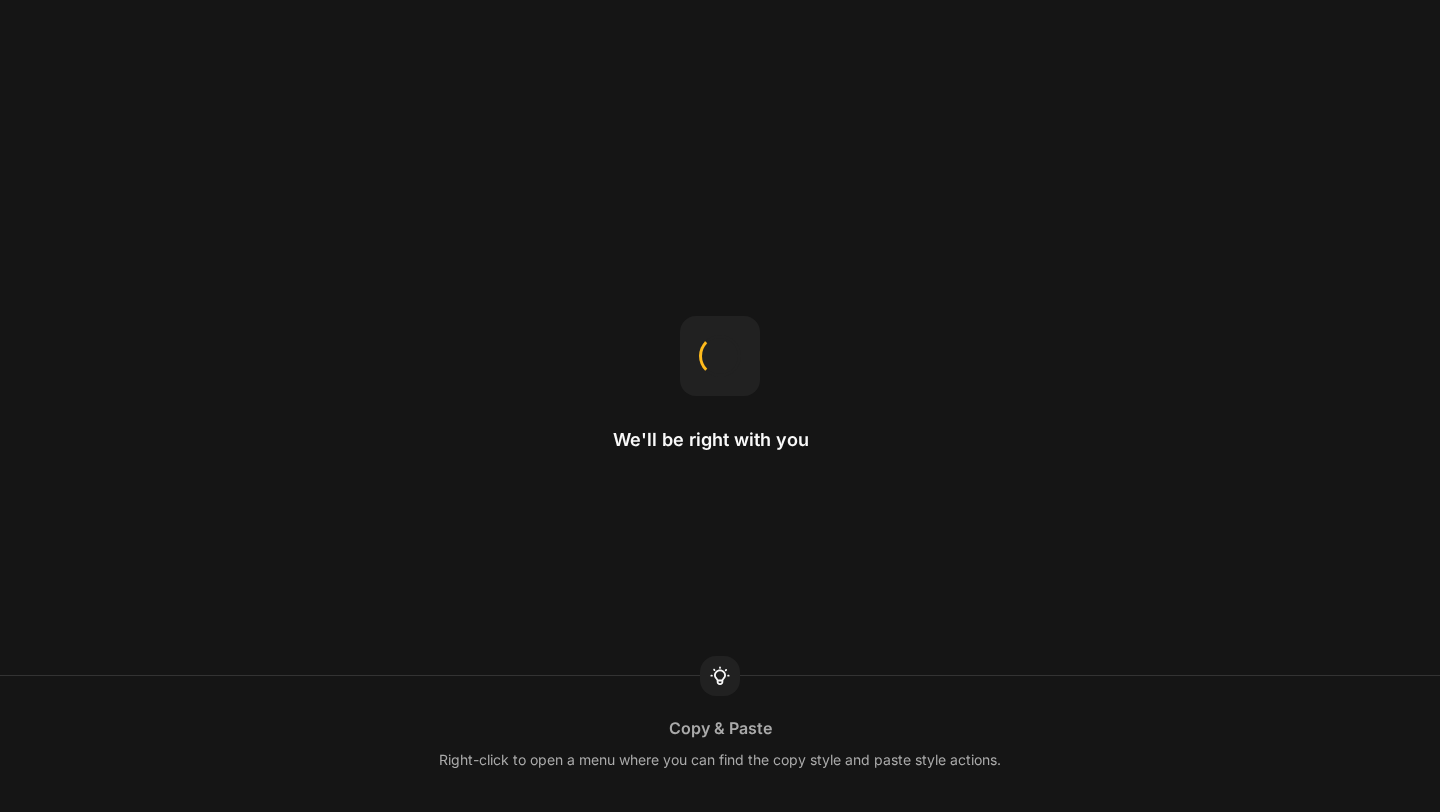 scroll, scrollTop: 0, scrollLeft: 0, axis: both 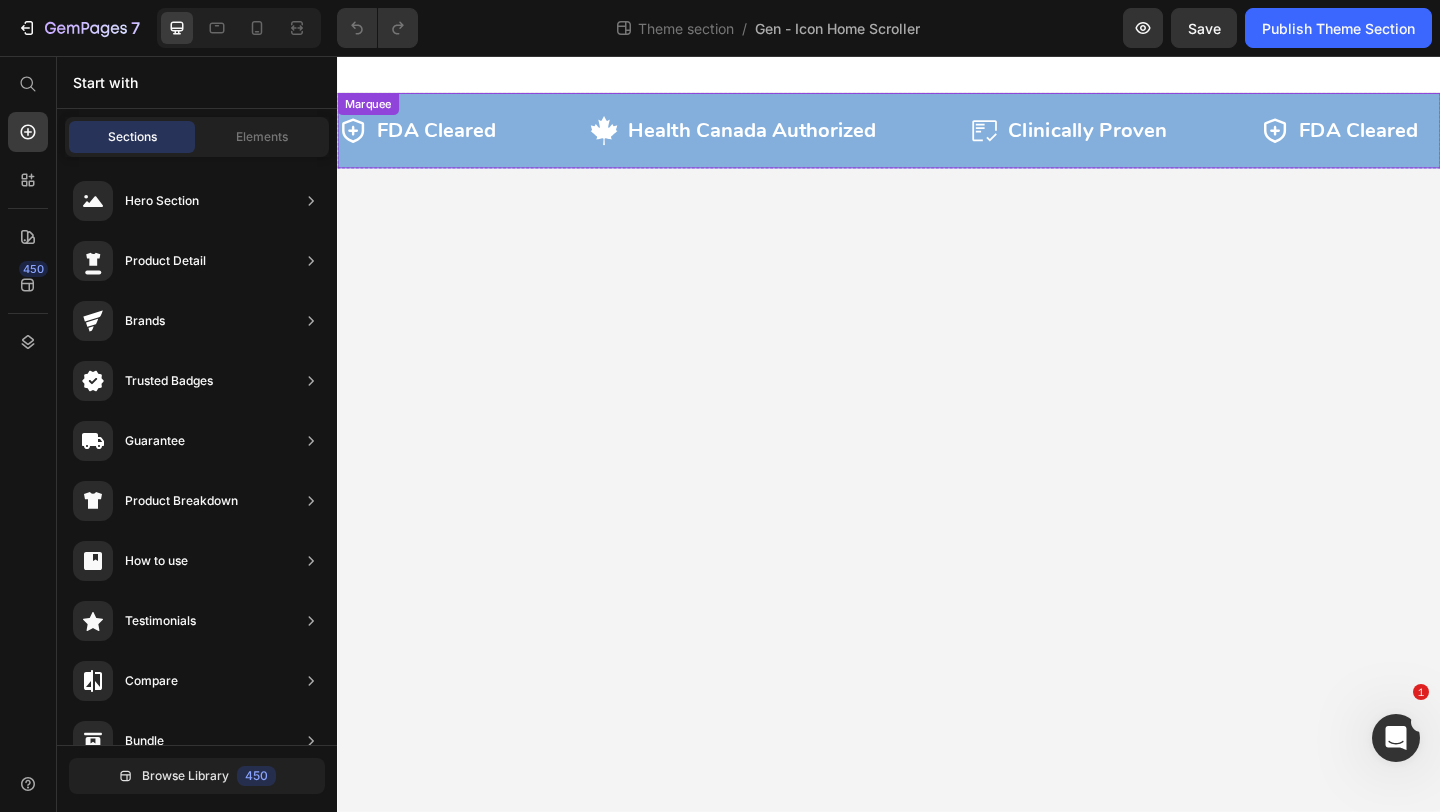 click on "Icon FDA Cleared Text Block Row
Icon Health Canada Authorized Text Block Row
Icon Clinically Proven Text Block Row
Icon FDA Cleared Text Block Row
Icon Health Canada Authorized Text Block Row
Icon Clinically Proven Text Block Row
Icon FDA Cleared Text Block Row
Icon Health Canada Authorized Text Block Row
Icon Clinically Proven Text Block Row
Icon FDA Cleared Text Block Row
Icon Health Canada Authorized Text Block Row
Icon Clinically Proven Text Block Row
Icon FDA Cleared Text Block Row
Icon Health Canada Authorized Text Block Row
Icon Clinically Proven Text Block Row
Icon FDA Cleared Text Block Row
Icon Health Canada Authorized Text Block Row
Icon Clinically Proven Text Block Row Marquee" at bounding box center [937, 137] 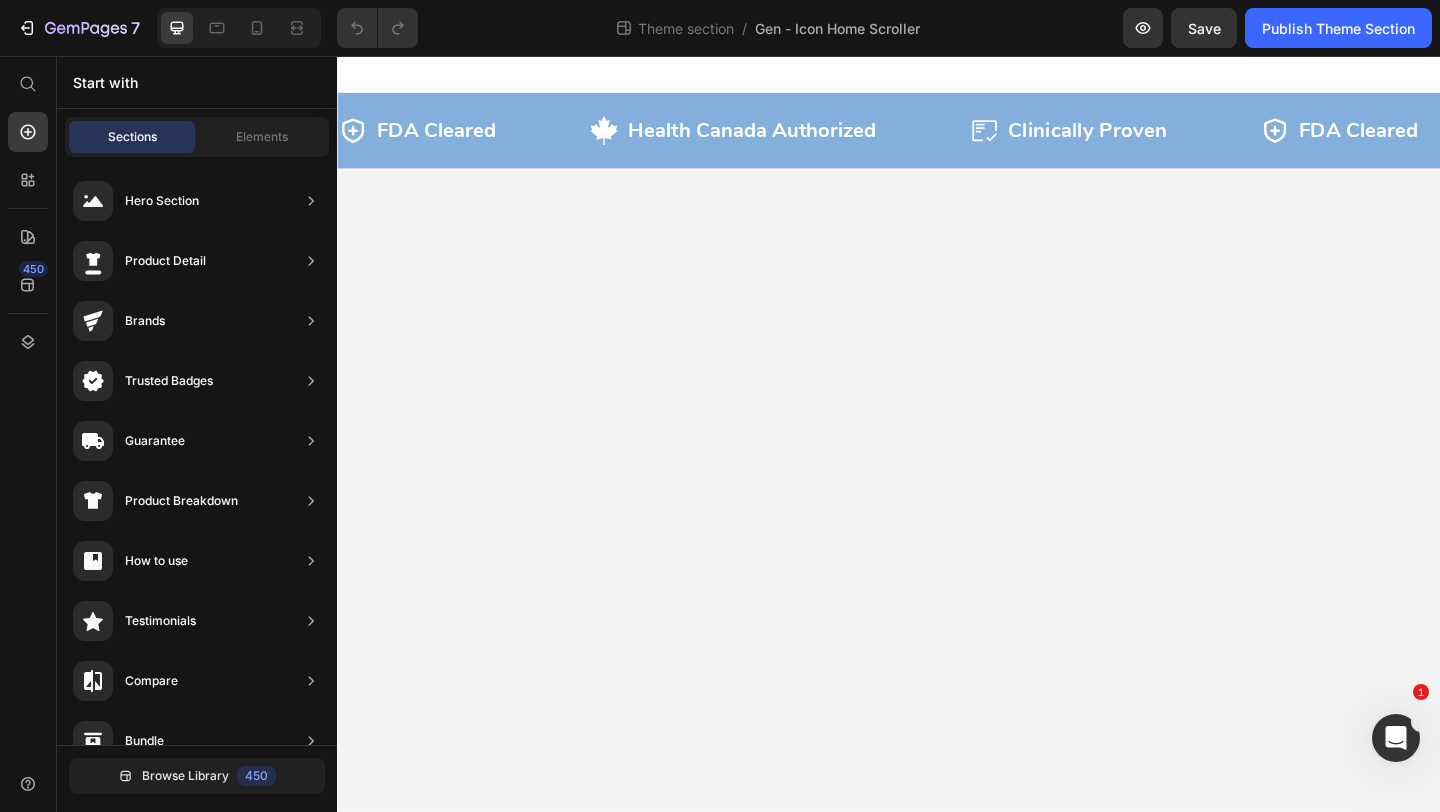 click on "Icon FDA Cleared Text Block Row
Icon Health Canada Authorized Text Block Row
Icon Clinically Proven Text Block Row
Icon FDA Cleared Text Block Row
Icon Health Canada Authorized Text Block Row
Icon Clinically Proven Text Block Row
Icon FDA Cleared Text Block Row
Icon Health Canada Authorized Text Block Row
Icon Clinically Proven Text Block Row
Icon FDA Cleared Text Block Row
Icon Health Canada Authorized Text Block Row
Icon Clinically Proven Text Block Row
Icon FDA Cleared Text Block Row
Icon Health Canada Authorized Text Block Row
Icon Clinically Proven Text Block Row
Icon FDA Cleared Text Block Row
Icon Health Canada Authorized Text Block Row
Icon Clinically Proven Text Block Row Marquee Row Root
Drag & drop element from sidebar or" at bounding box center (937, 467) 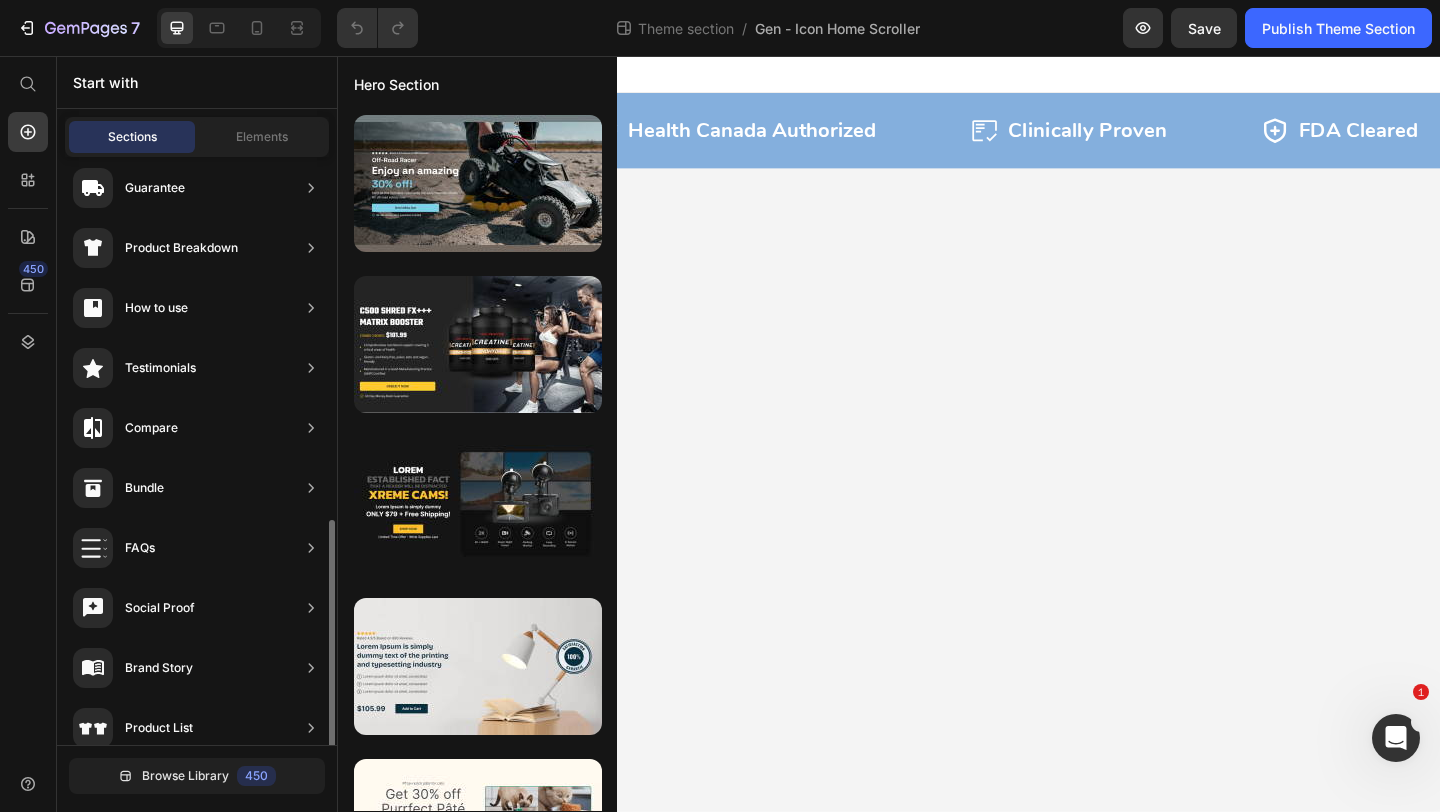 scroll, scrollTop: 572, scrollLeft: 0, axis: vertical 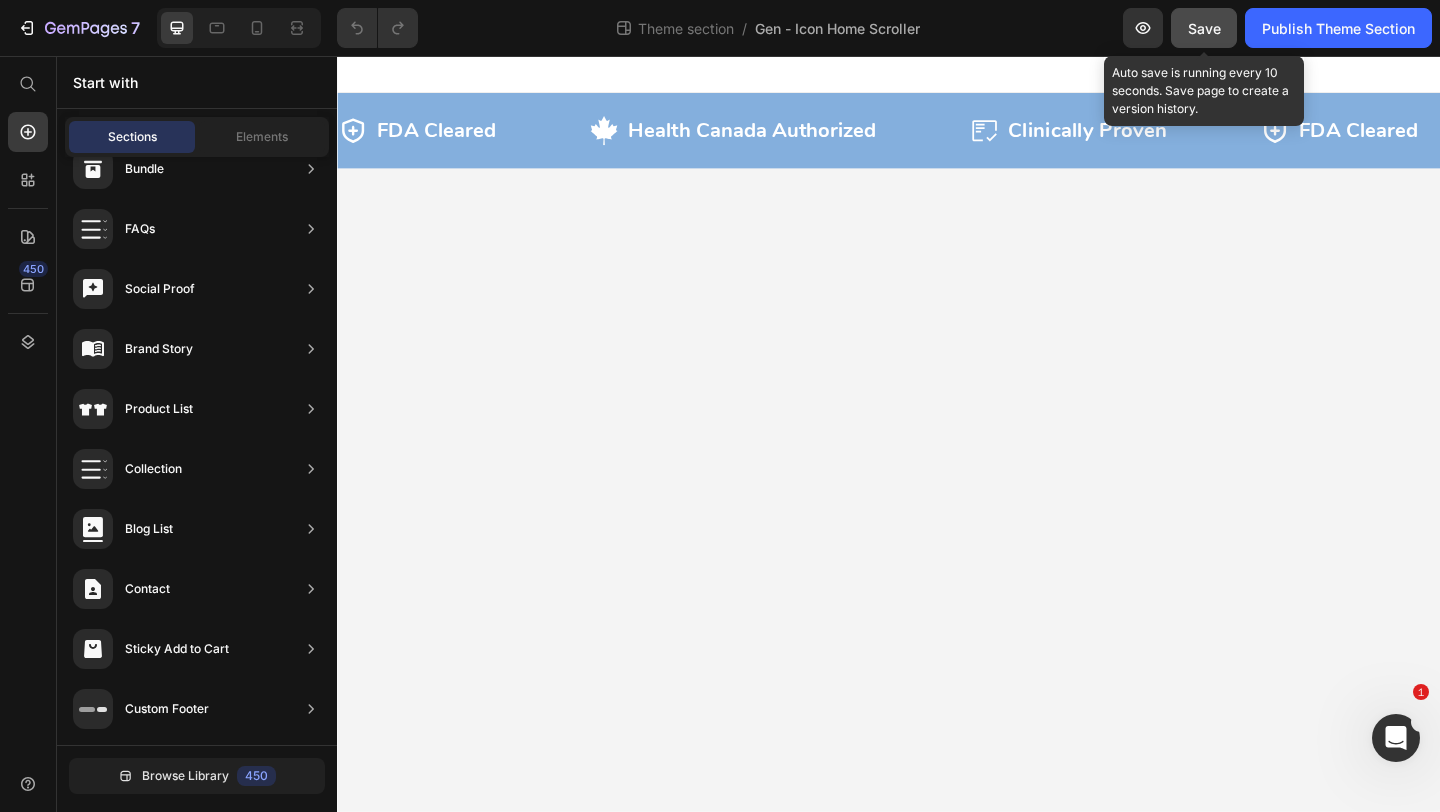 click on "Save" at bounding box center [1204, 28] 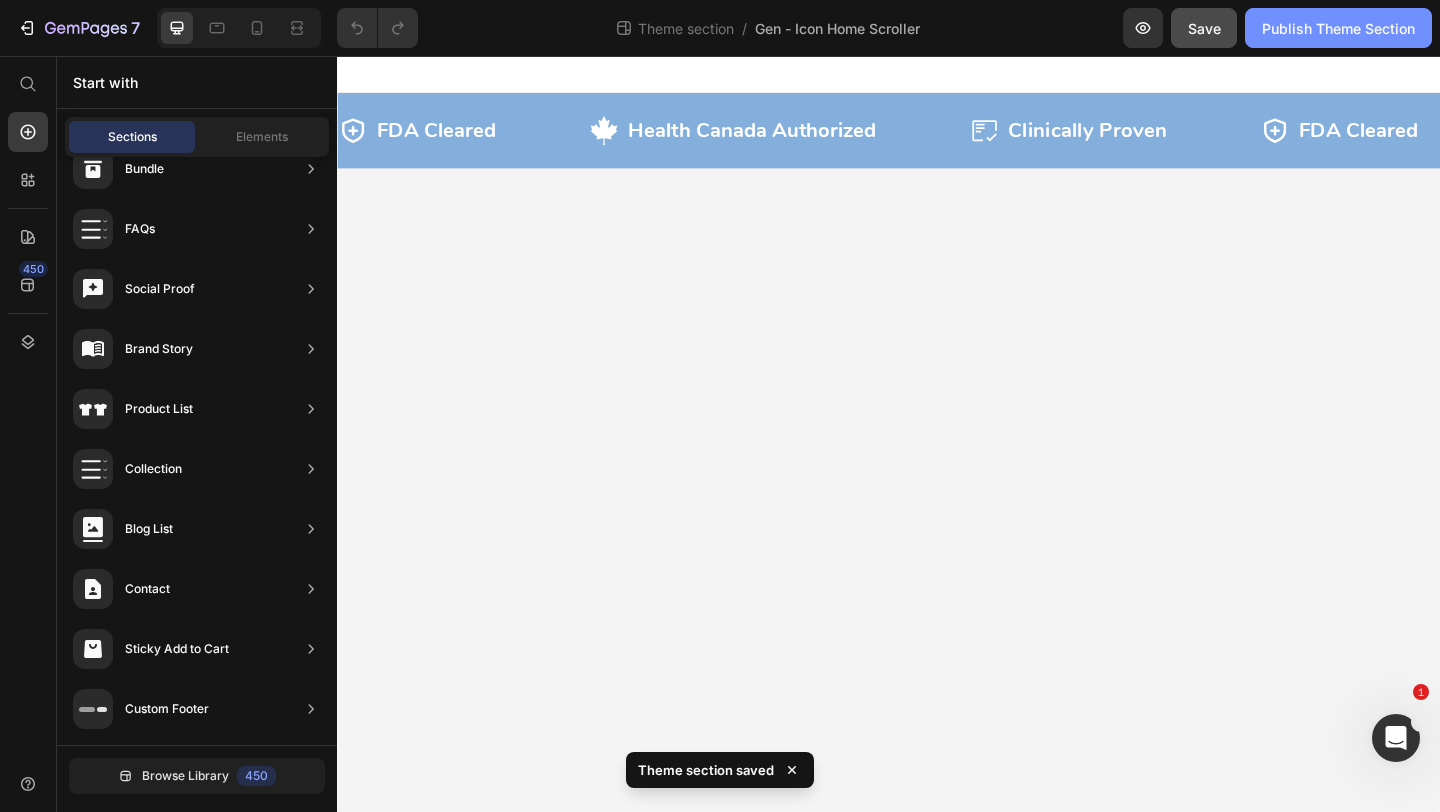 click on "Publish Theme Section" at bounding box center (1338, 28) 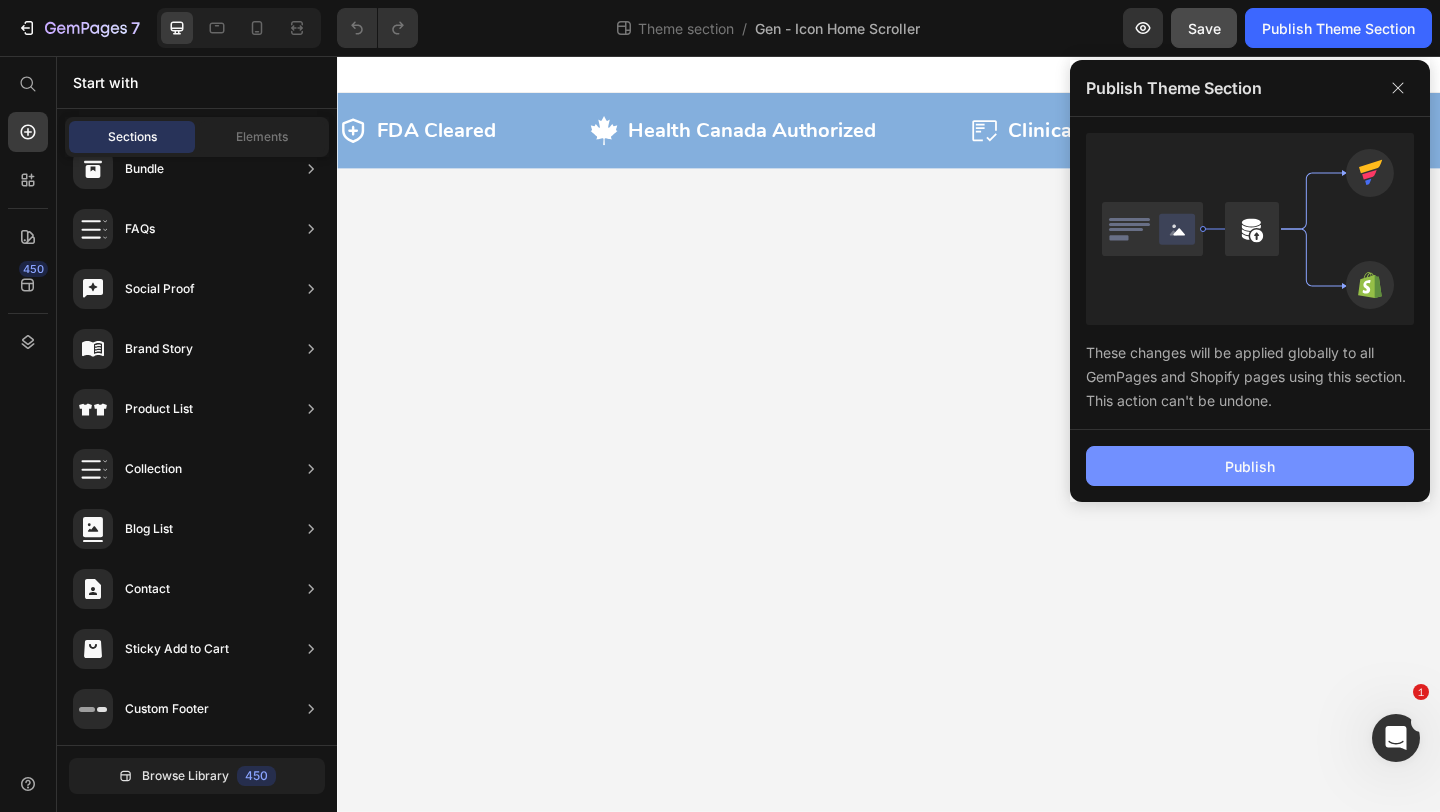 click on "Publish" 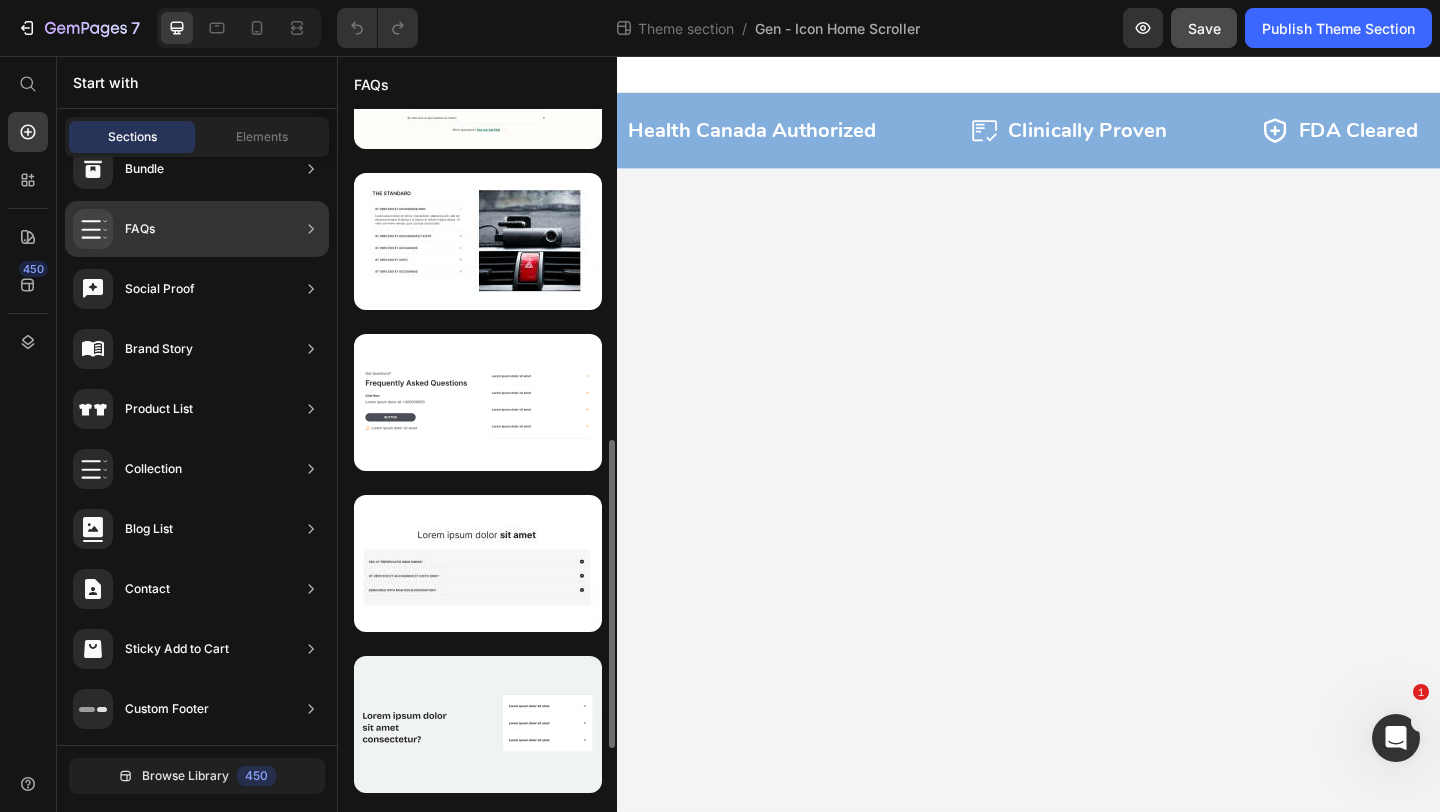 scroll, scrollTop: 749, scrollLeft: 0, axis: vertical 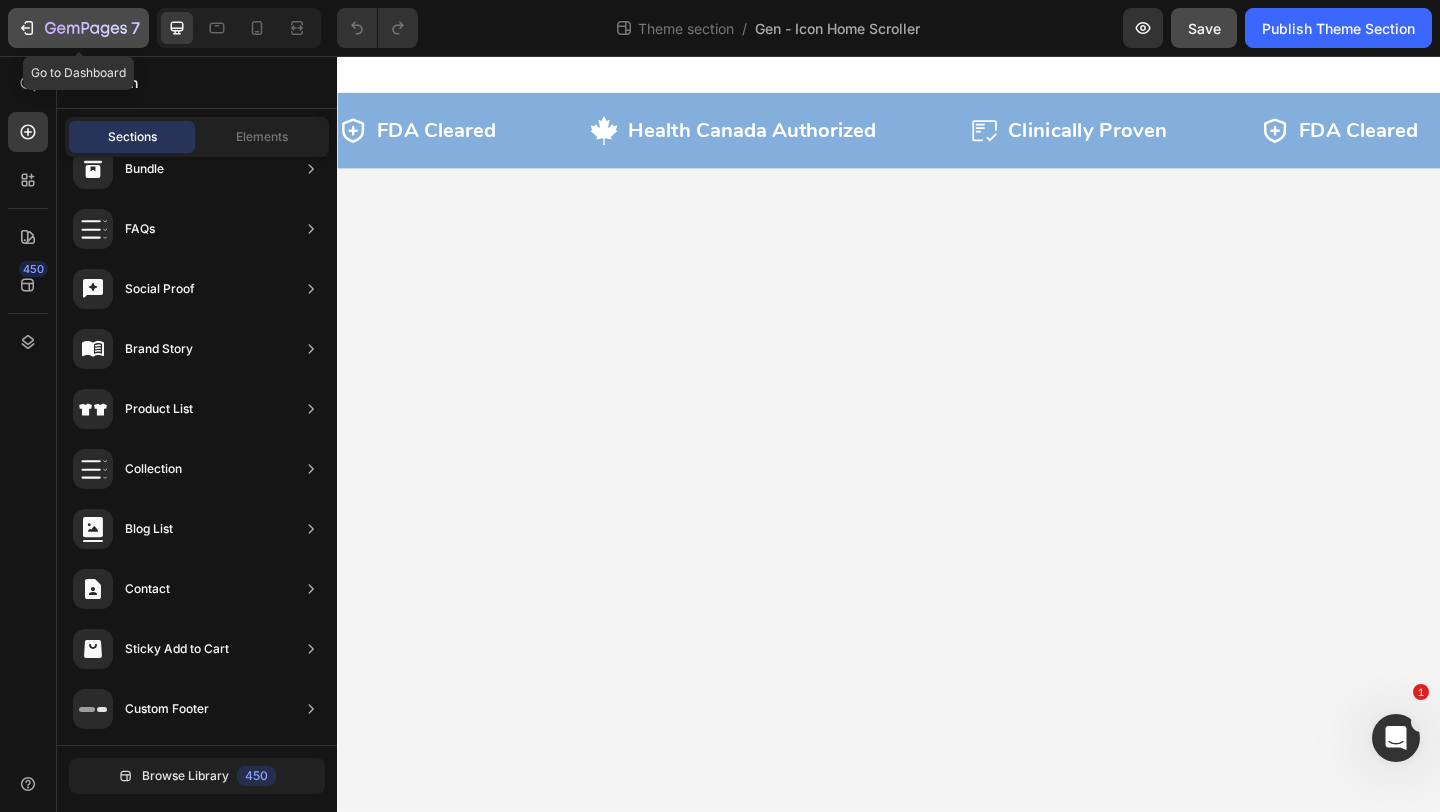 click 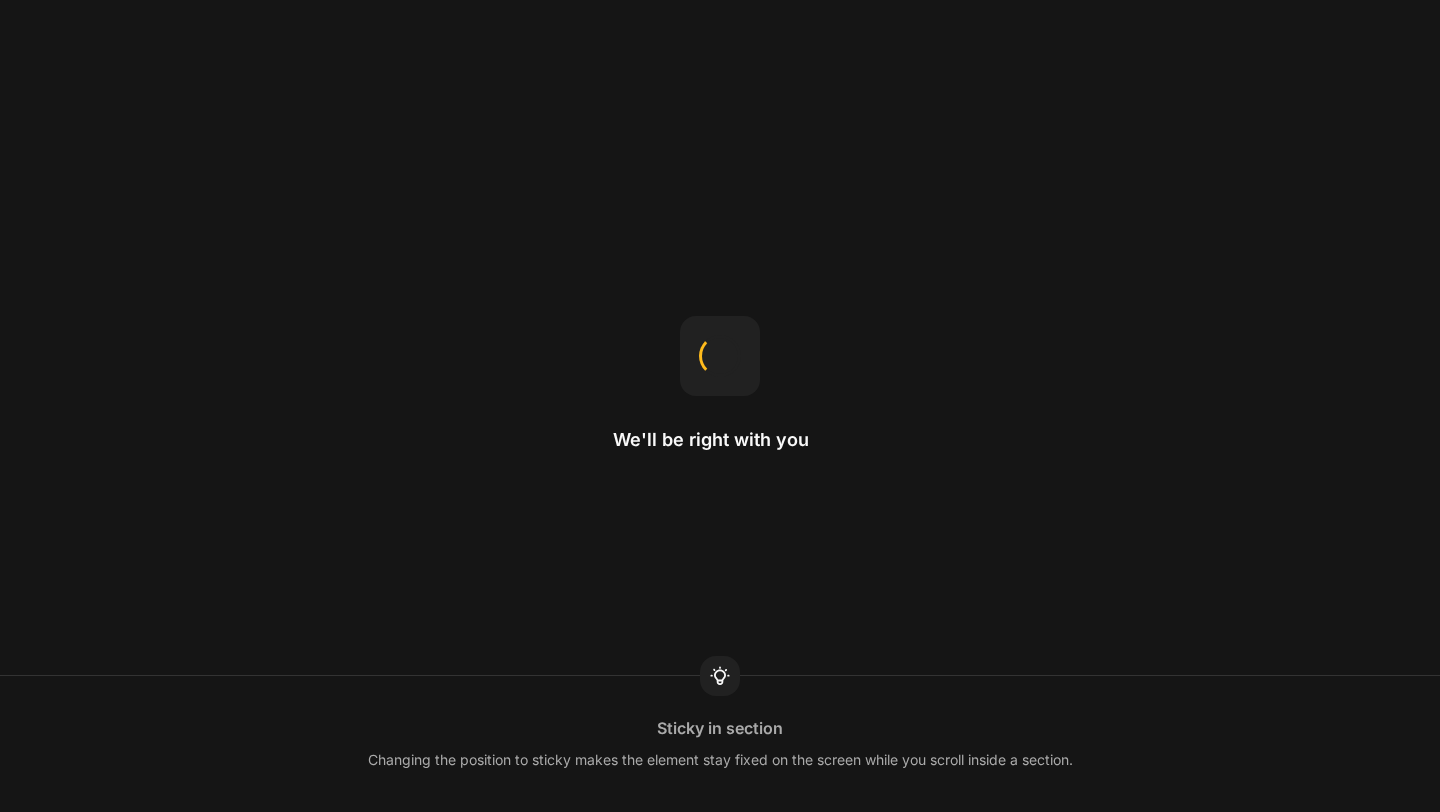 scroll, scrollTop: 0, scrollLeft: 0, axis: both 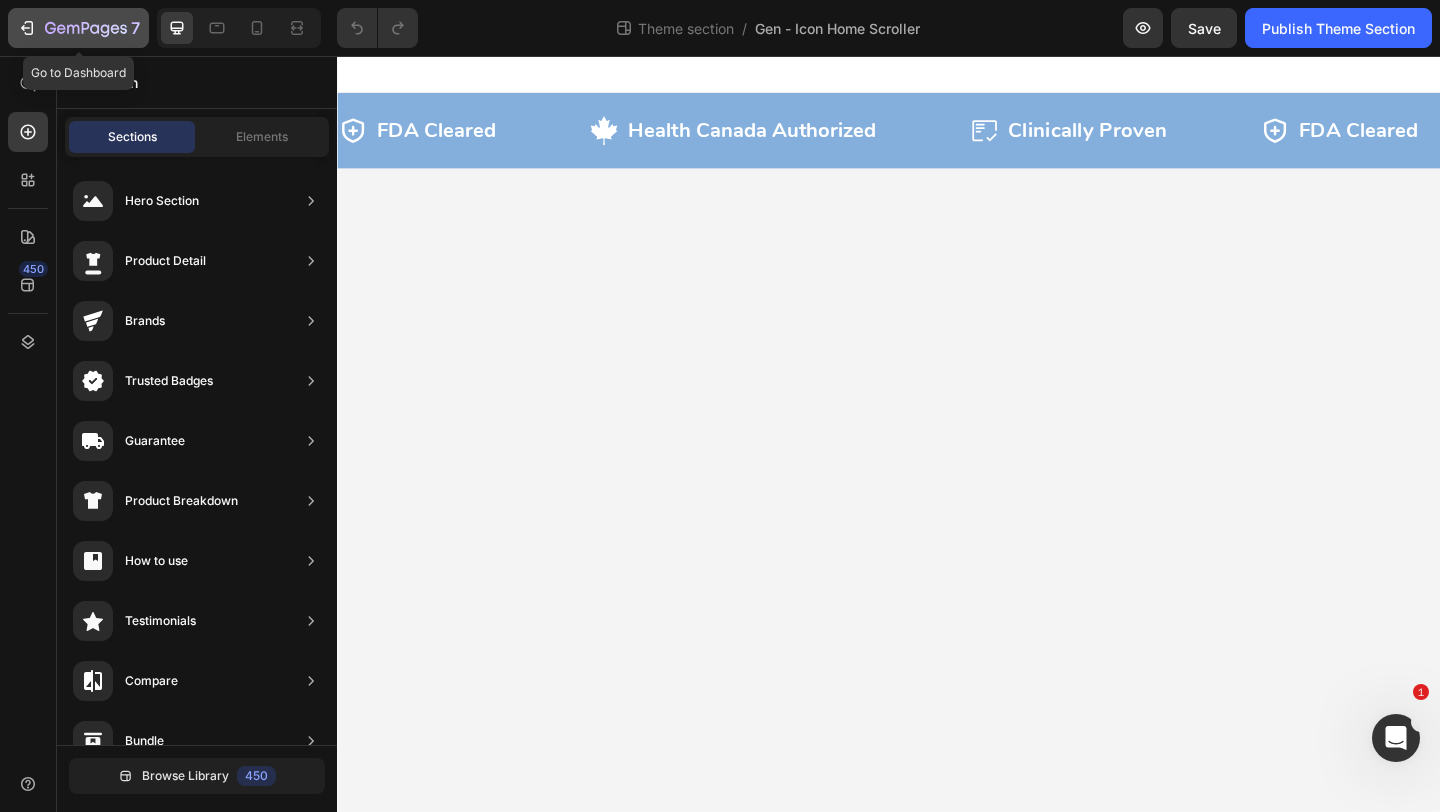 click on "7" at bounding box center (78, 28) 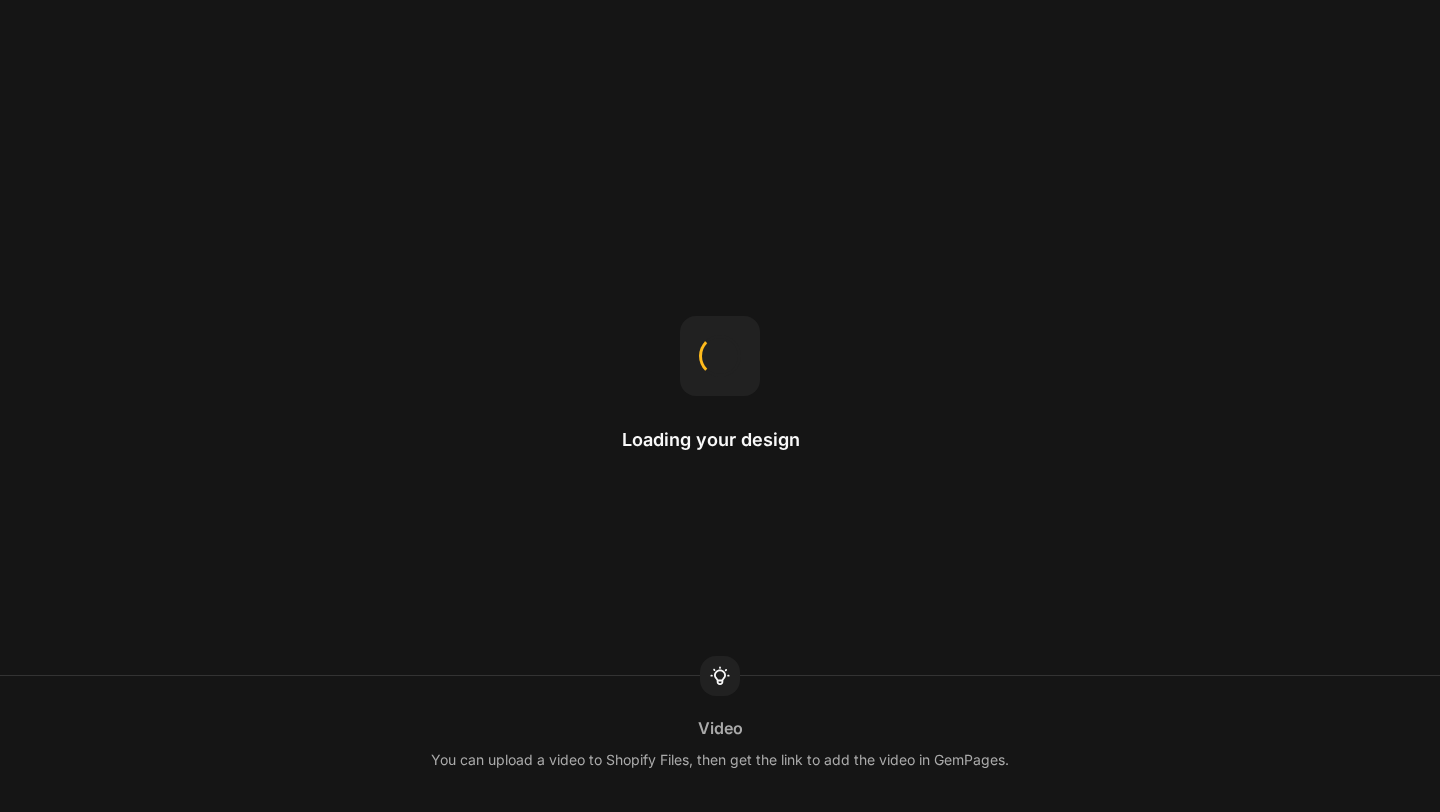scroll, scrollTop: 0, scrollLeft: 0, axis: both 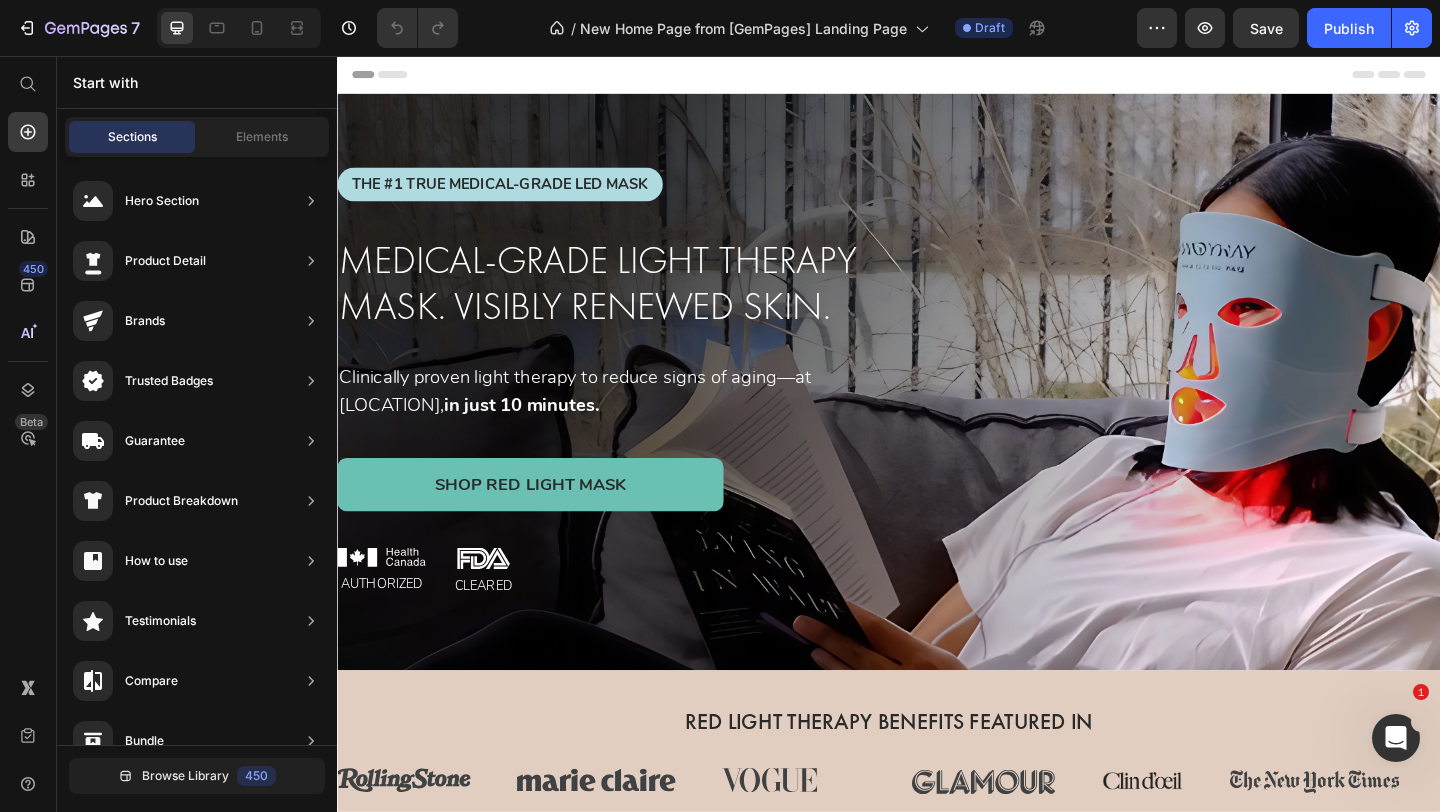 click on "Header" at bounding box center (937, 76) 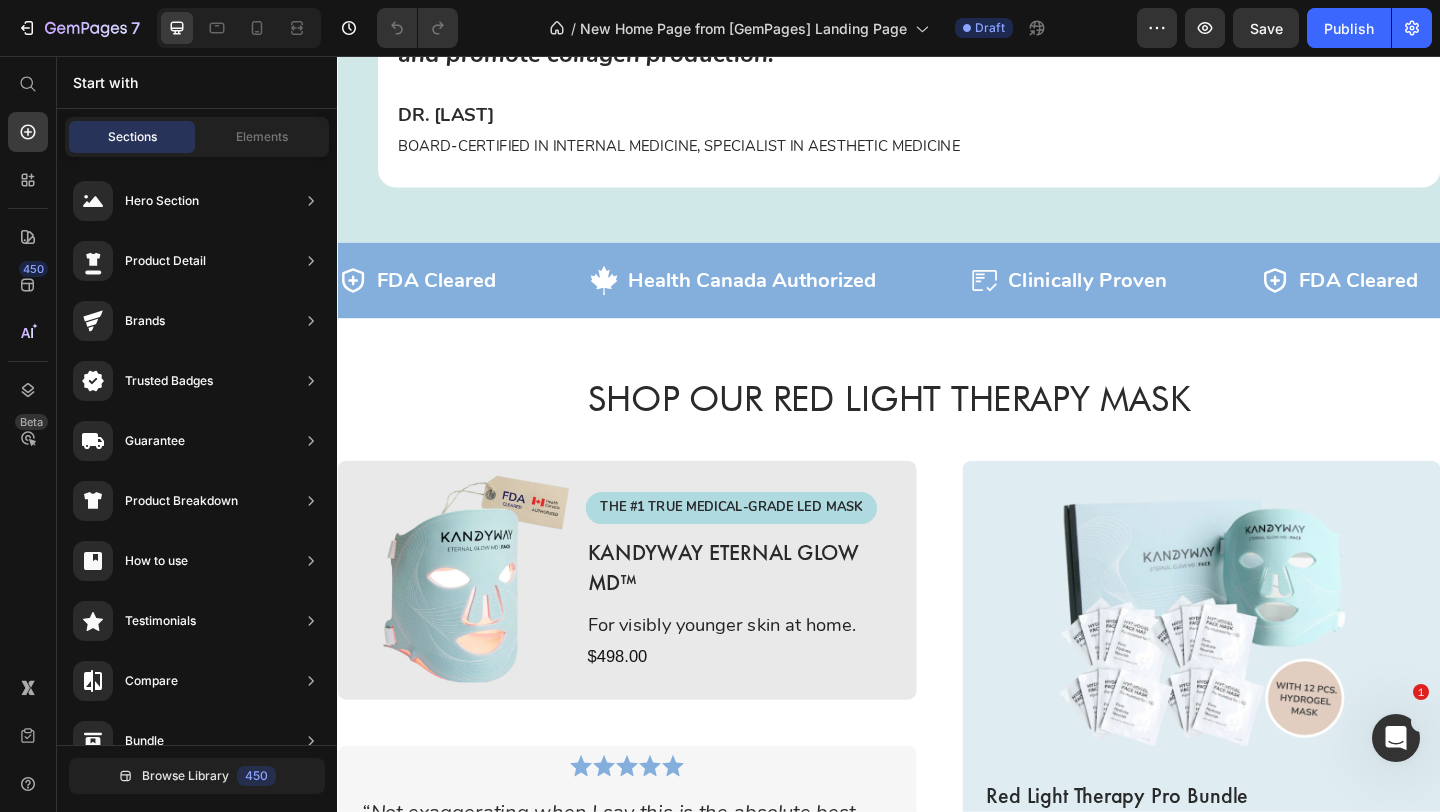 scroll, scrollTop: 3578, scrollLeft: 0, axis: vertical 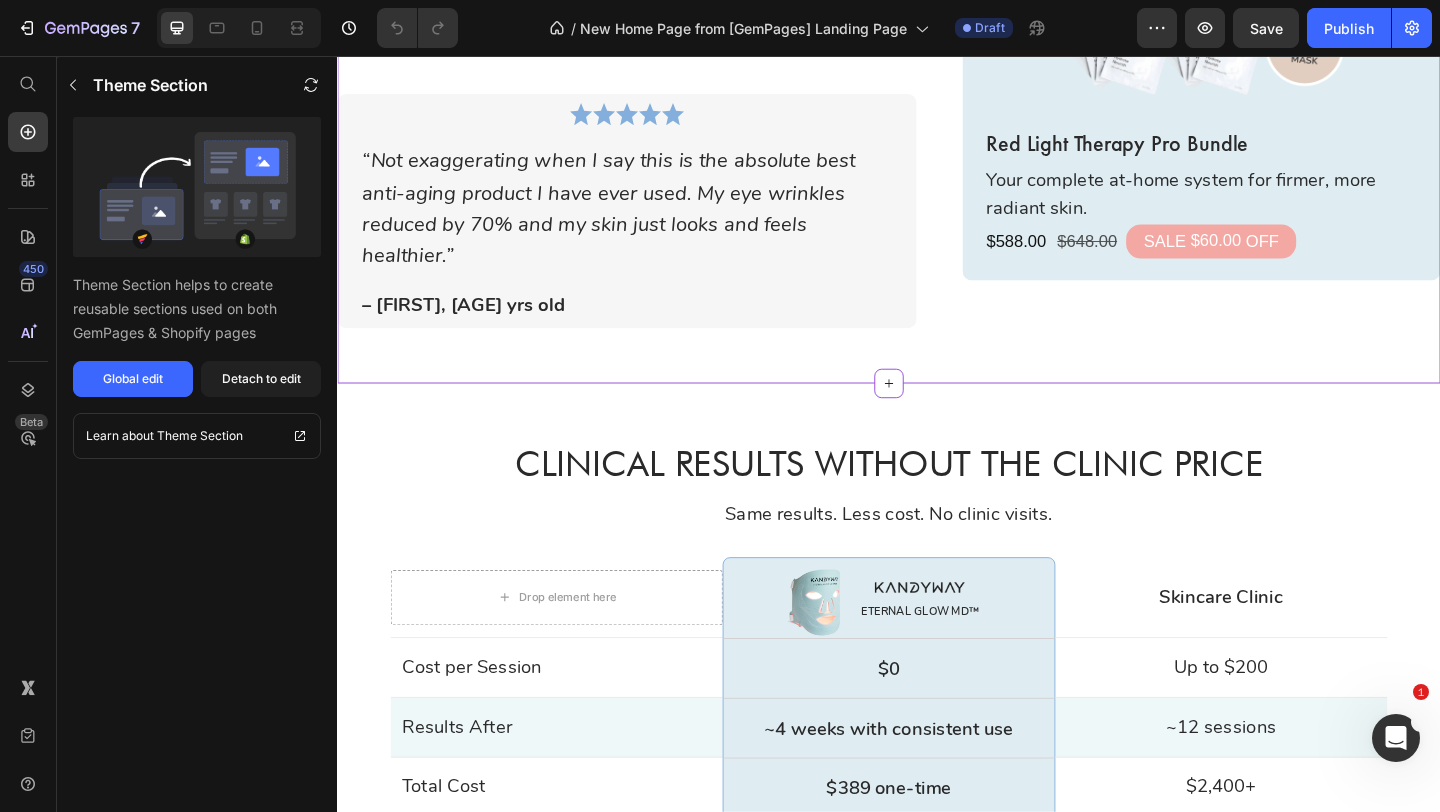 click on "Your complete at-home system for firmer, more radiant skin." at bounding box center (1277, 206) 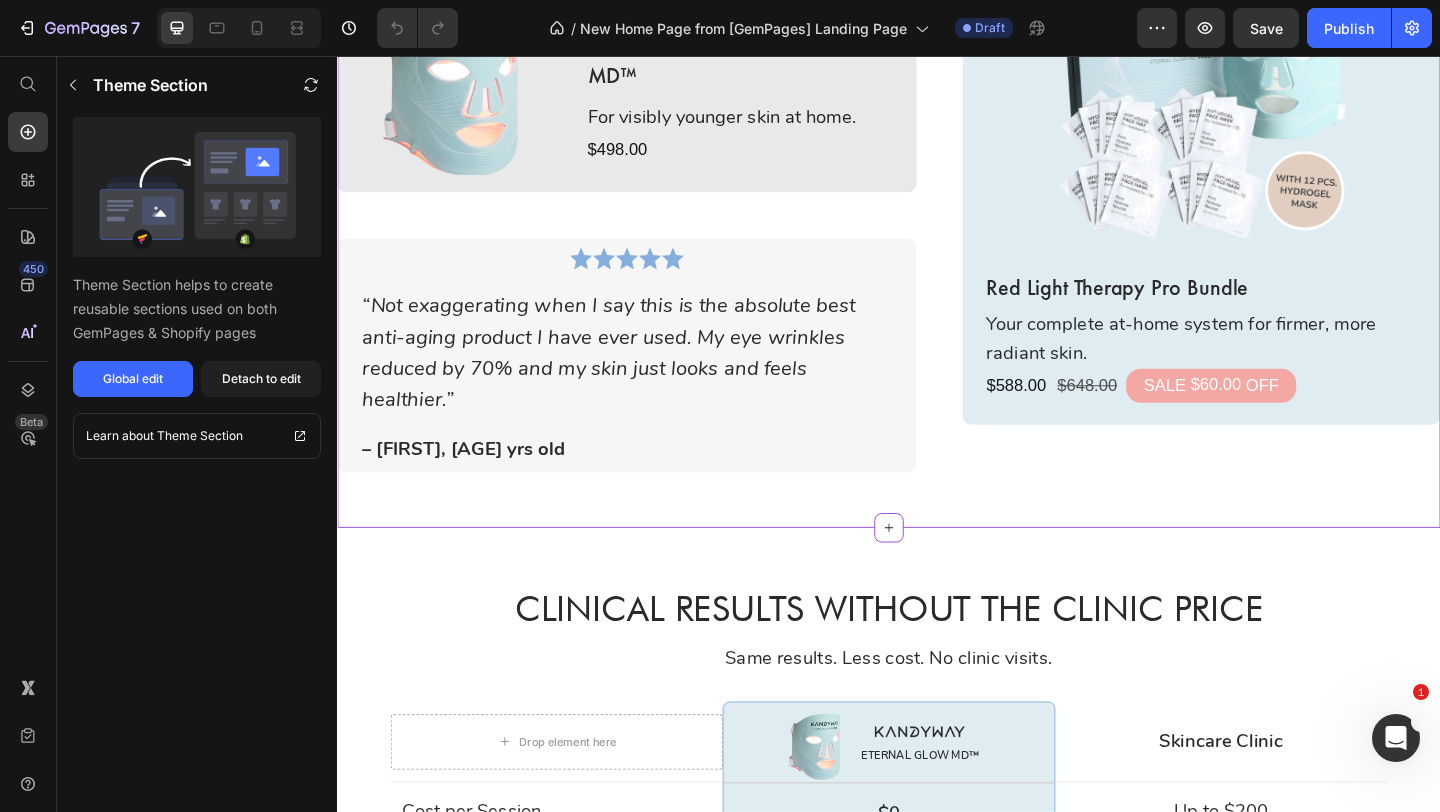 scroll, scrollTop: 4070, scrollLeft: 0, axis: vertical 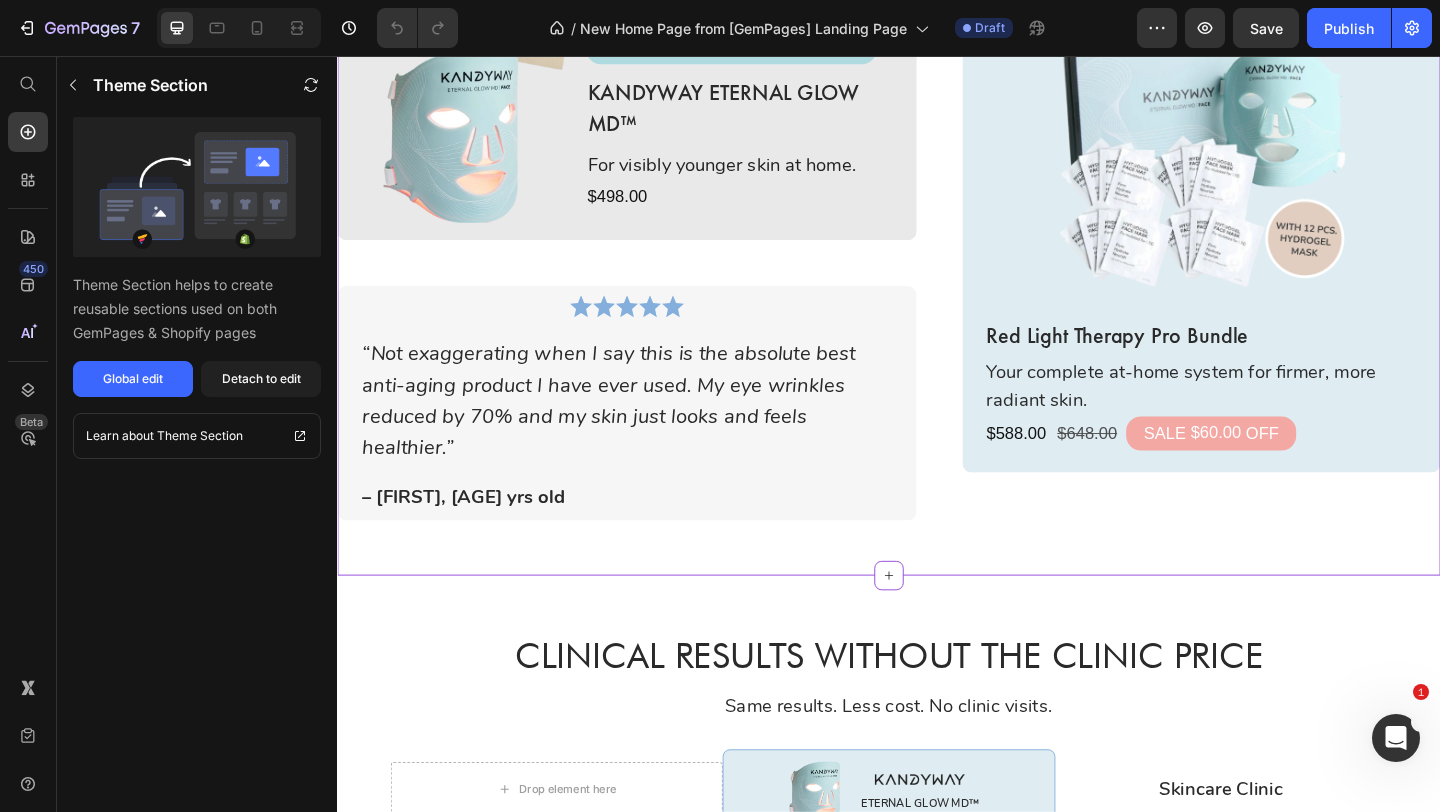 click on "The #1 True Medical-Grade LED Mask" at bounding box center (765, 47) 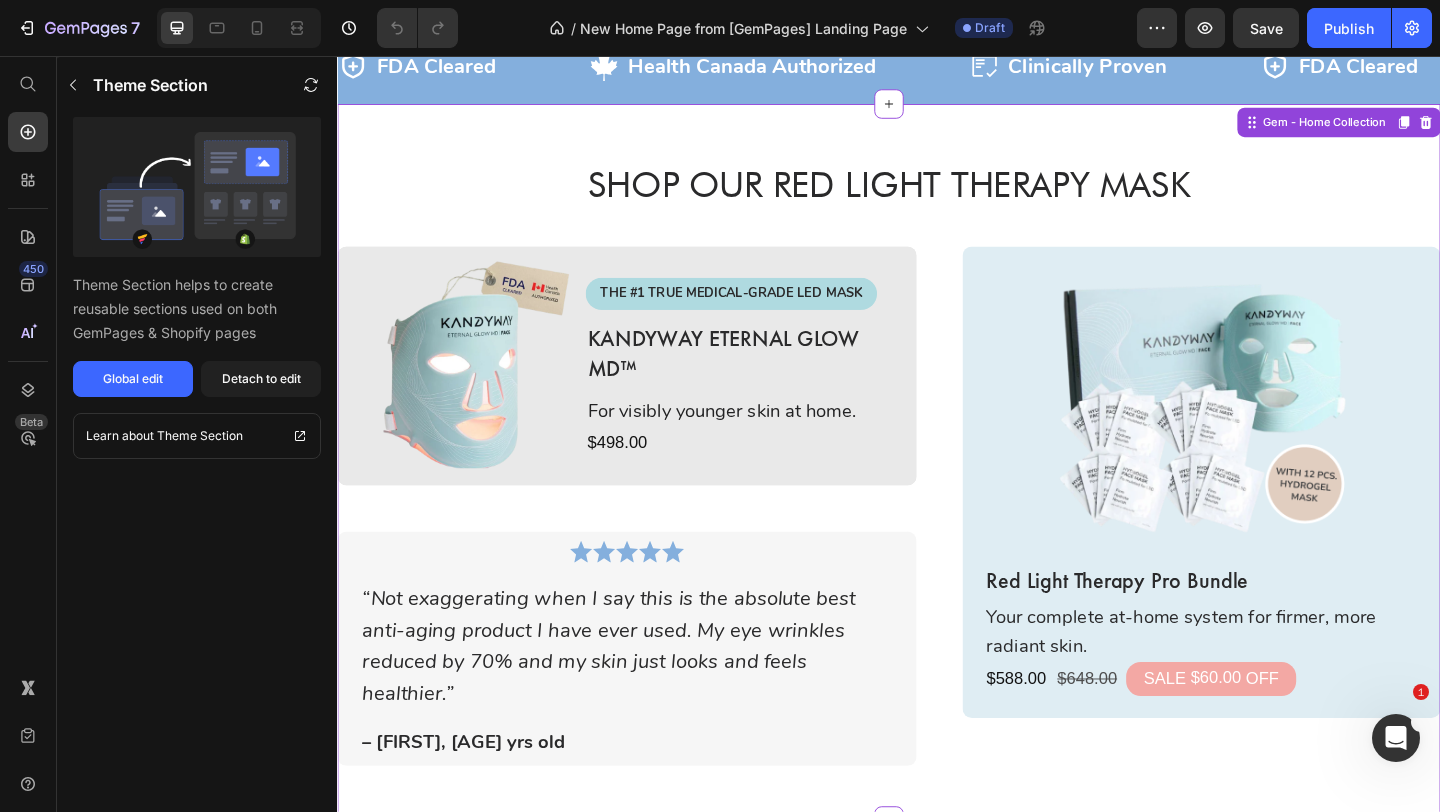 scroll, scrollTop: 3764, scrollLeft: 0, axis: vertical 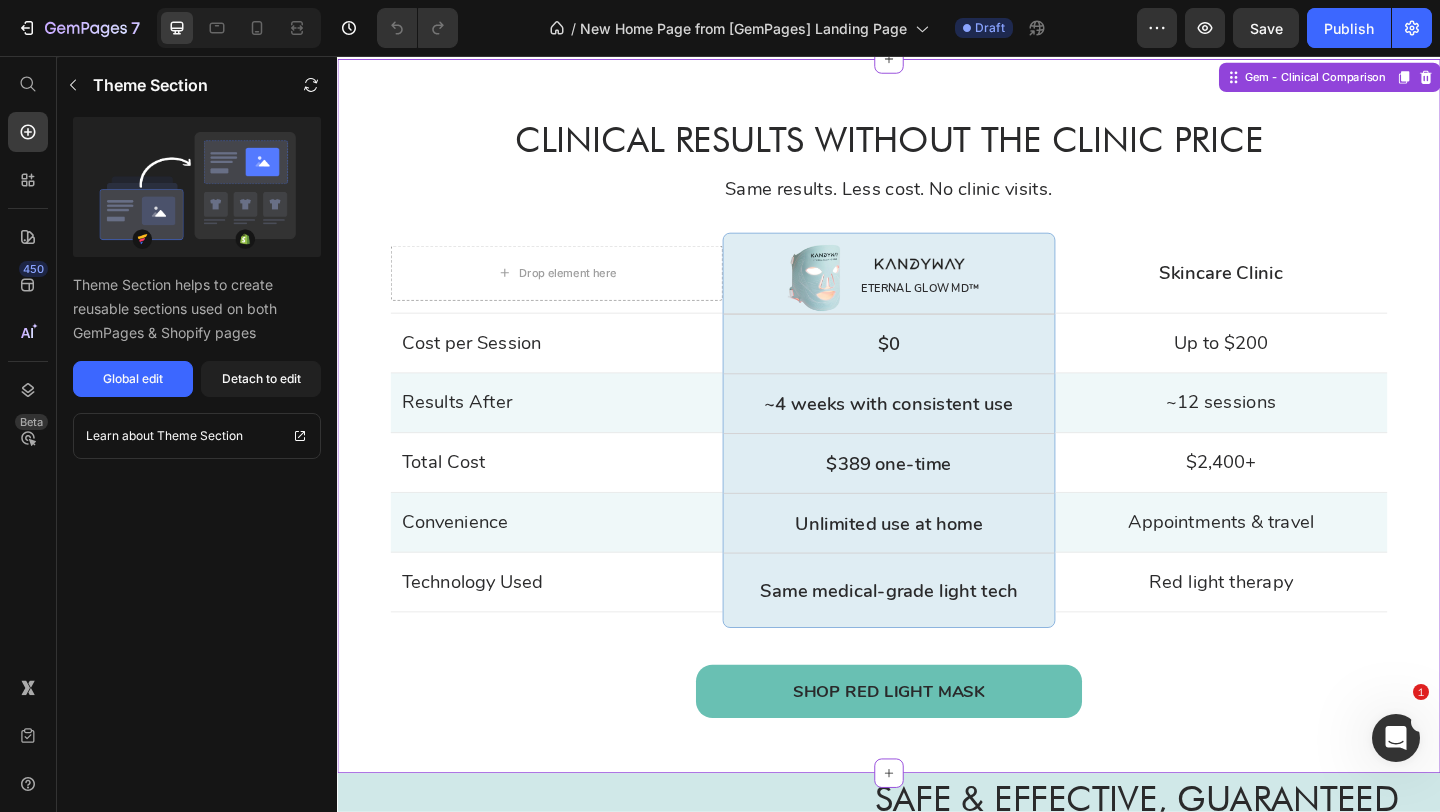 click on "Clinical Results Without the Clinic Price" at bounding box center (937, 146) 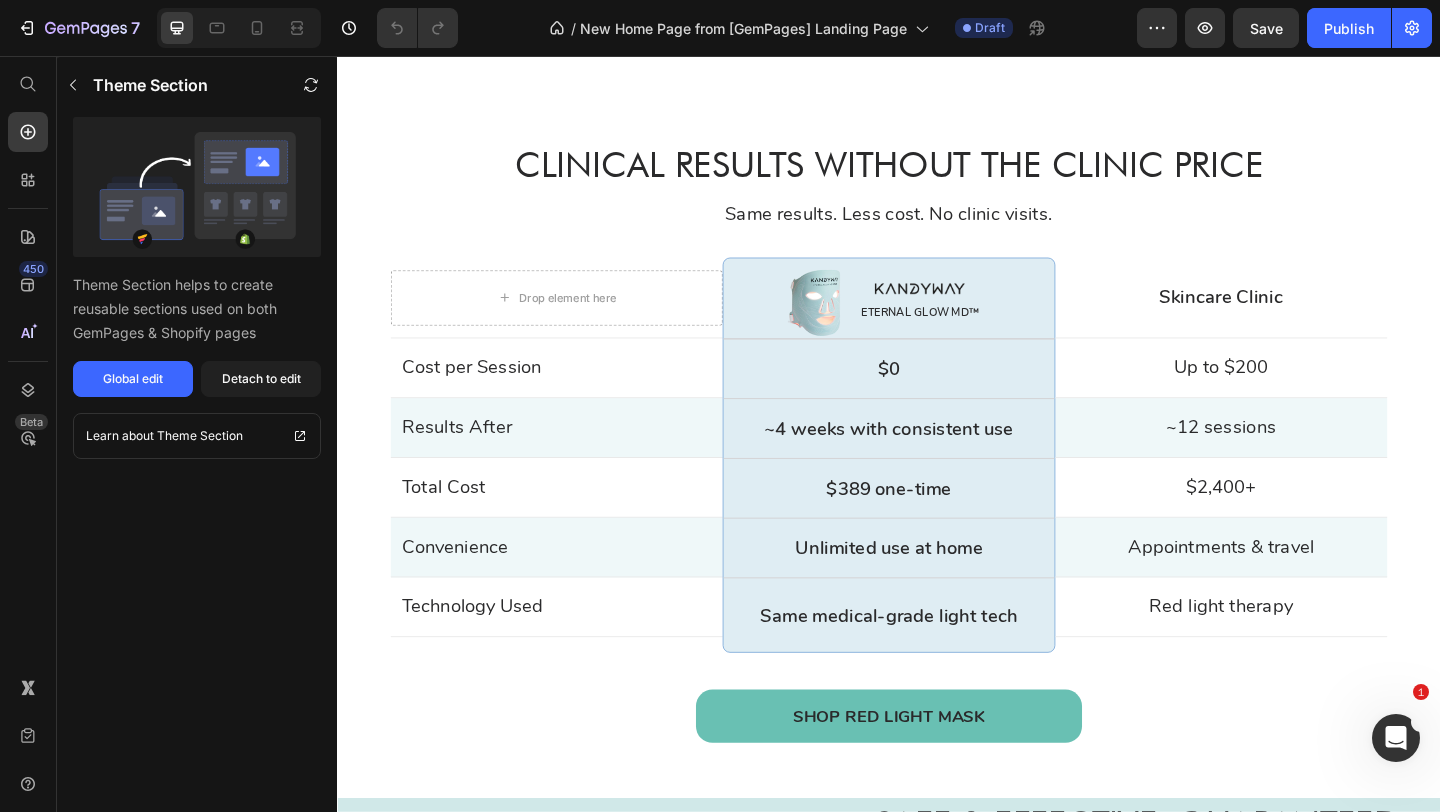 scroll, scrollTop: 4689, scrollLeft: 0, axis: vertical 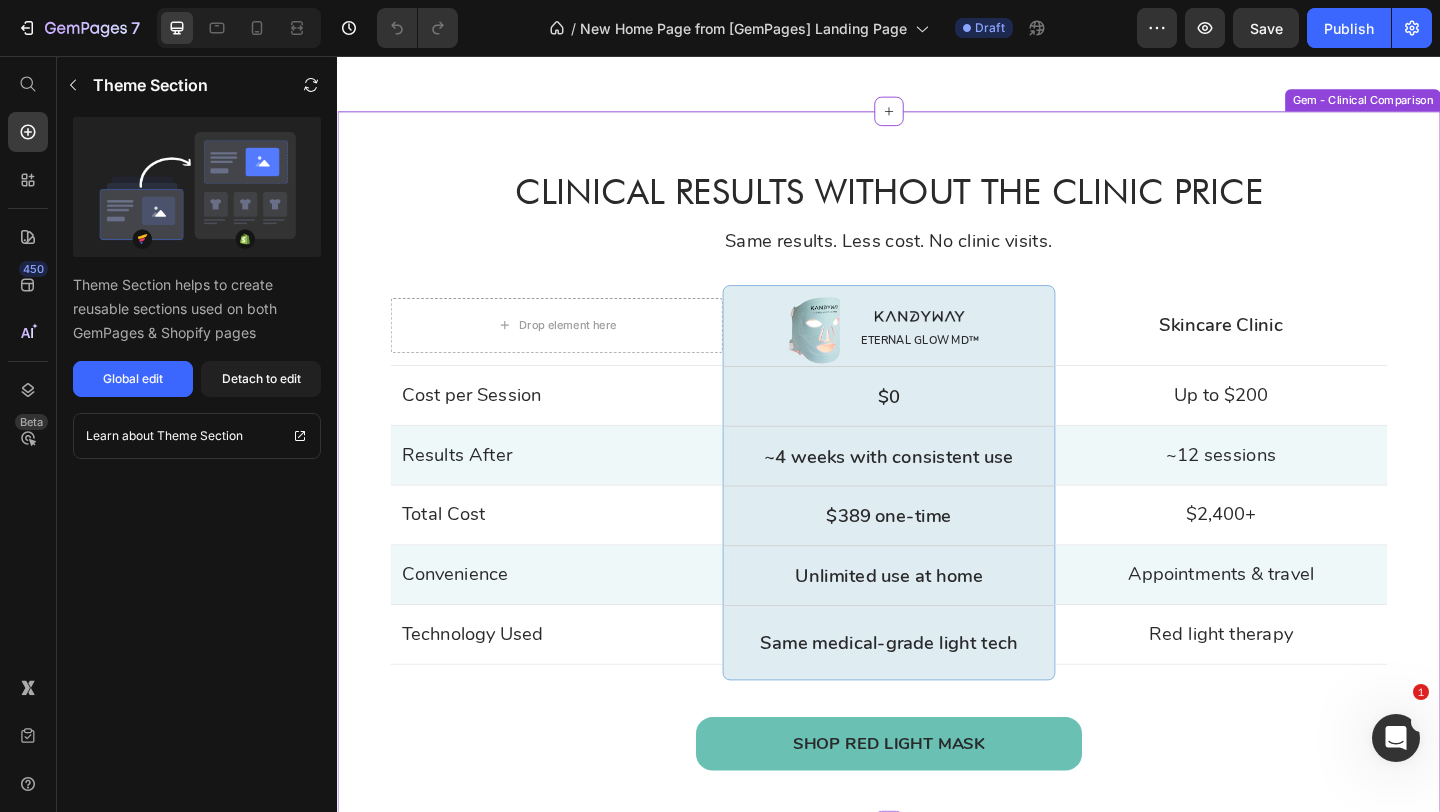 click on "Clinical Results Without the Clinic Price Heading Same results. Less cost. No clinic visits. Text Block" at bounding box center [937, 225] 